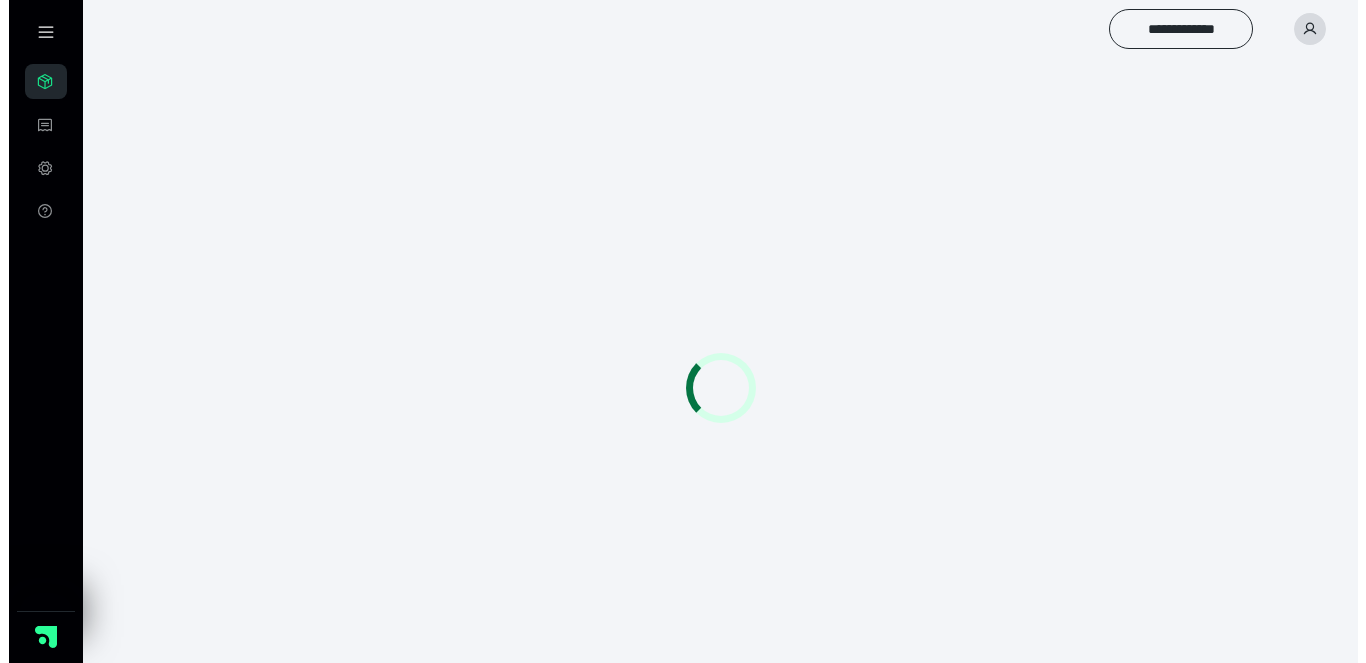 scroll, scrollTop: 0, scrollLeft: 0, axis: both 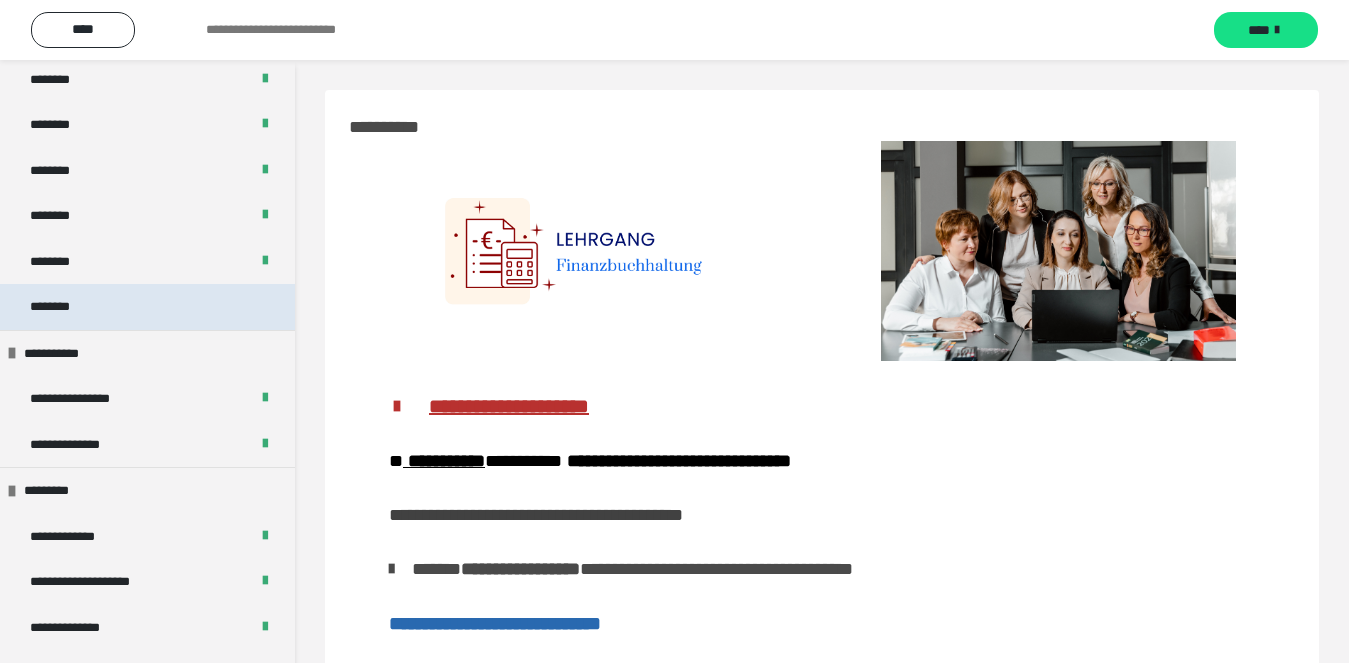 click on "********" at bounding box center (61, 307) 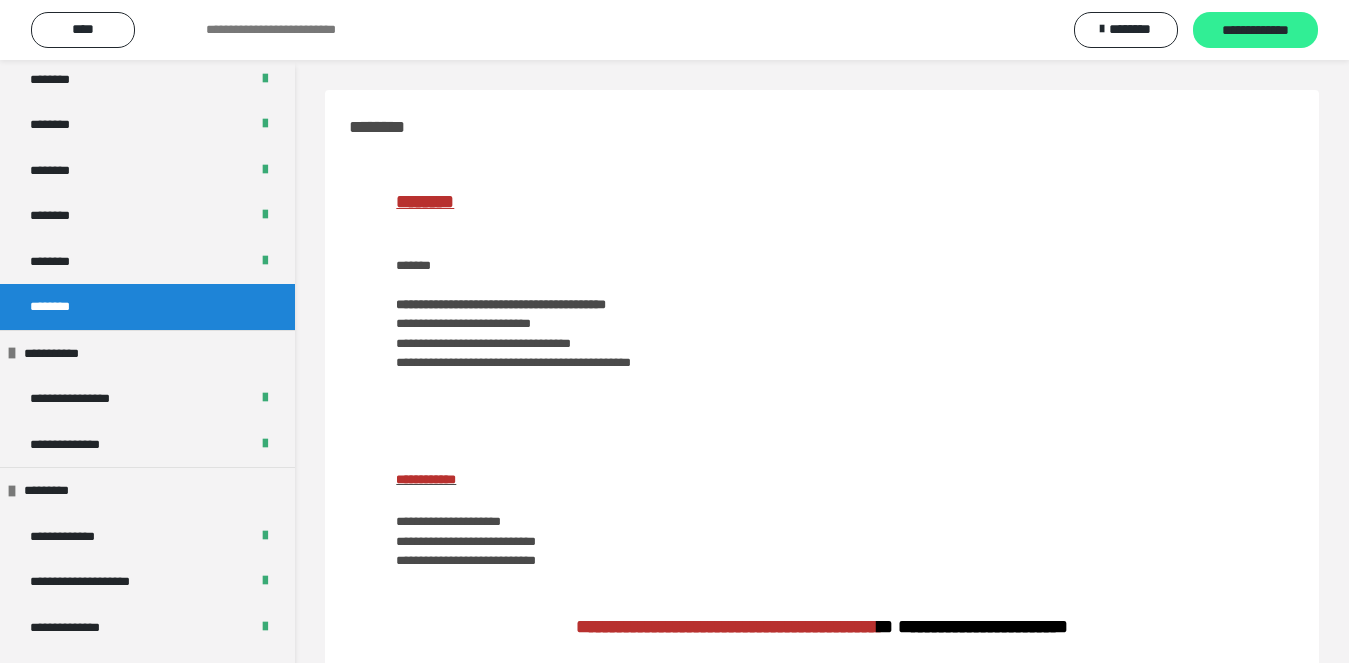 click on "**********" at bounding box center (1255, 31) 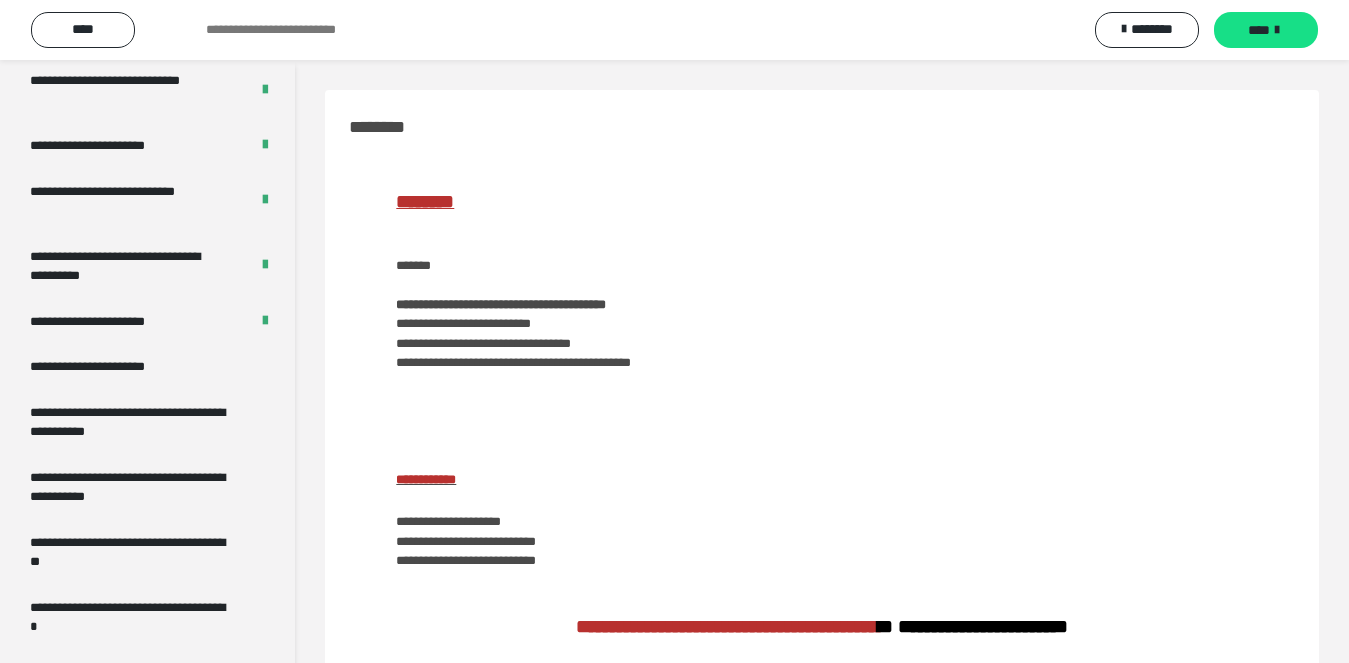 scroll, scrollTop: 4183, scrollLeft: 0, axis: vertical 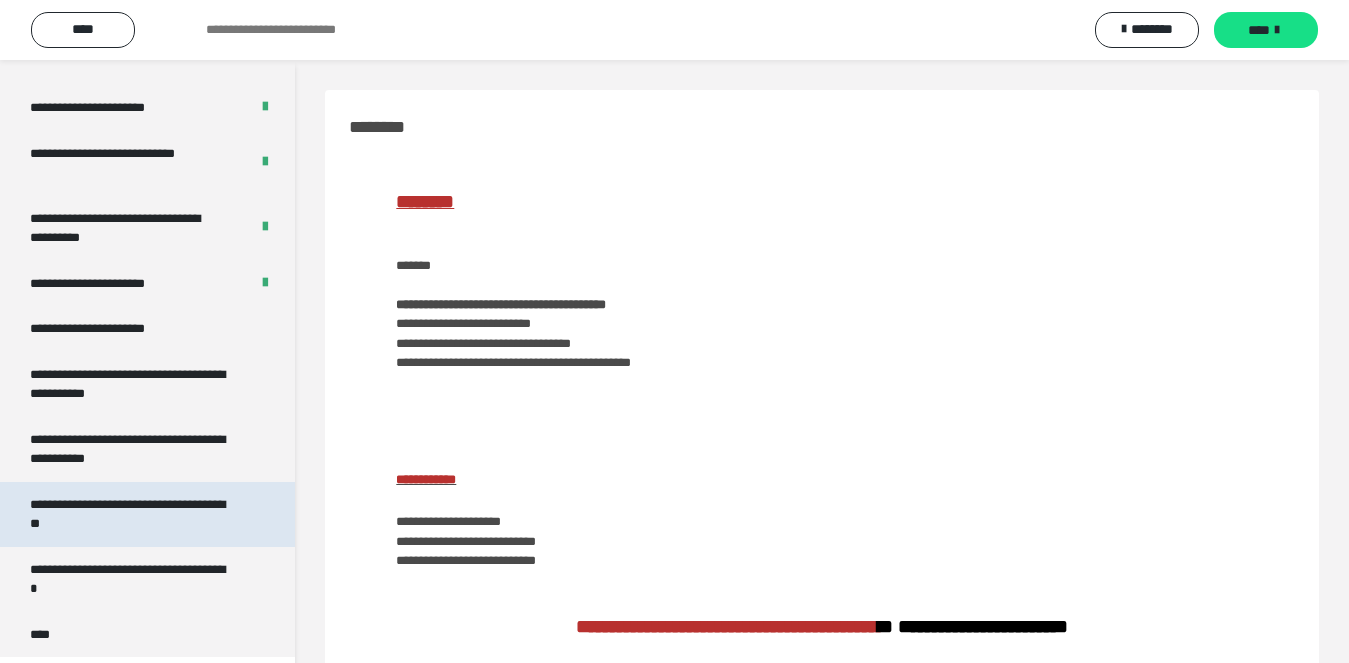 click on "**********" at bounding box center (131, 514) 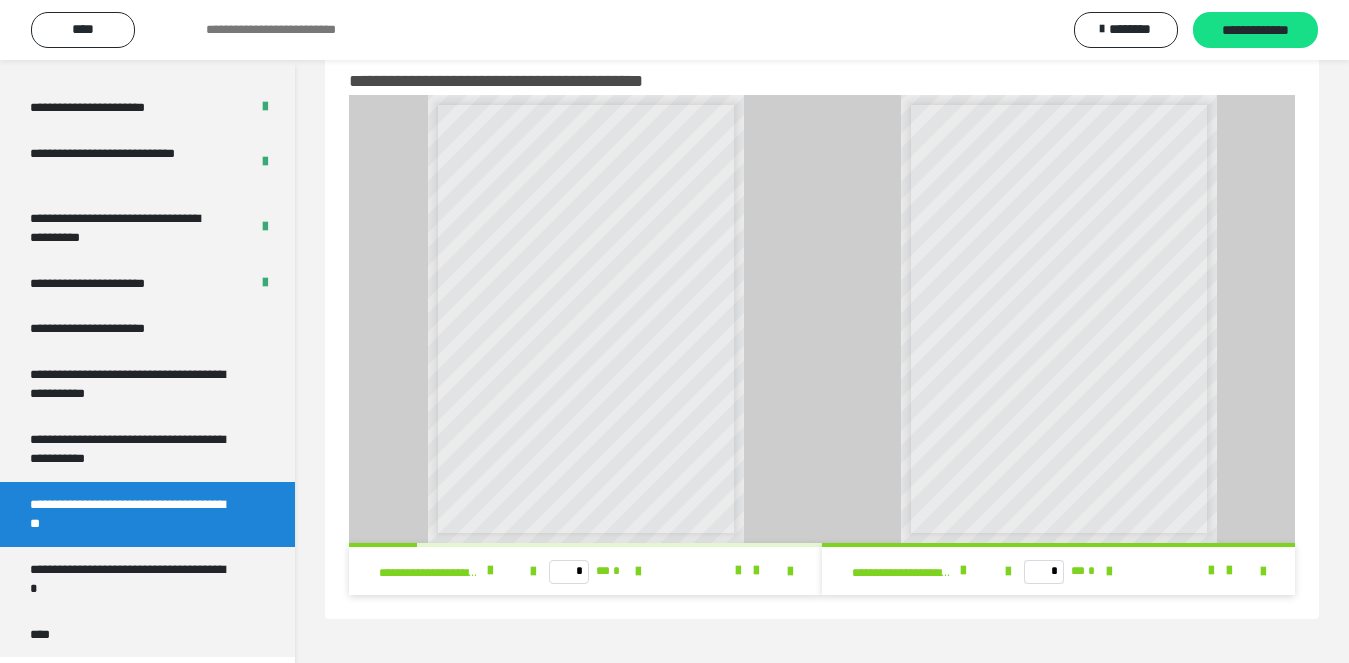 scroll, scrollTop: 60, scrollLeft: 0, axis: vertical 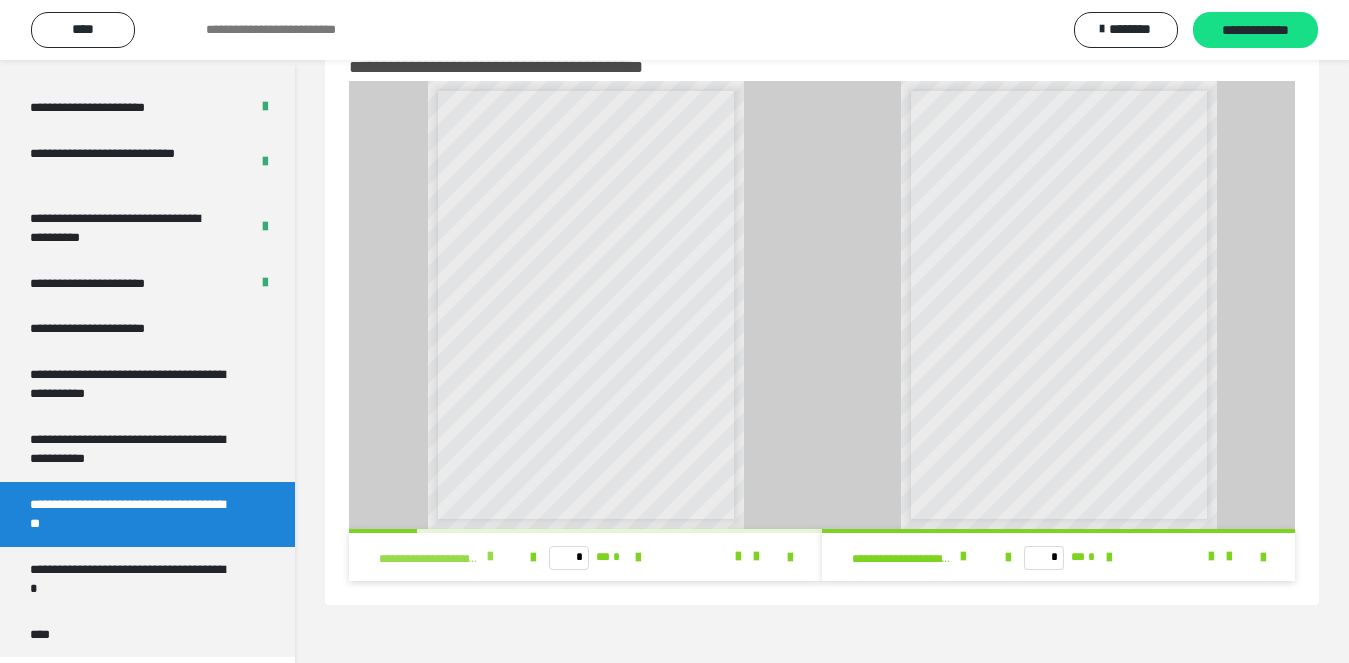 click at bounding box center [490, 557] 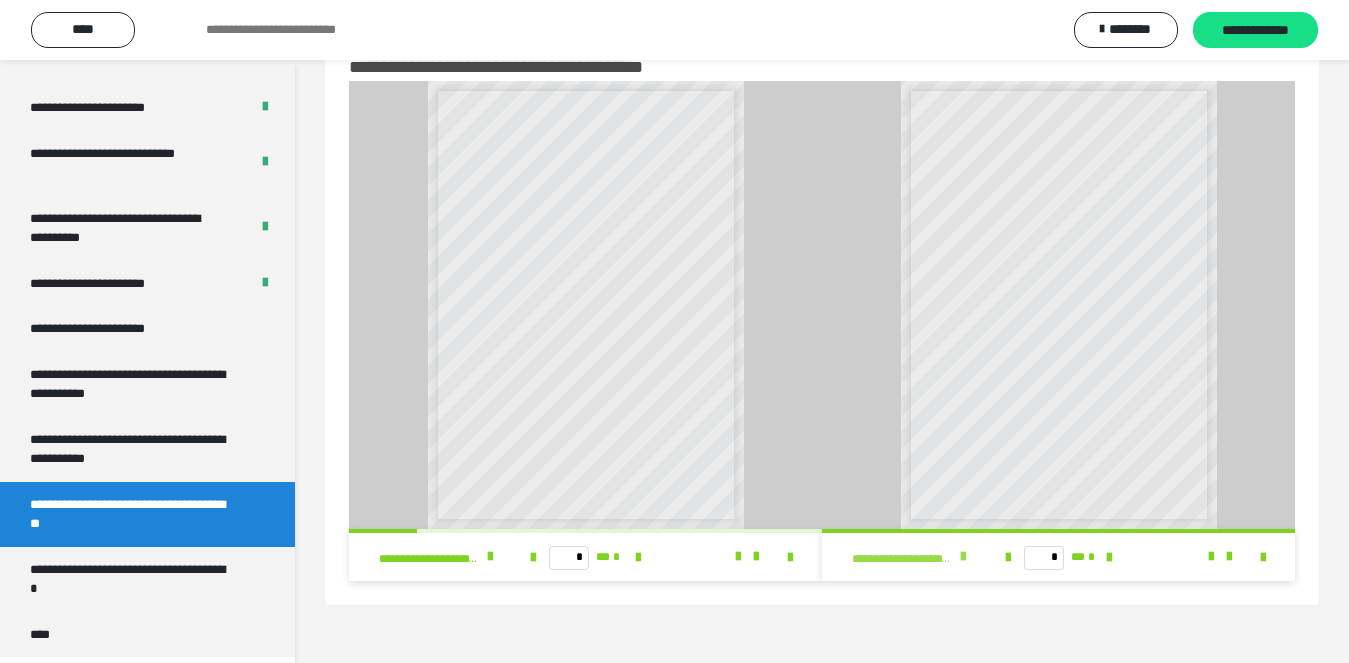 click on "**********" at bounding box center (914, 557) 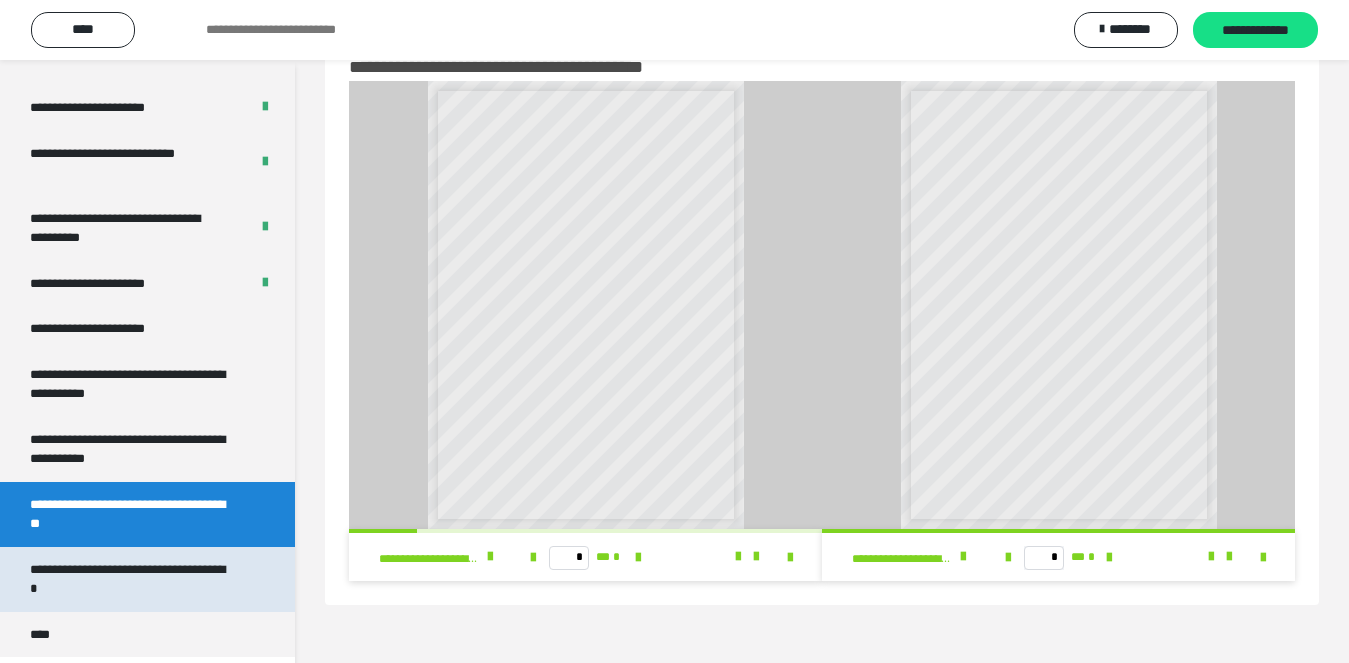 click on "**********" at bounding box center [131, 579] 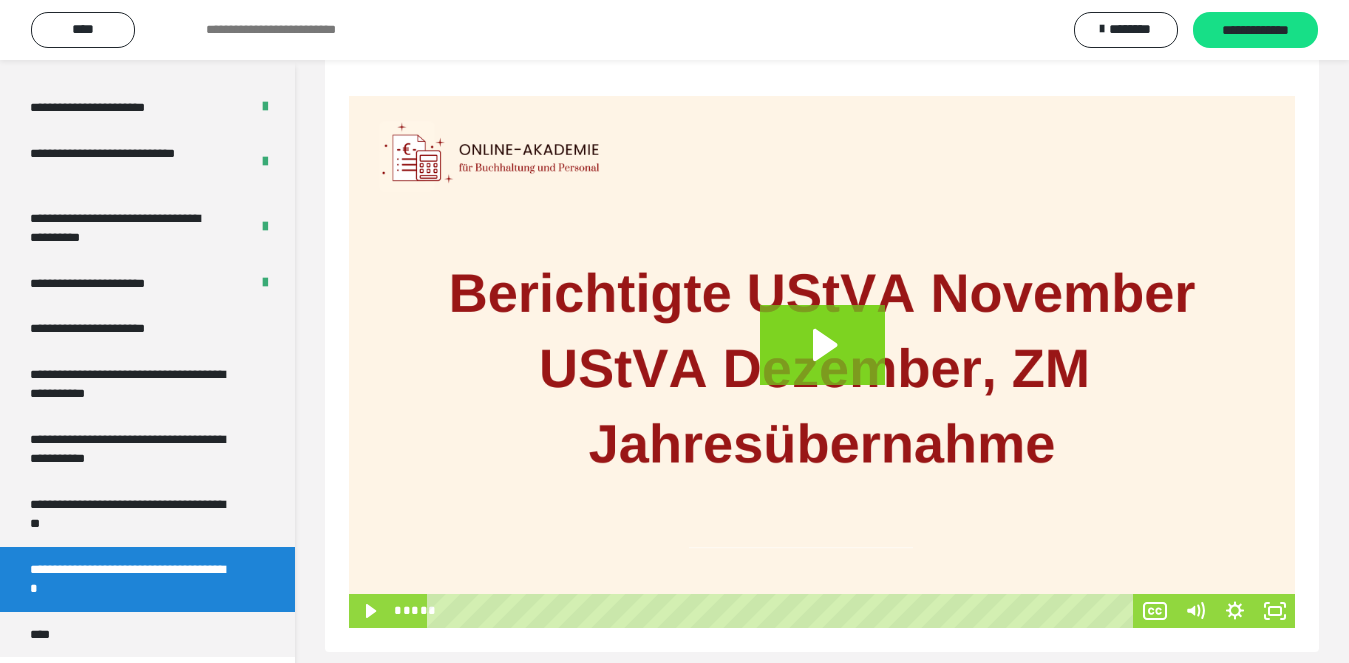 scroll, scrollTop: 265, scrollLeft: 0, axis: vertical 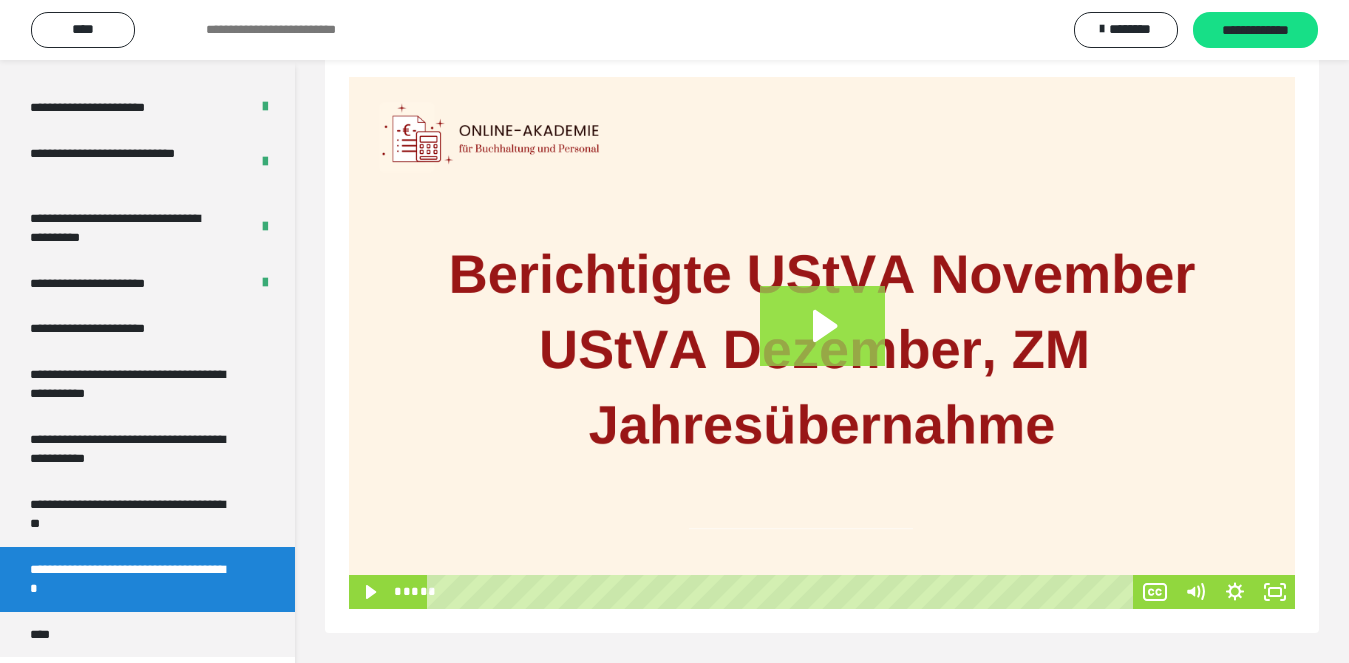 click 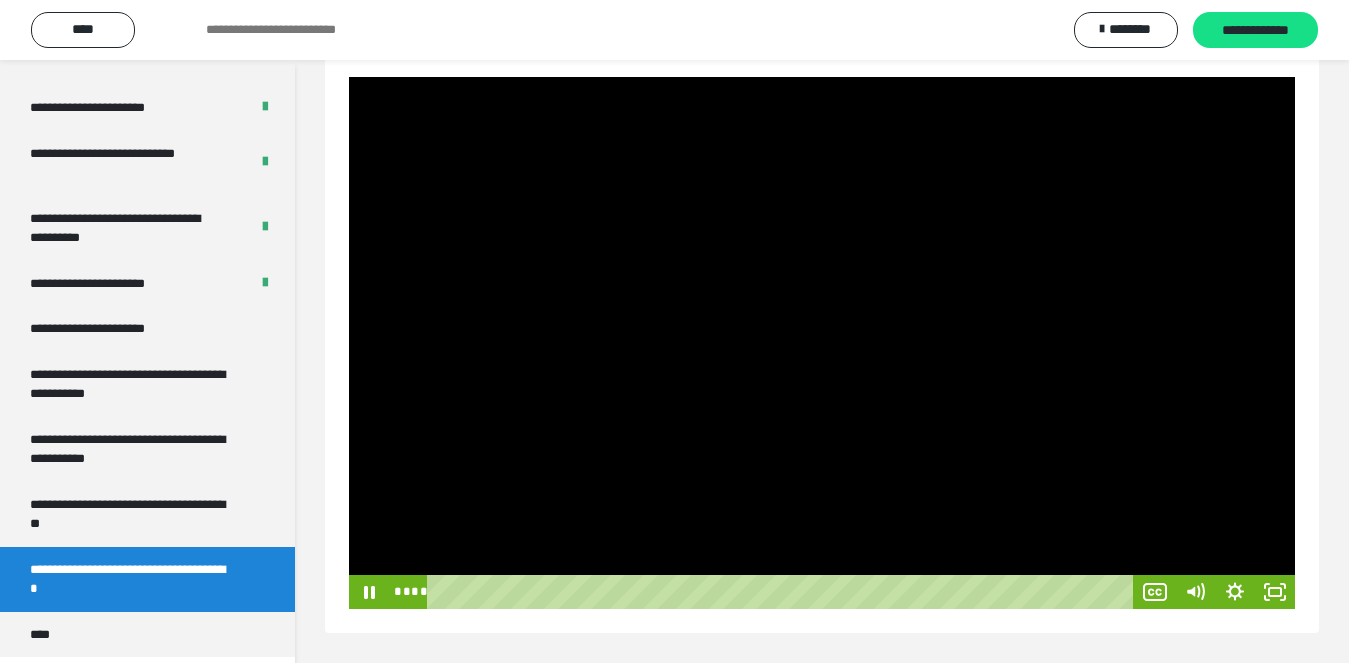 click at bounding box center (822, 343) 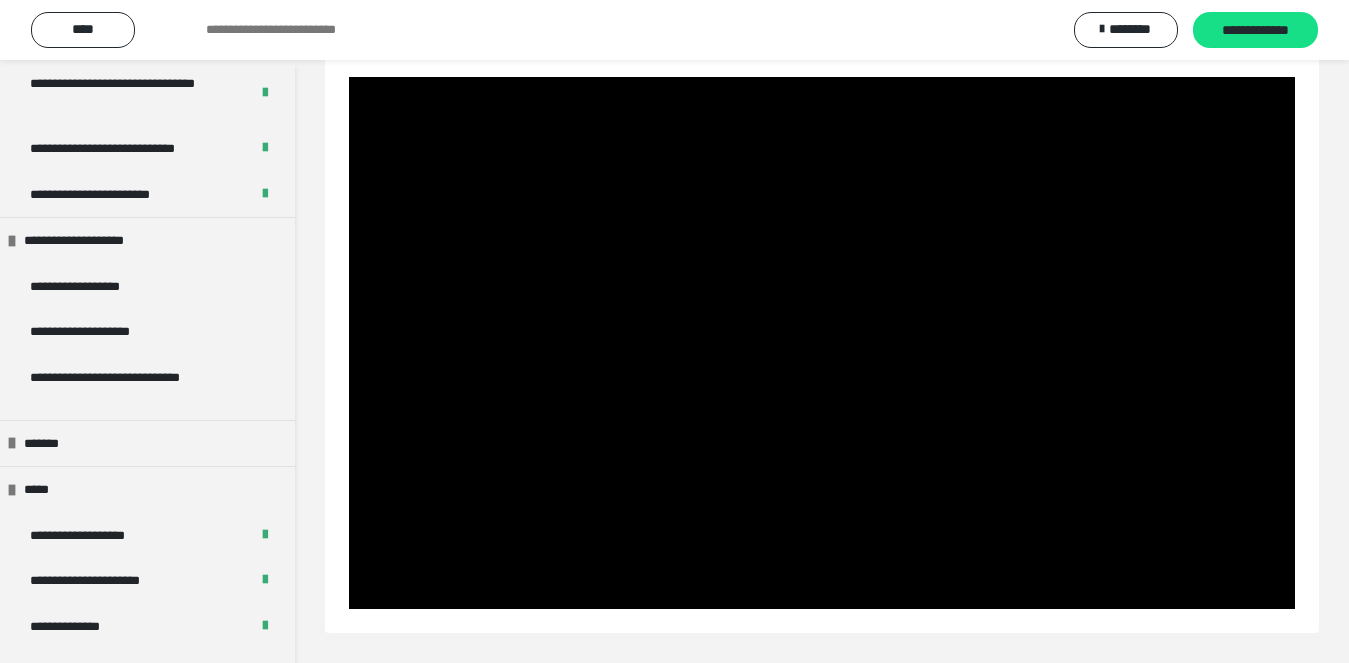 scroll, scrollTop: 2083, scrollLeft: 0, axis: vertical 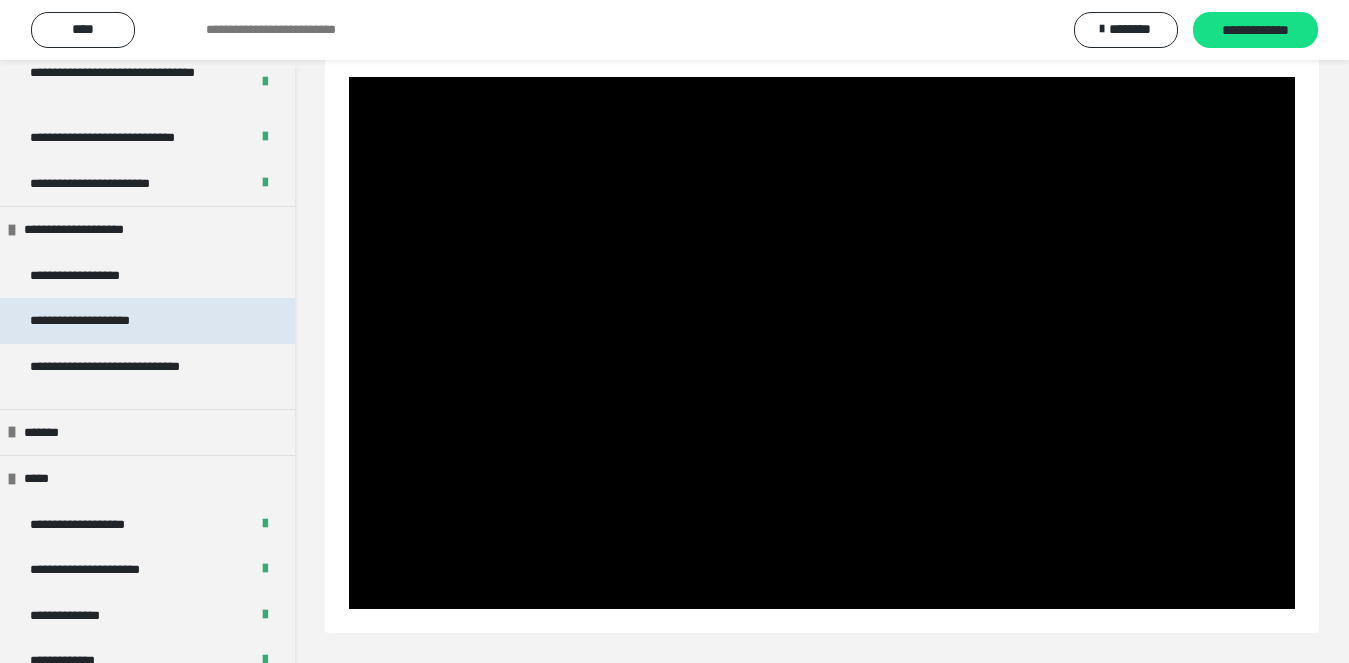 click on "**********" at bounding box center [102, 321] 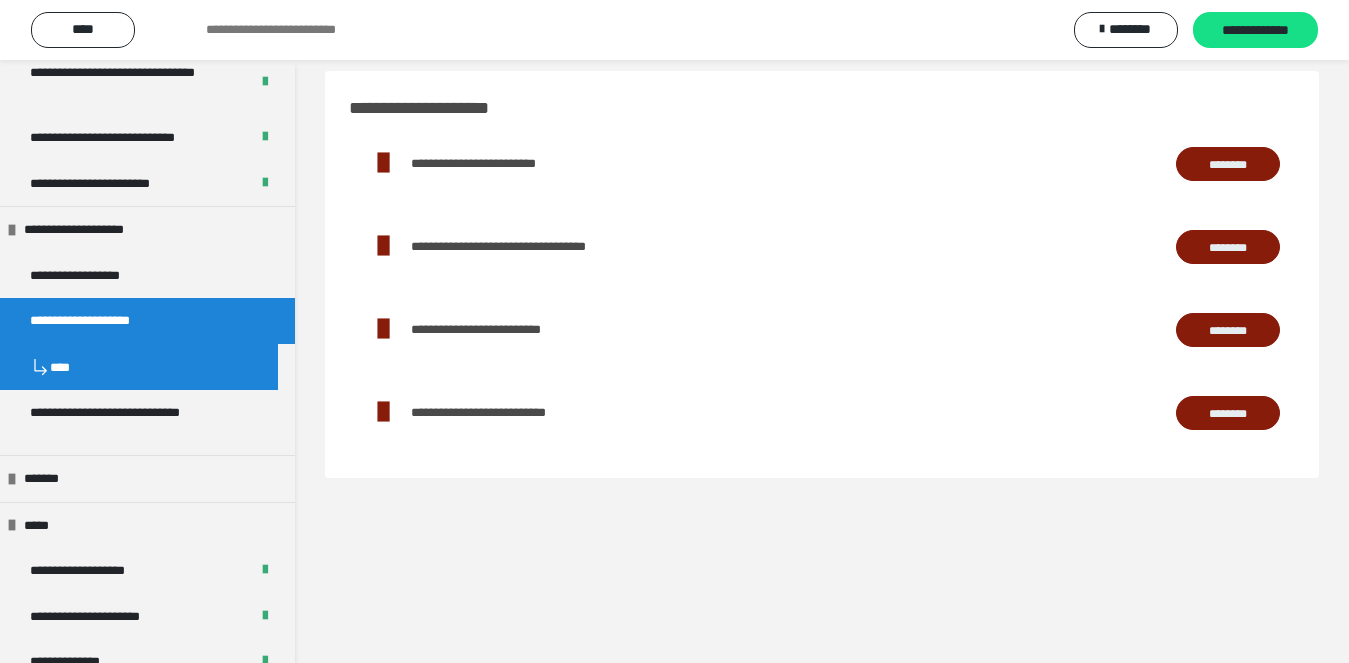 scroll, scrollTop: 0, scrollLeft: 0, axis: both 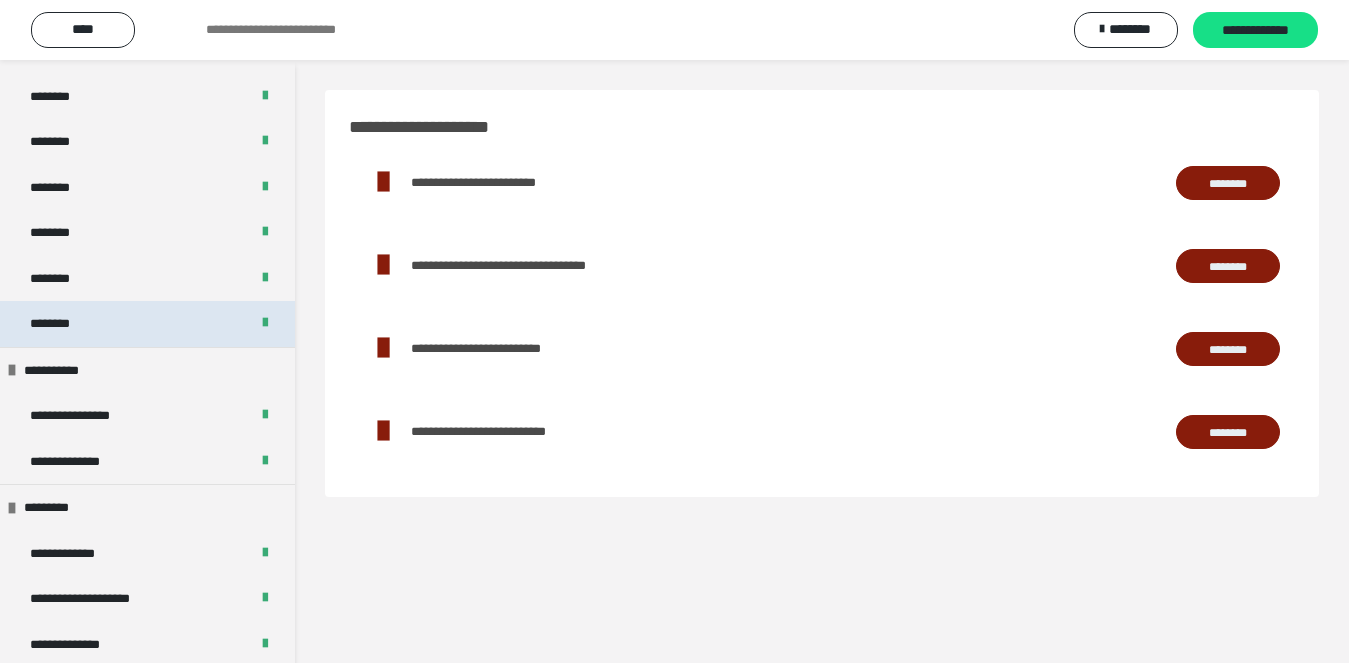 click on "********" at bounding box center (61, 324) 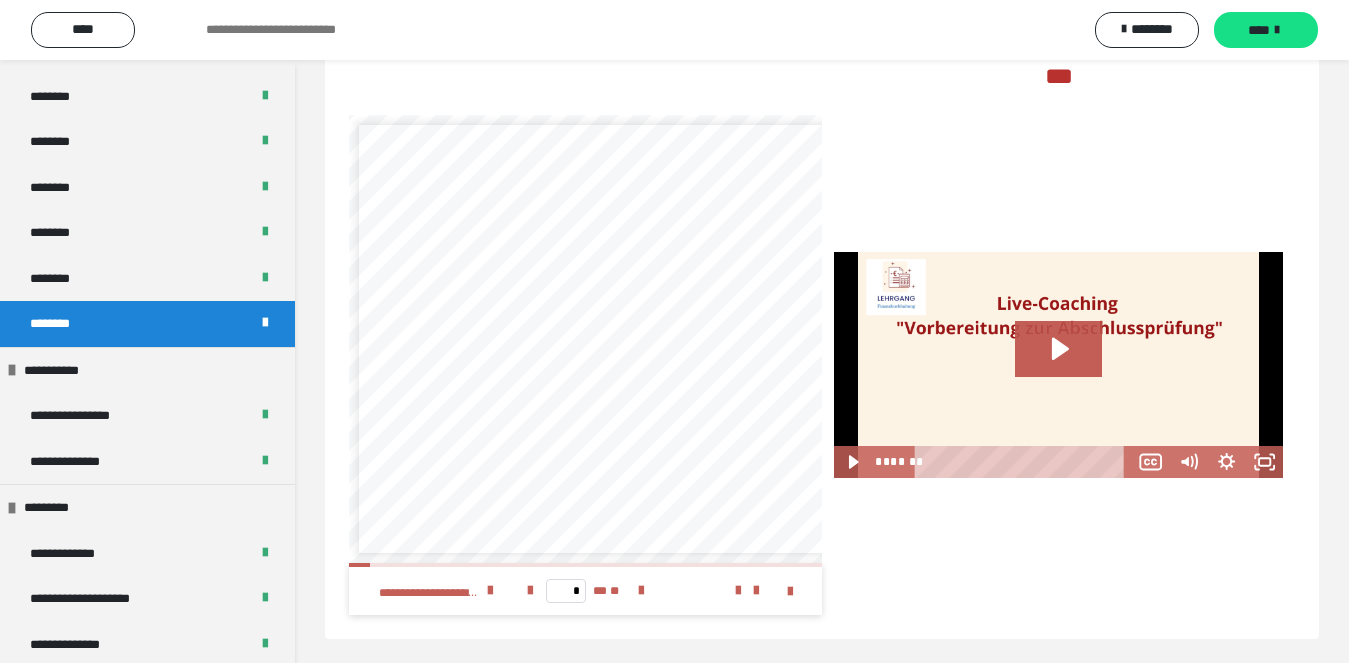 scroll, scrollTop: 1412, scrollLeft: 0, axis: vertical 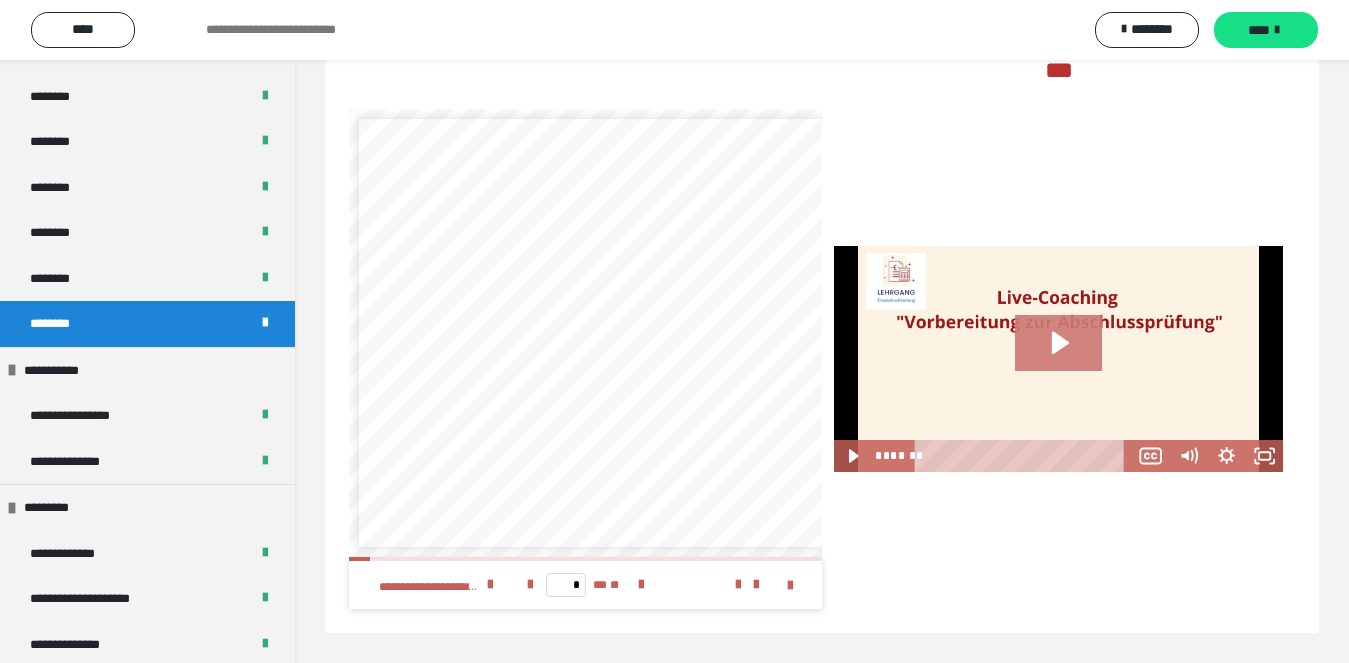 click 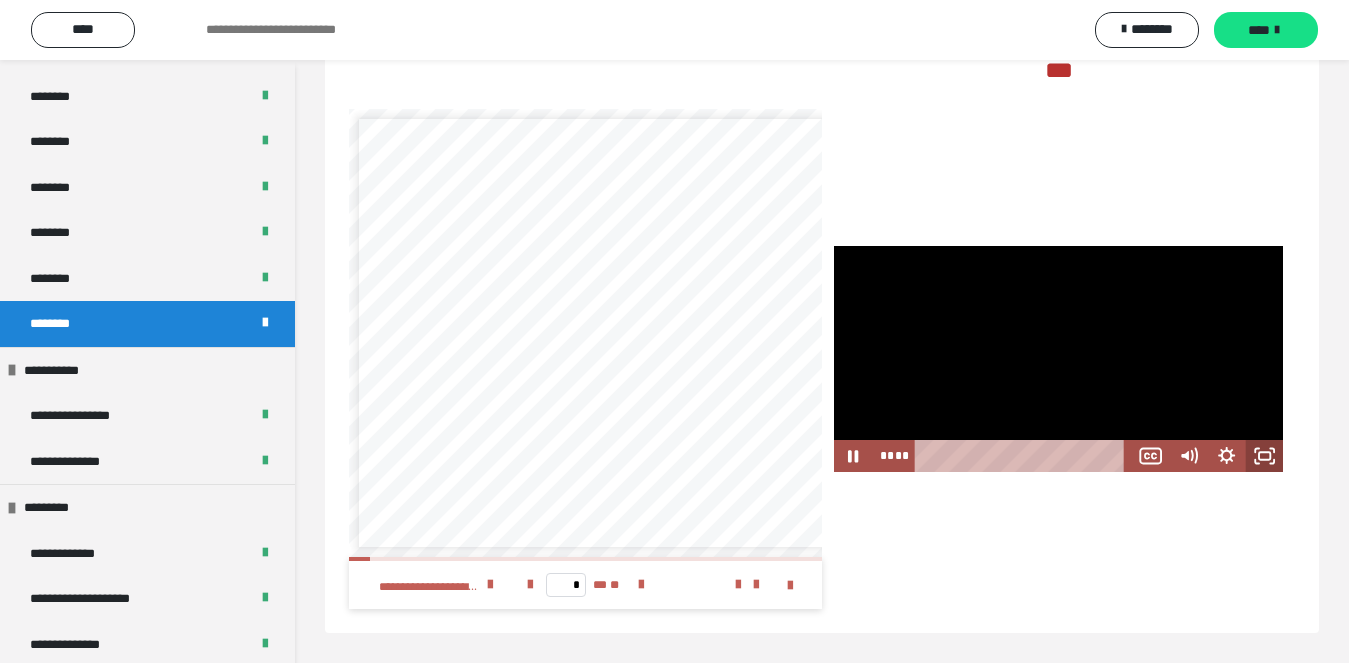 click 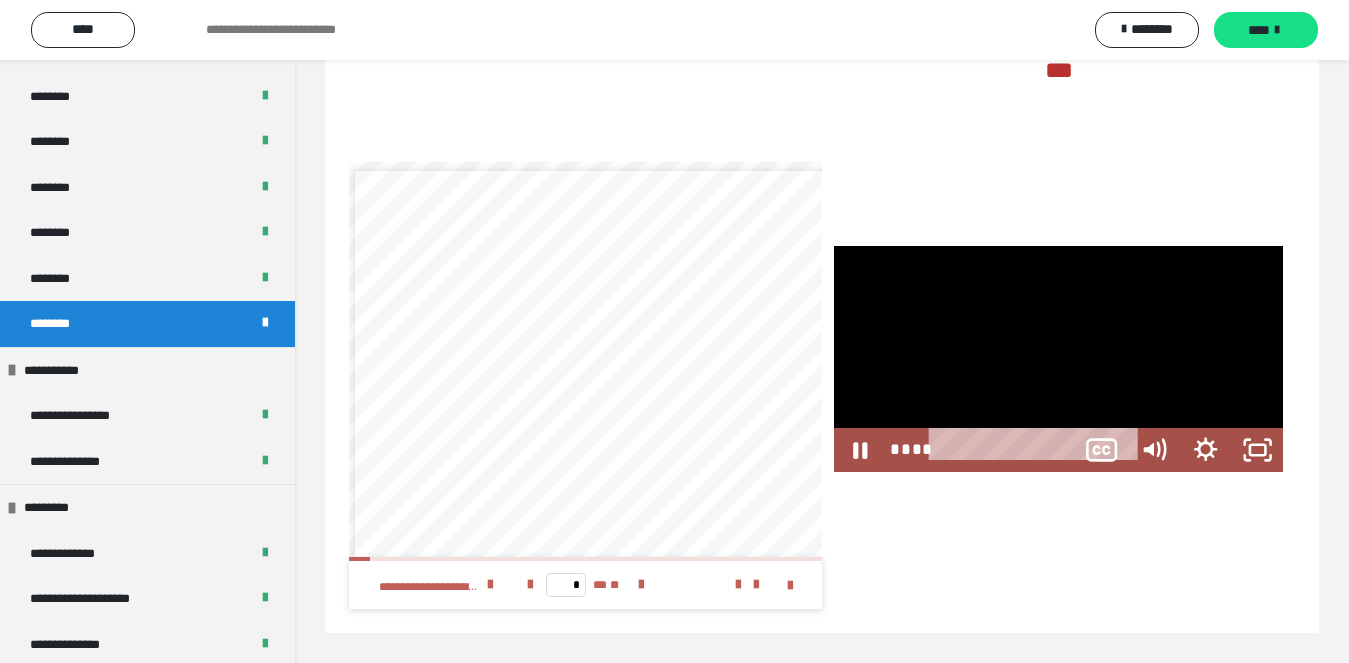 scroll, scrollTop: 1313, scrollLeft: 0, axis: vertical 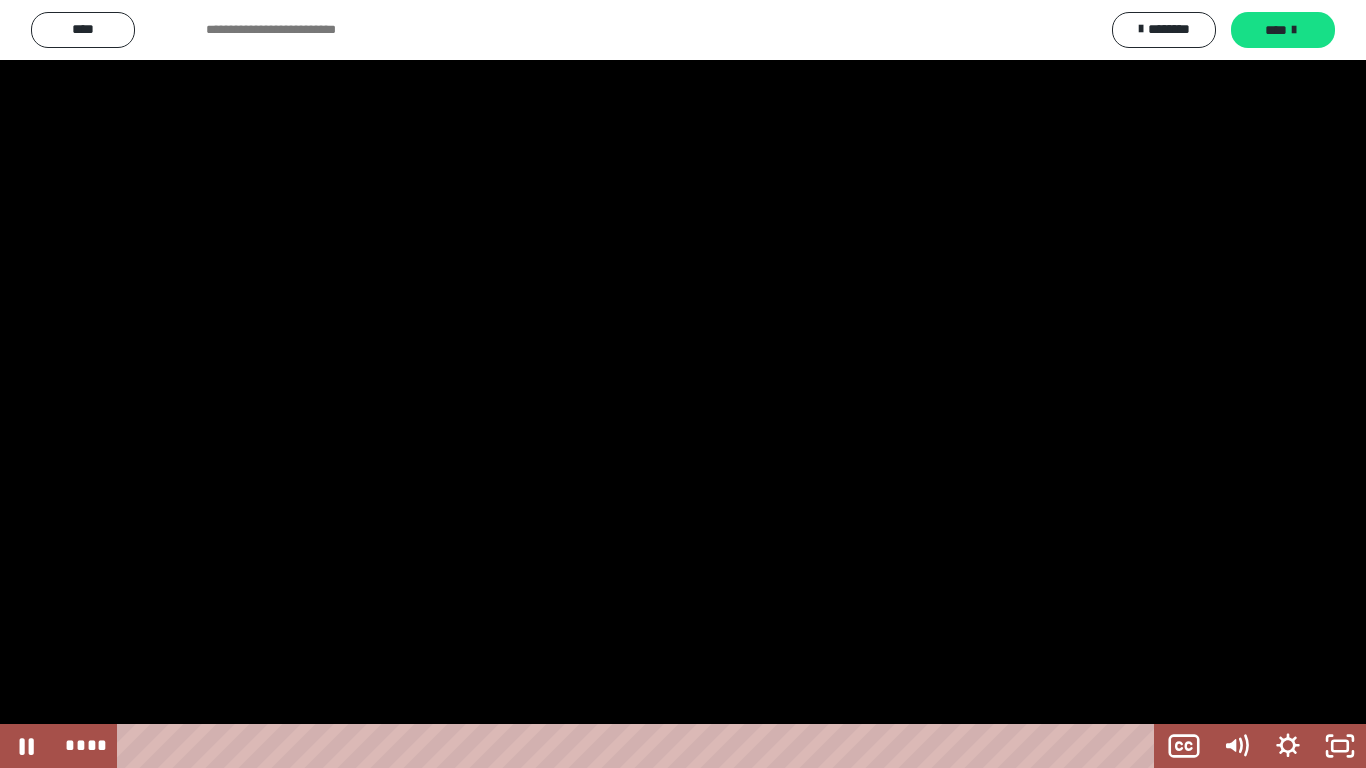 click at bounding box center (640, 746) 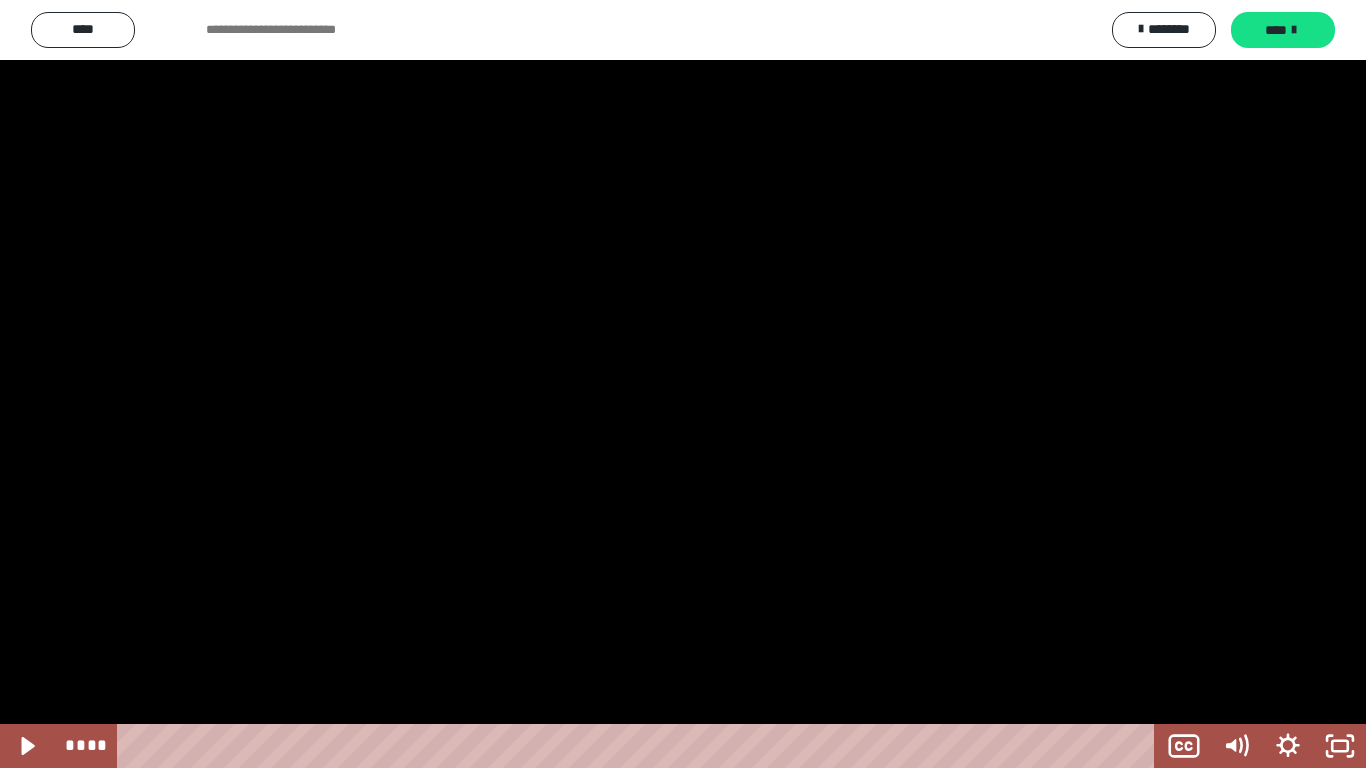 click at bounding box center [683, 384] 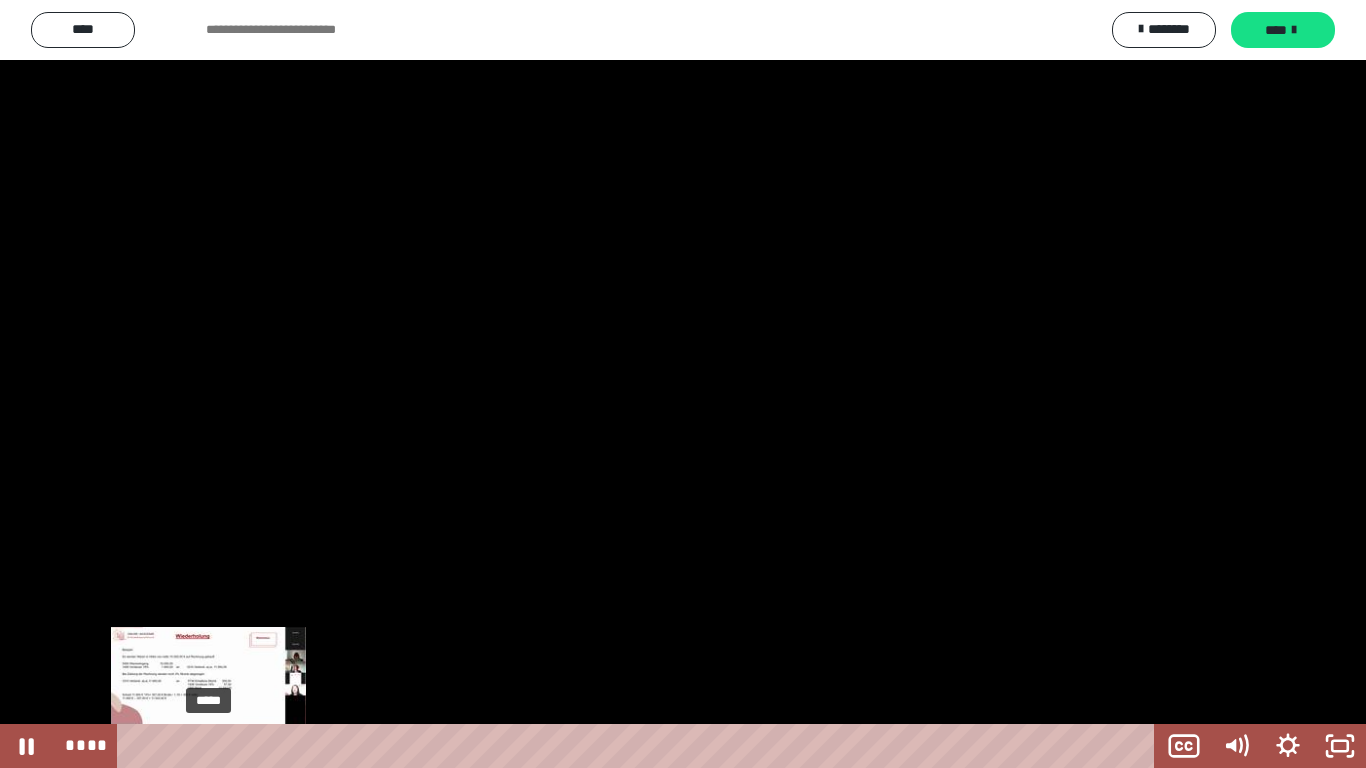 click on "*****" at bounding box center (640, 746) 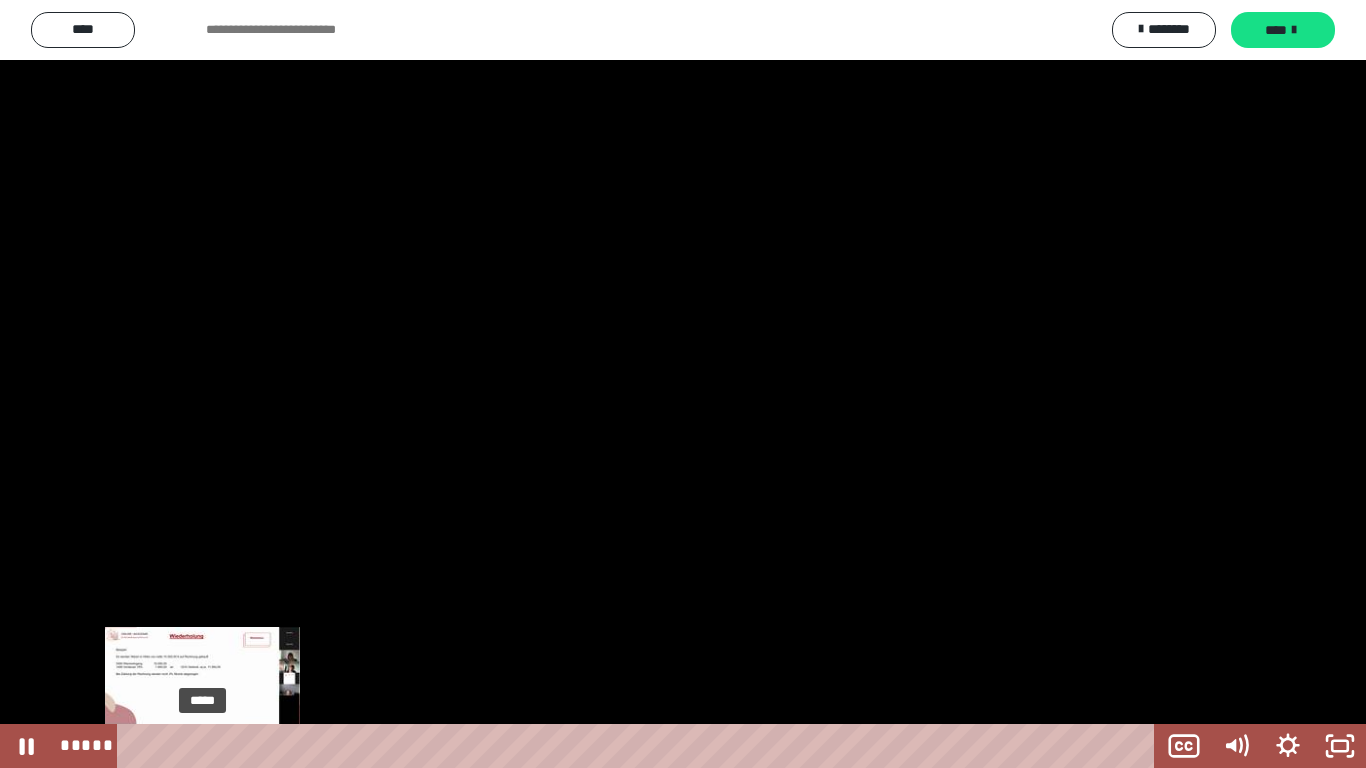 click at bounding box center (209, 746) 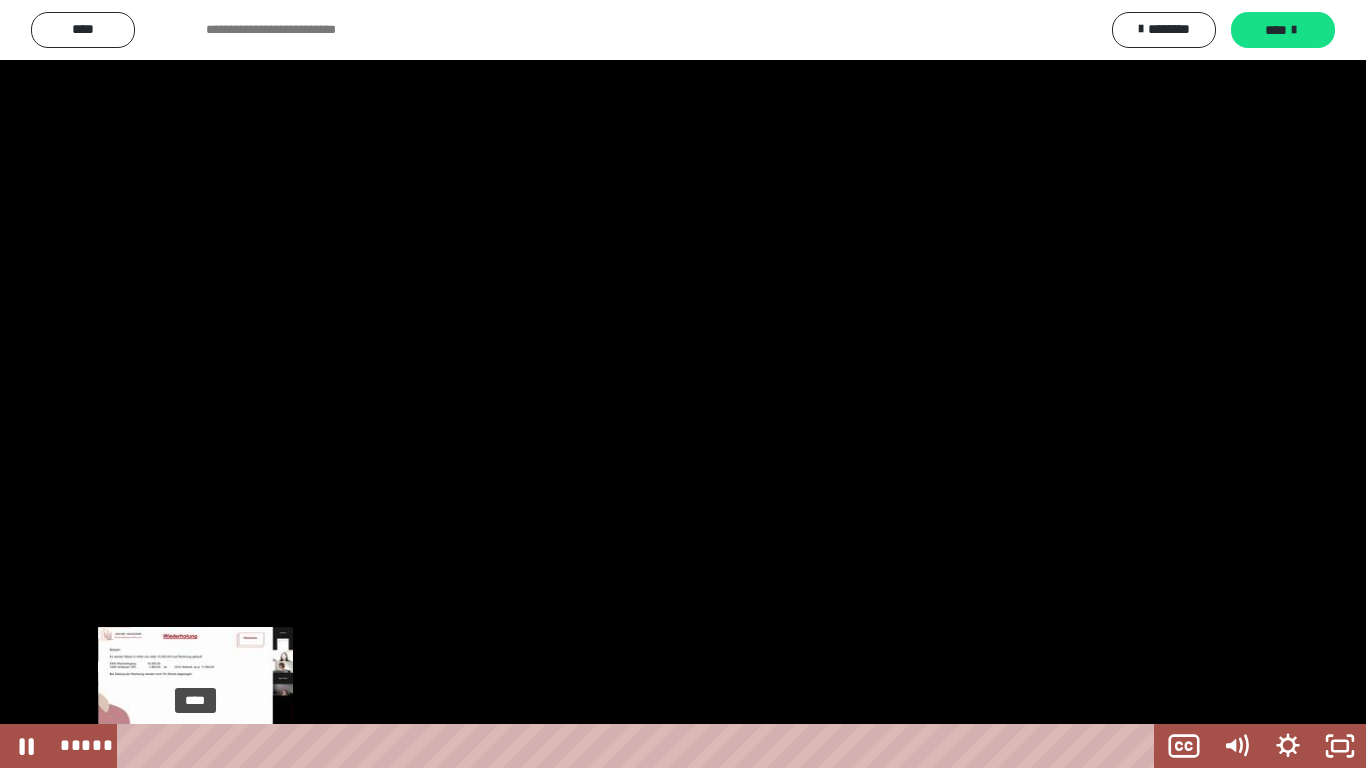 click on "****" at bounding box center (640, 746) 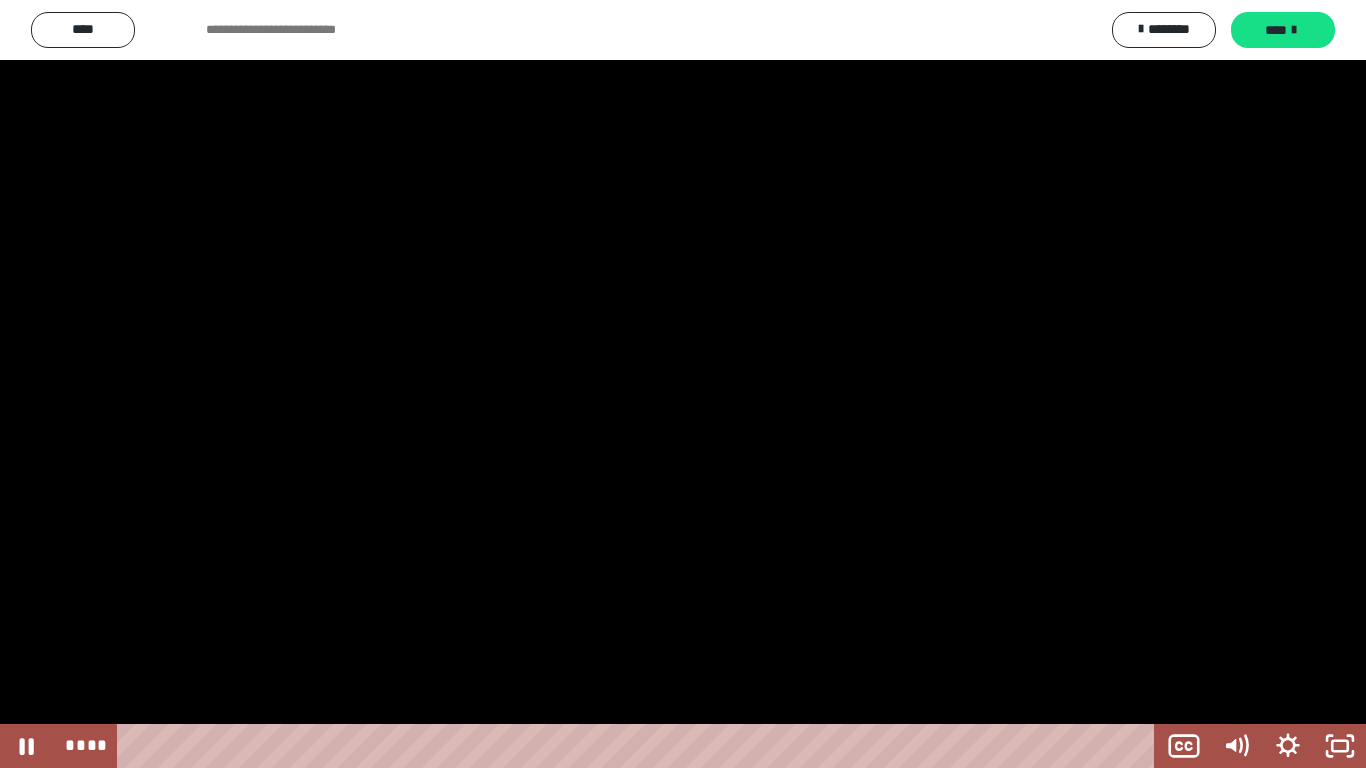 click at bounding box center [683, 384] 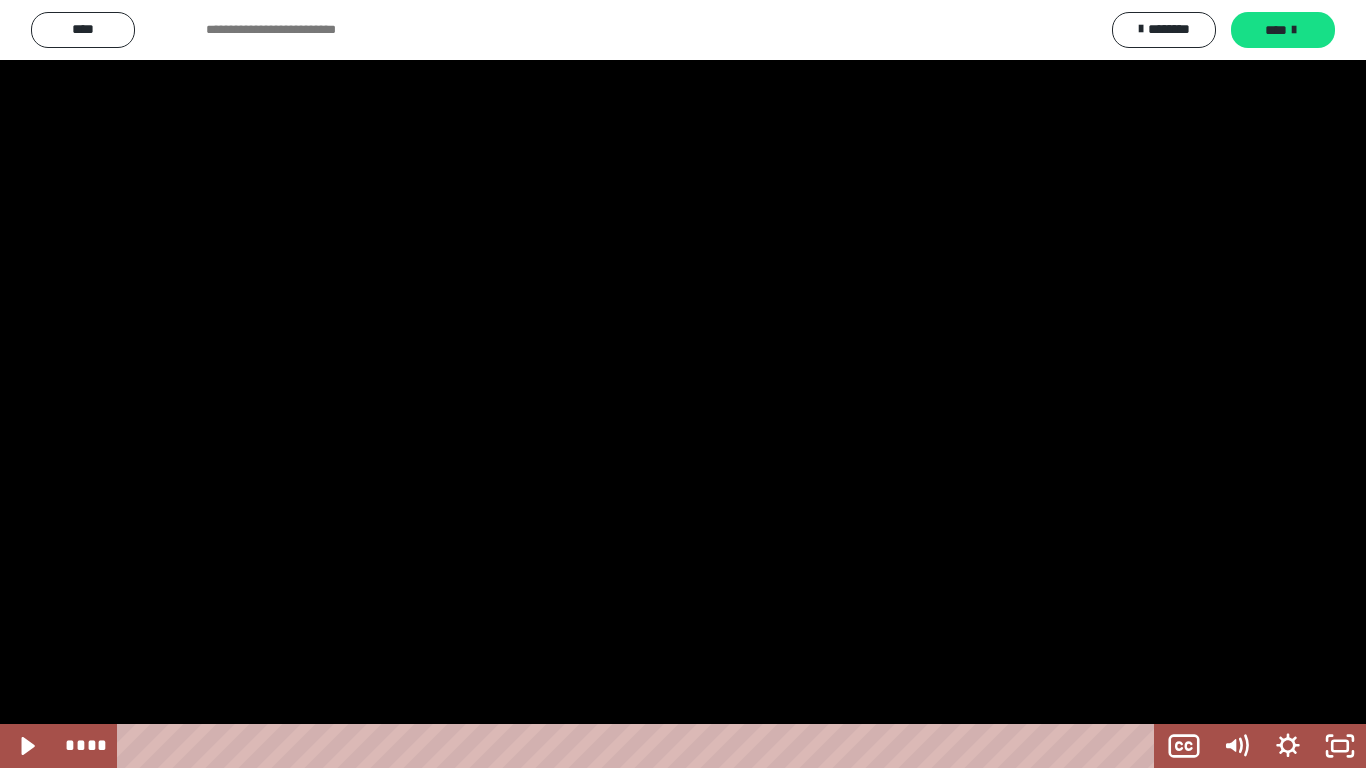 click at bounding box center [683, 384] 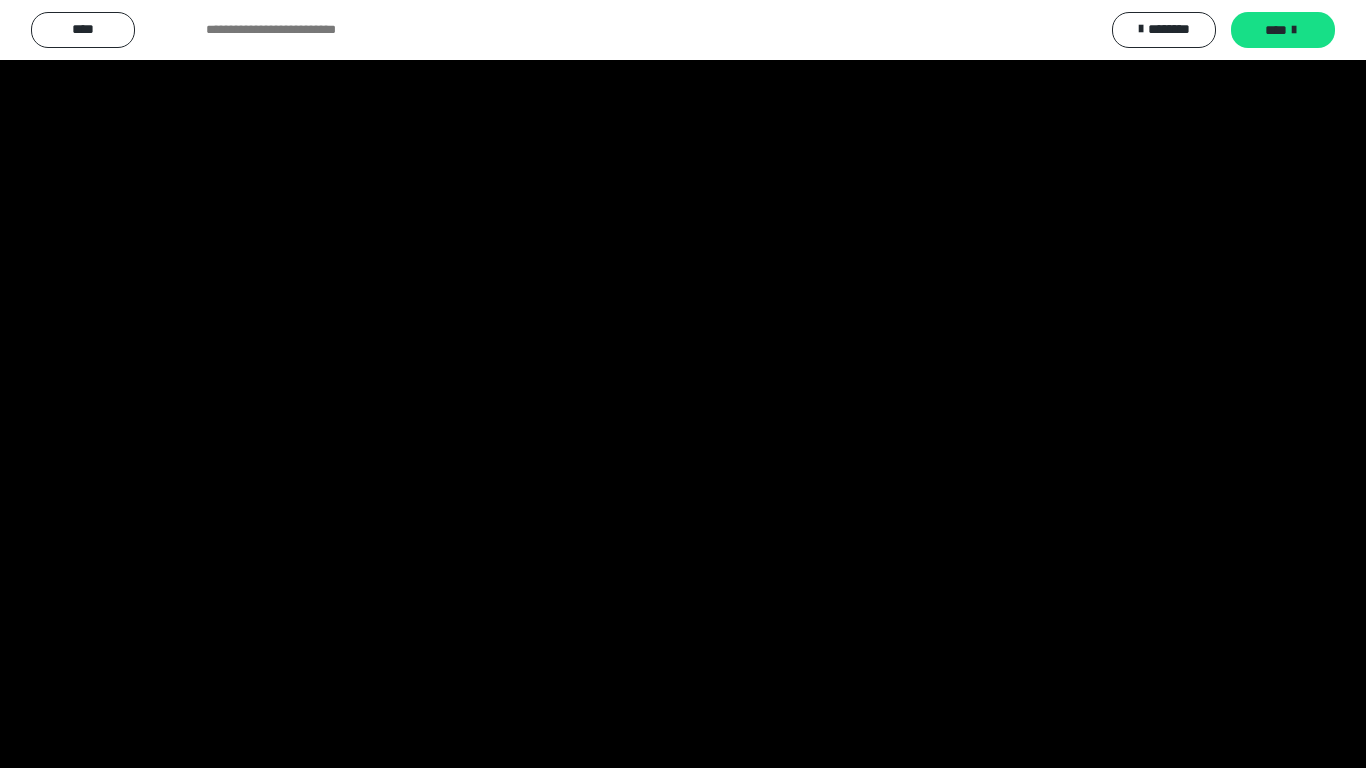 type 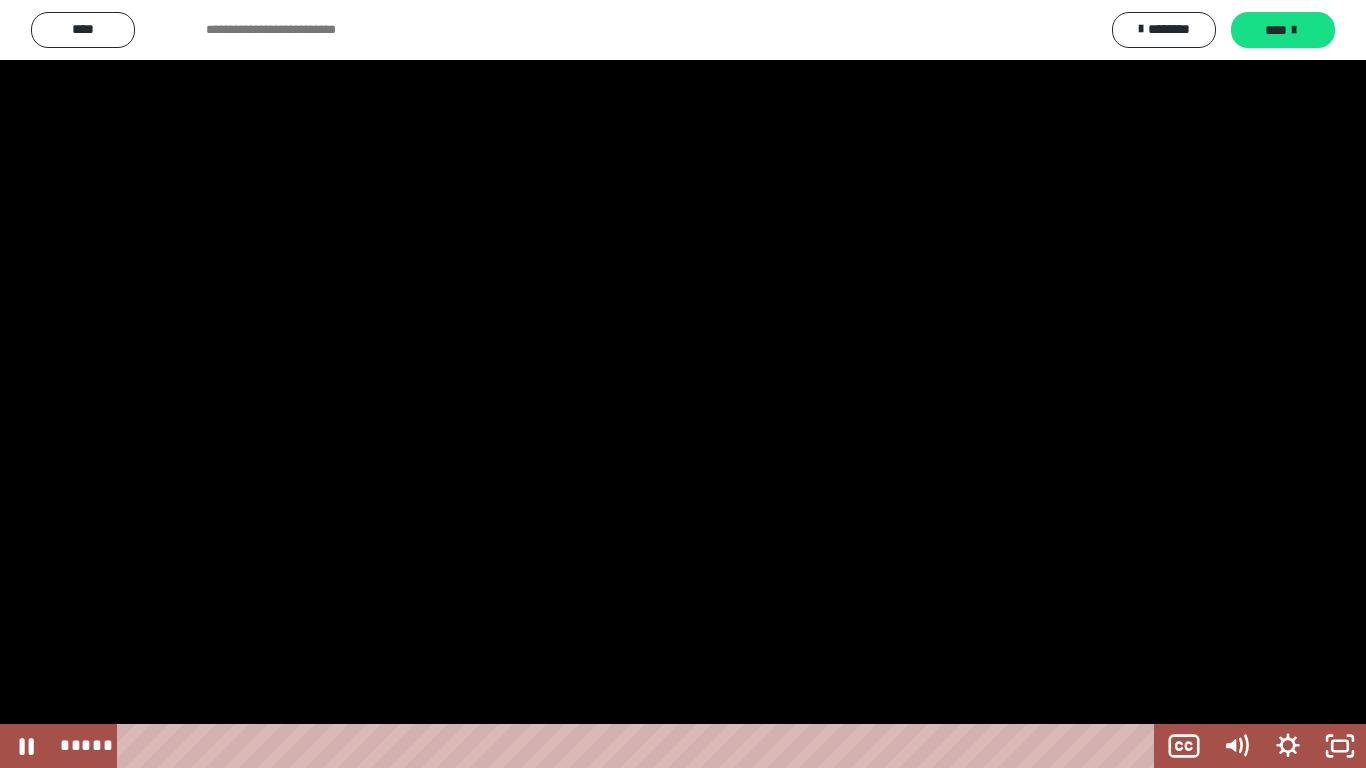 click at bounding box center (683, 384) 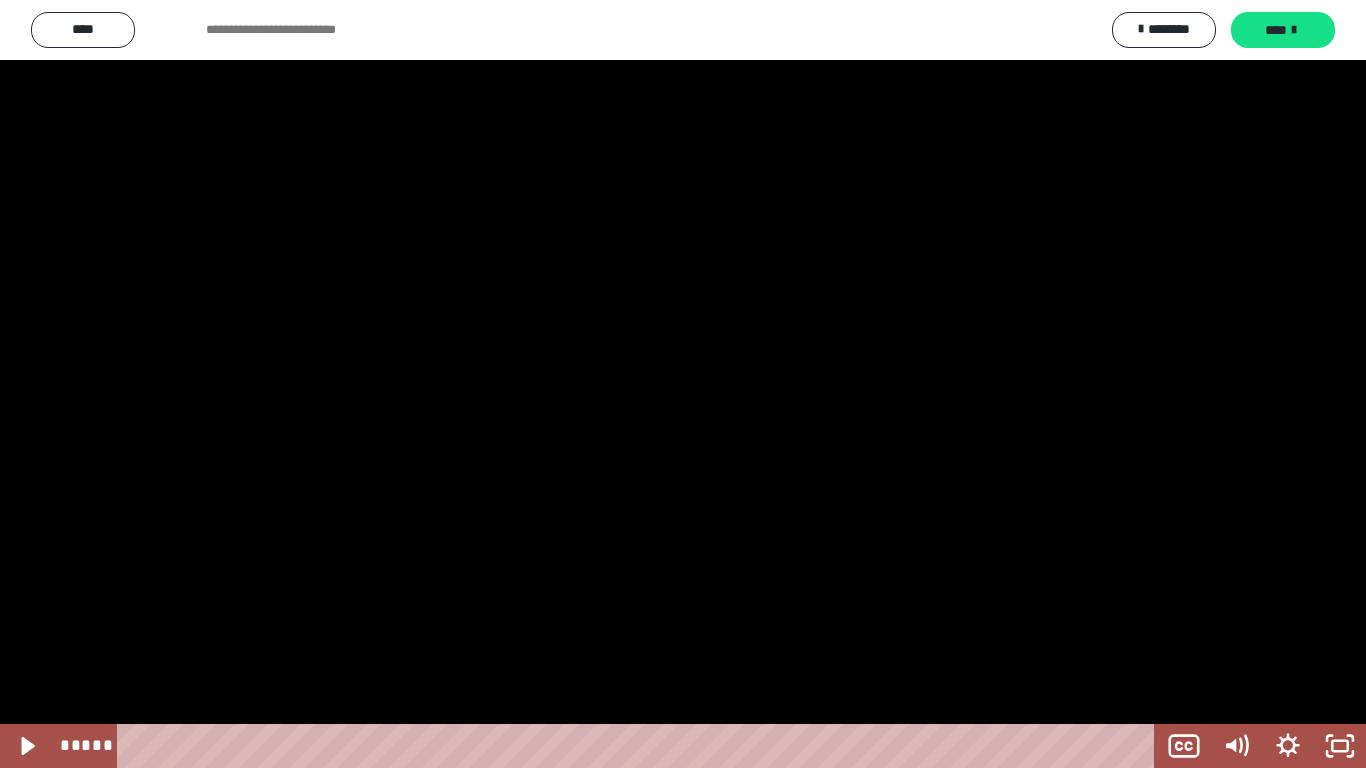 click at bounding box center [683, 384] 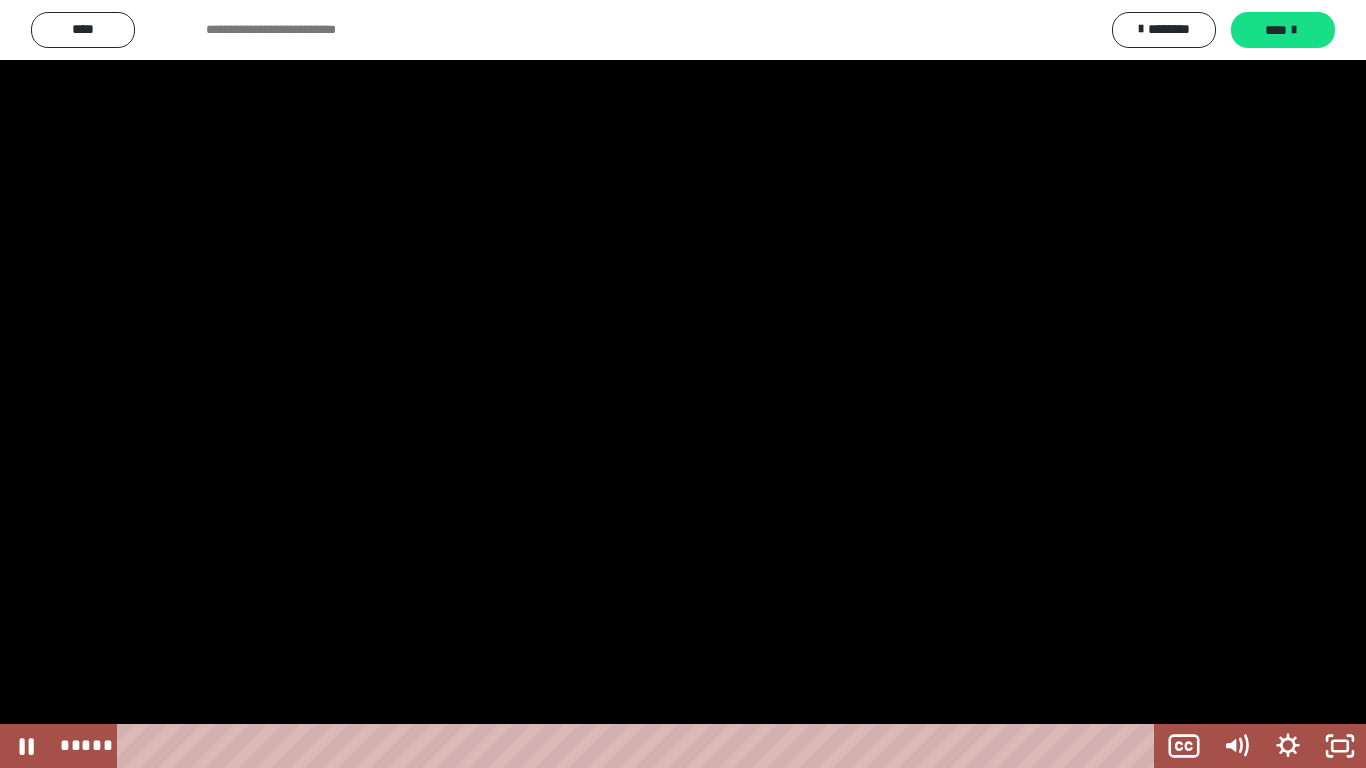 click at bounding box center [683, 384] 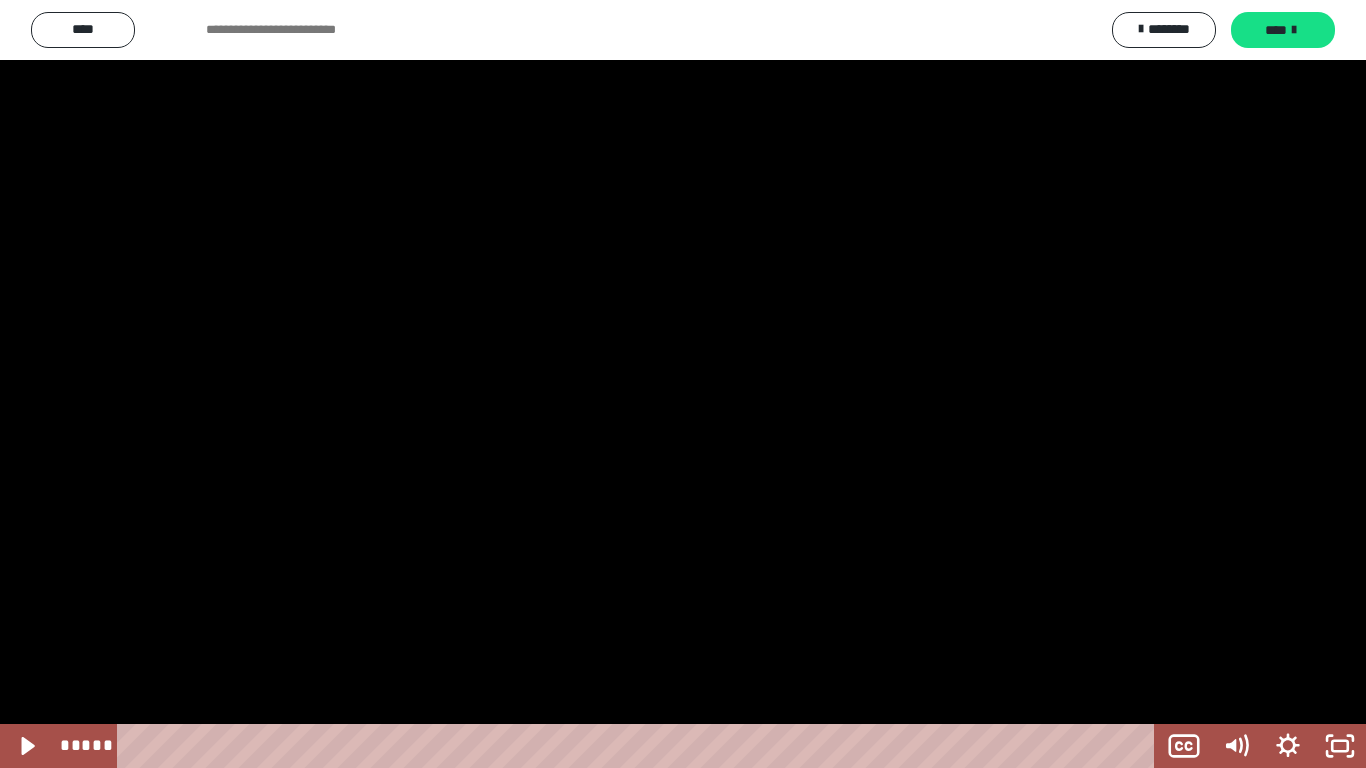 click at bounding box center [683, 384] 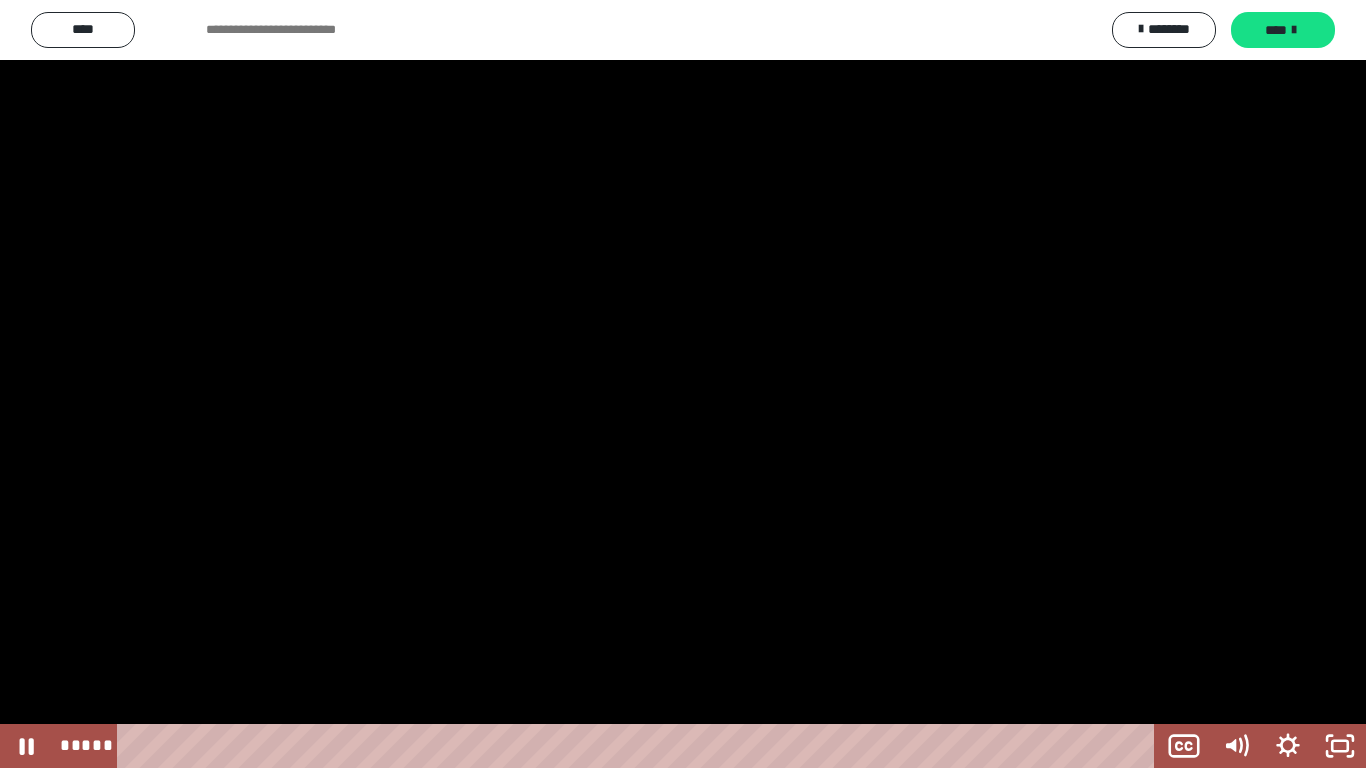 click at bounding box center (683, 384) 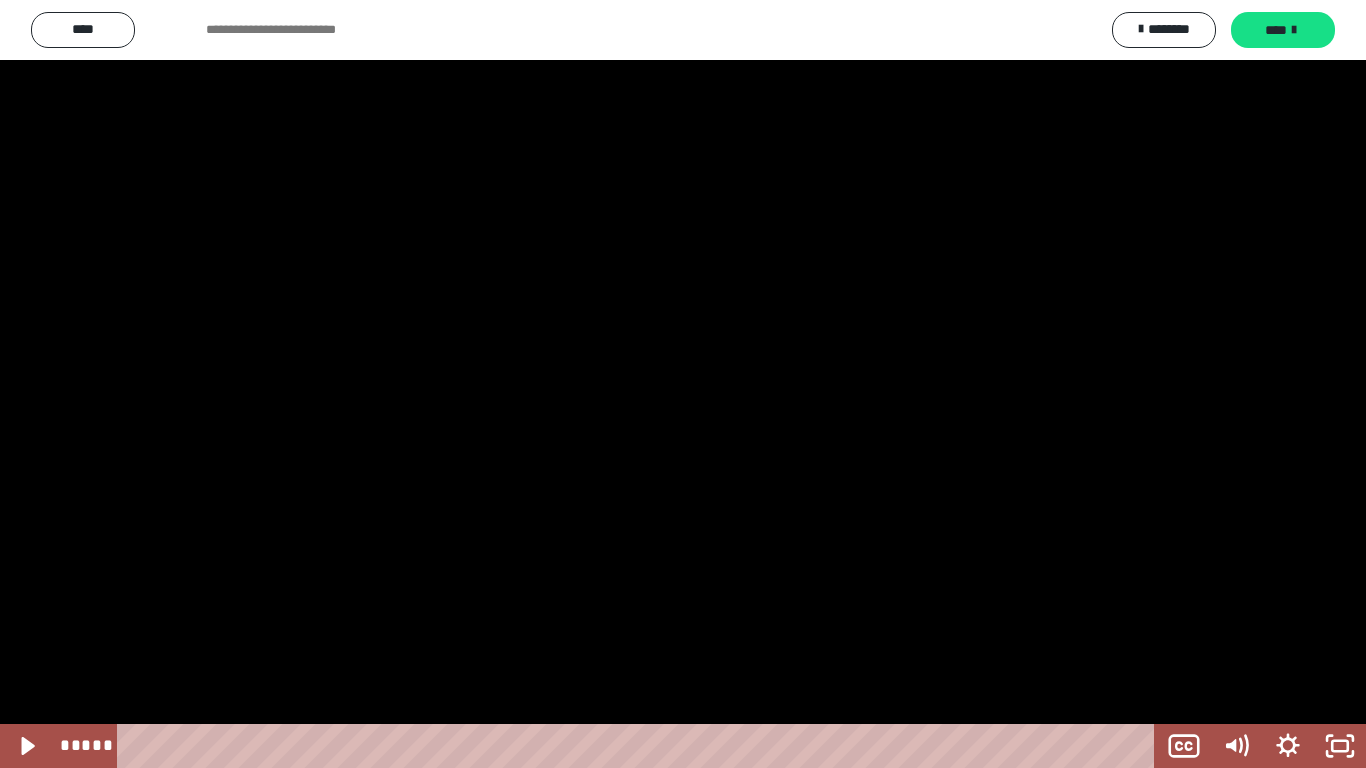 click at bounding box center [683, 384] 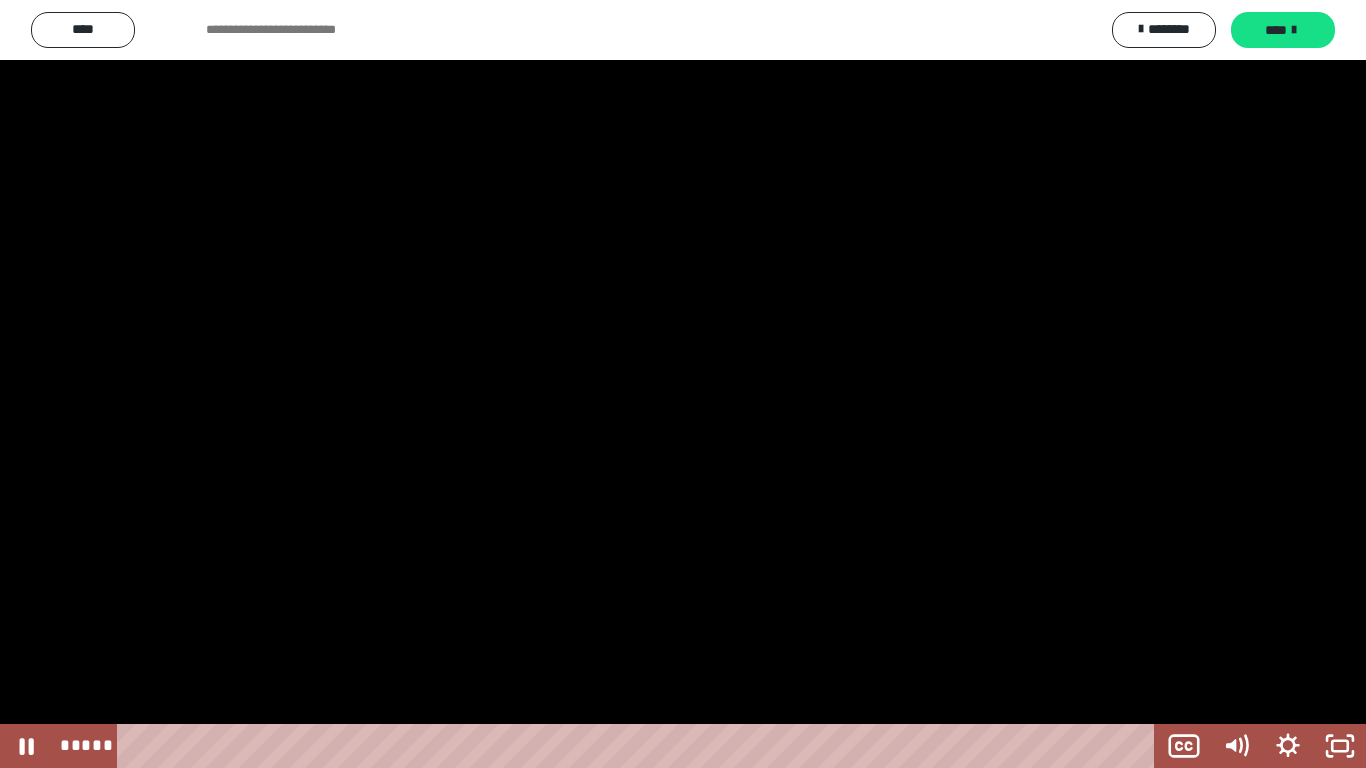 click at bounding box center [683, 384] 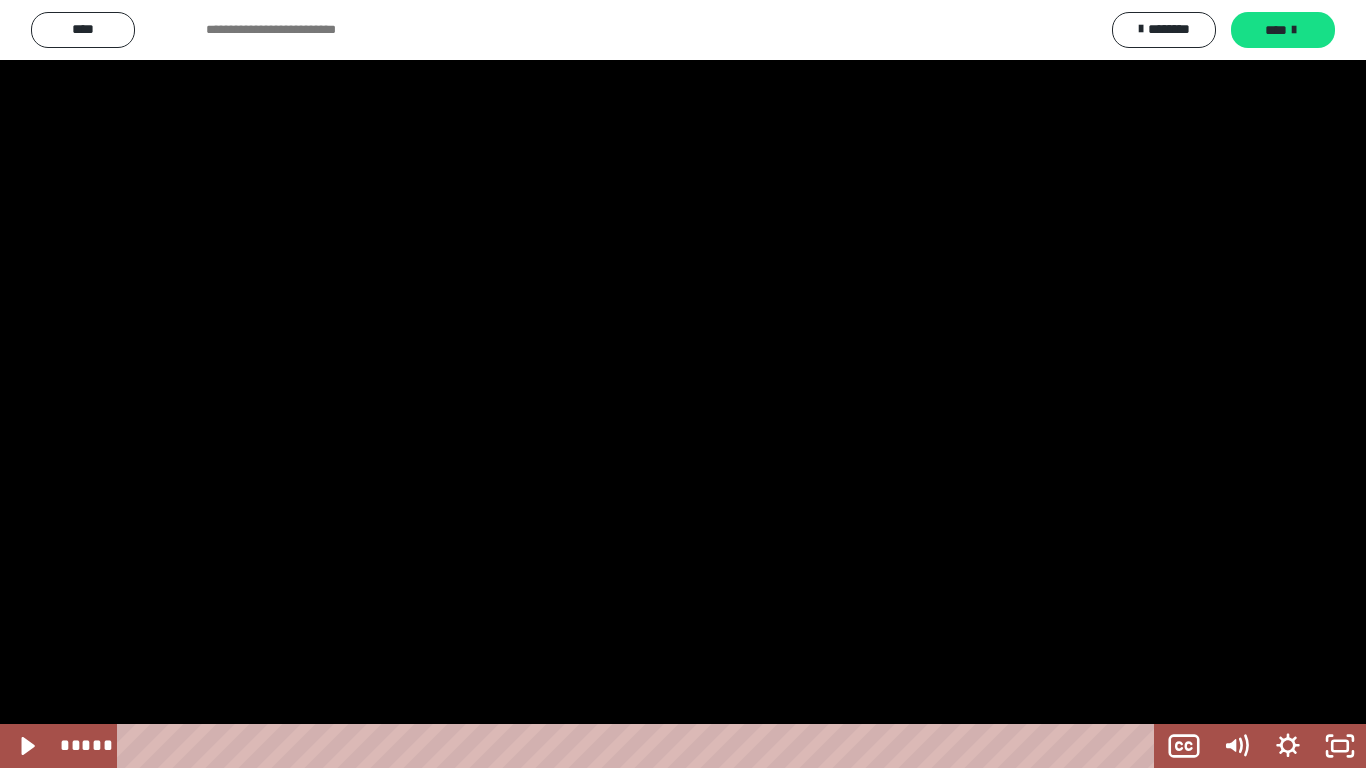 click at bounding box center [683, 384] 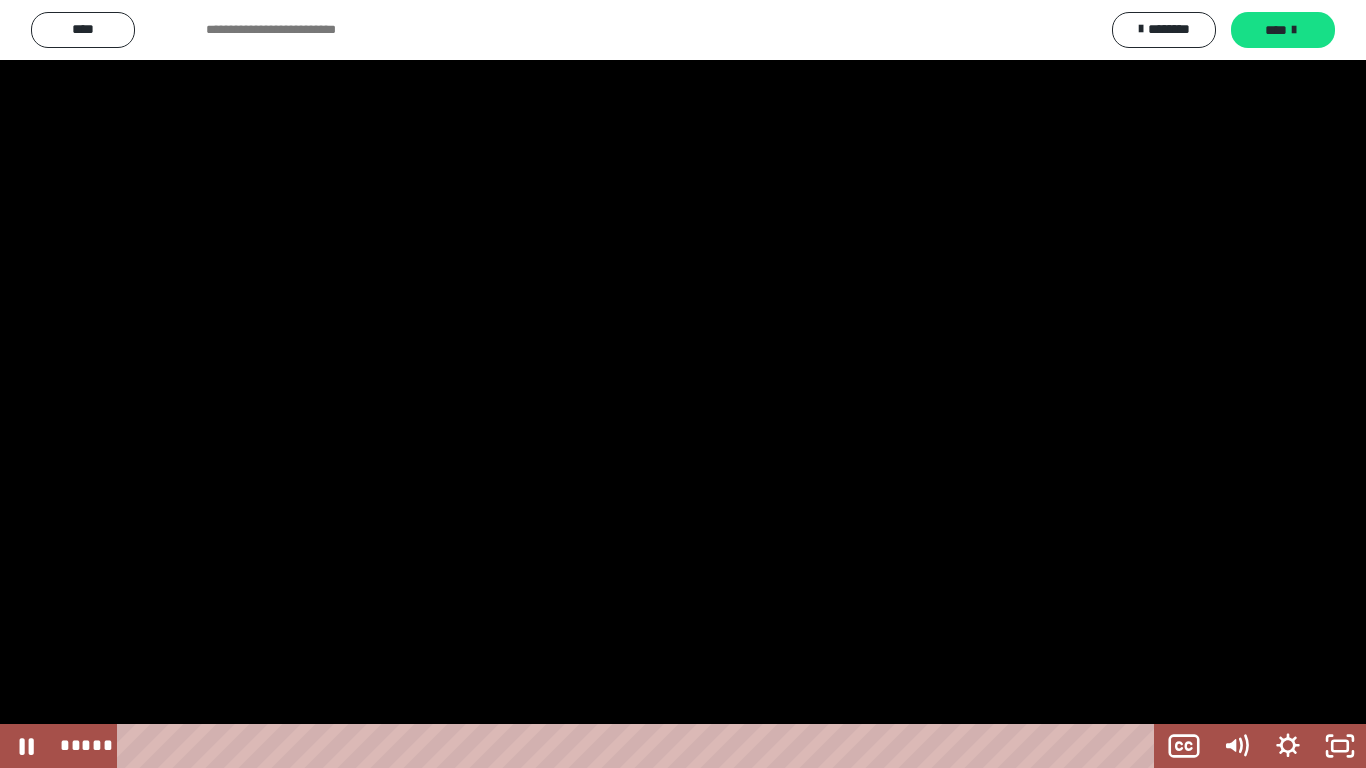 click at bounding box center (683, 384) 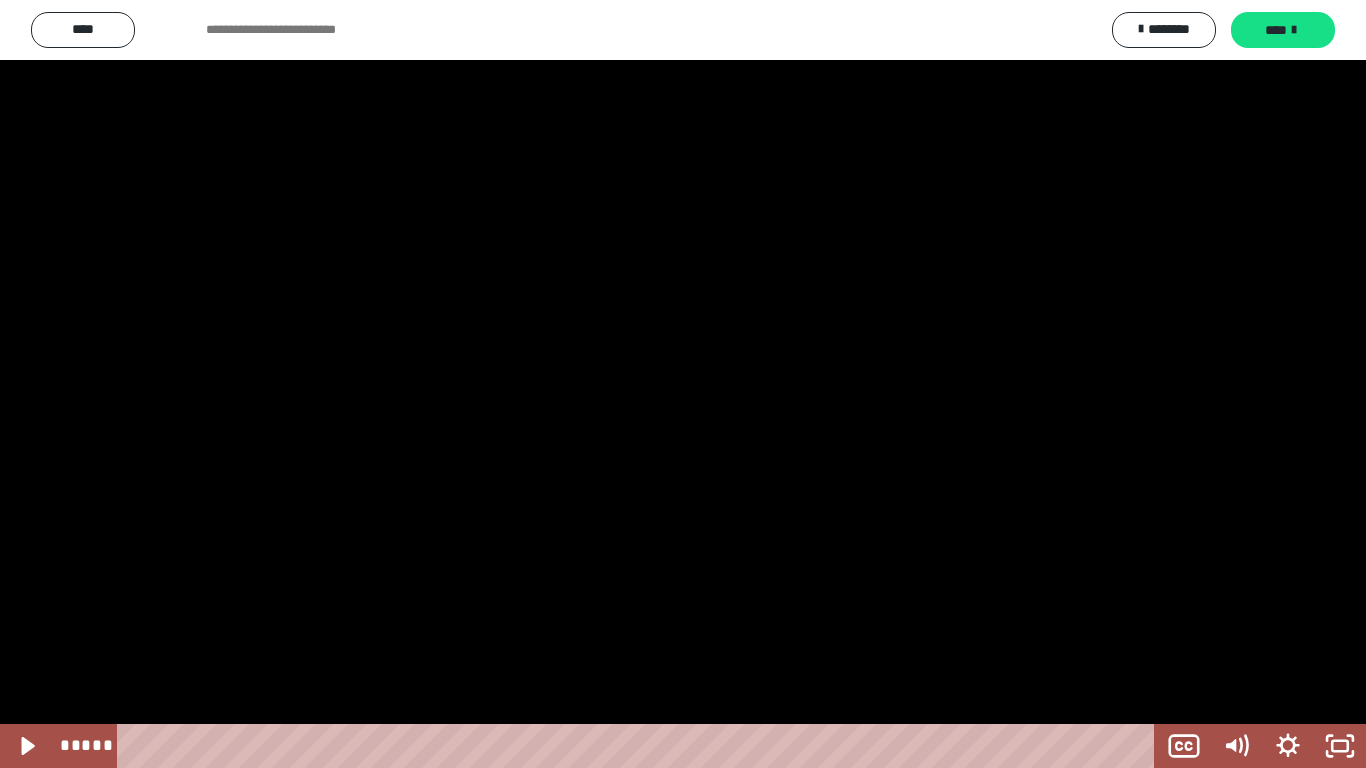 click at bounding box center [683, 384] 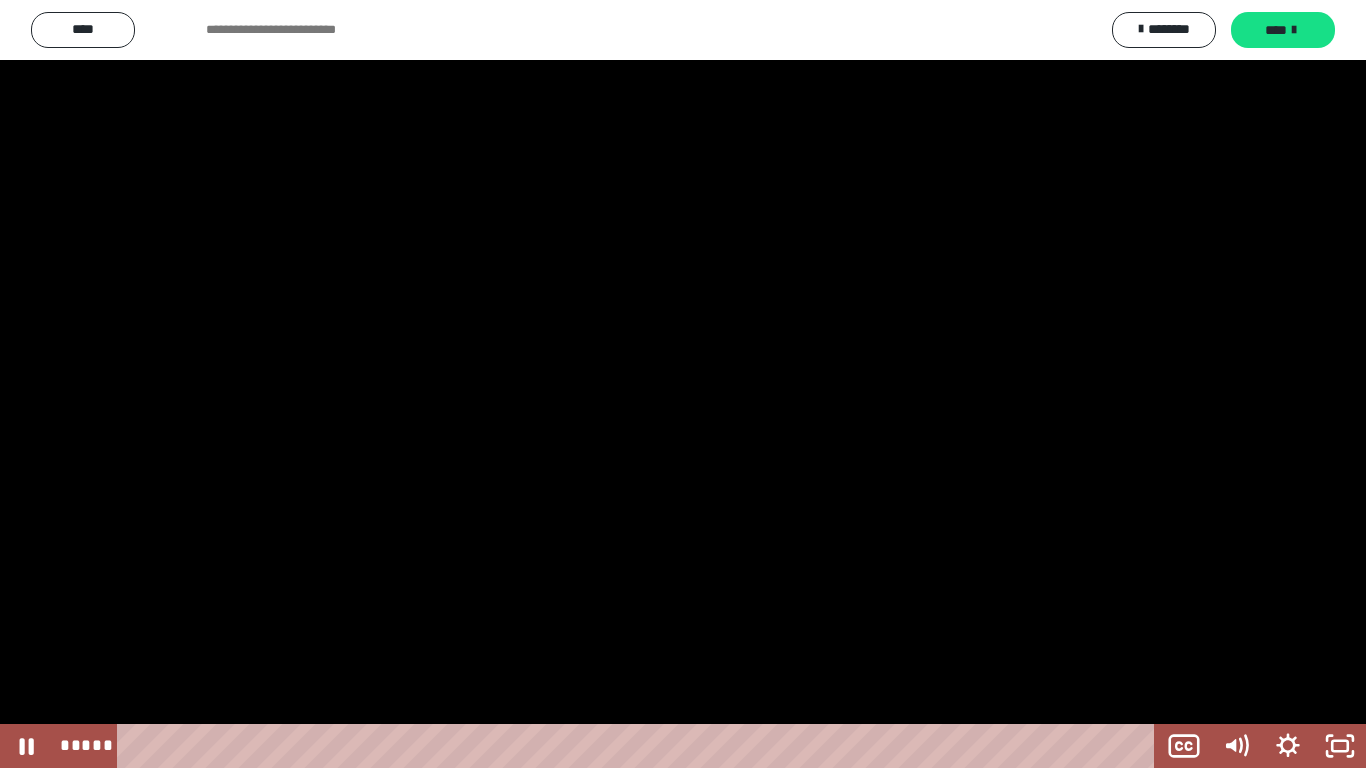 click at bounding box center (683, 384) 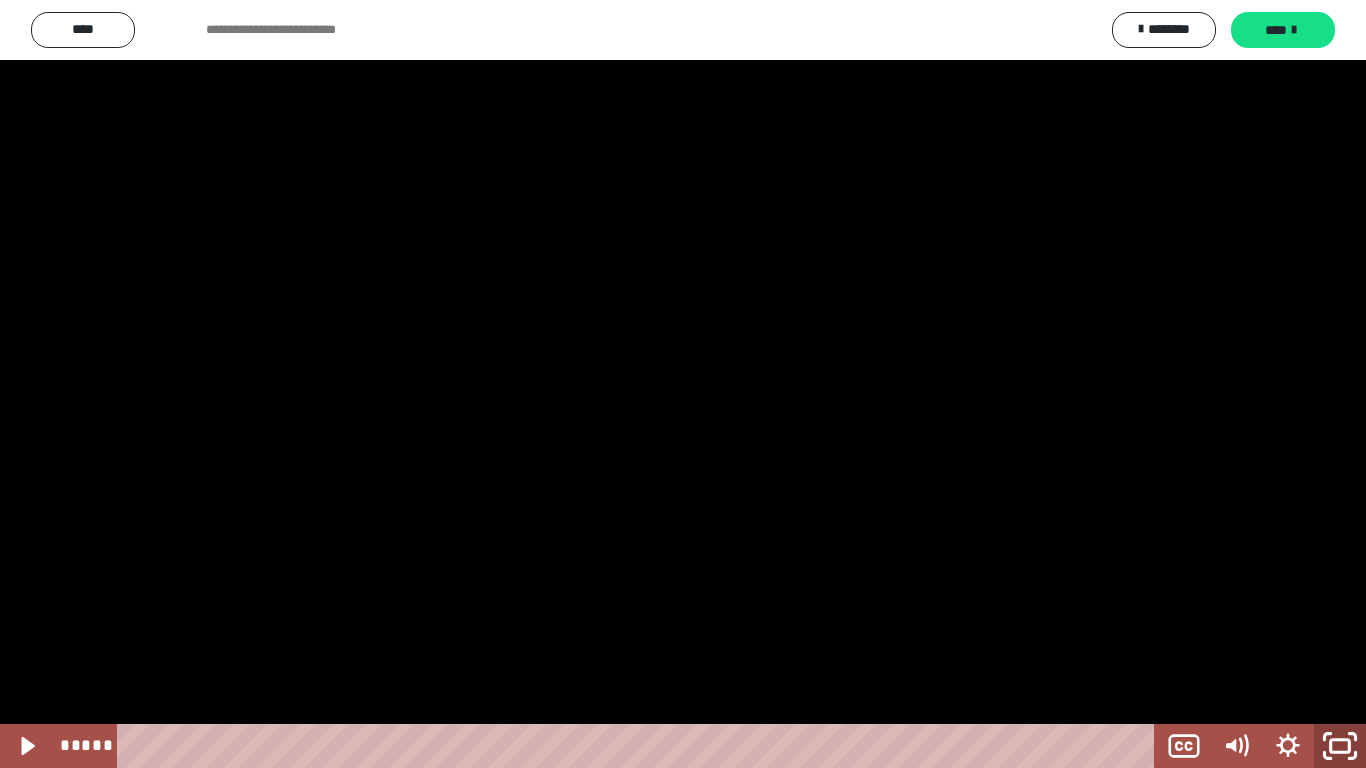 click 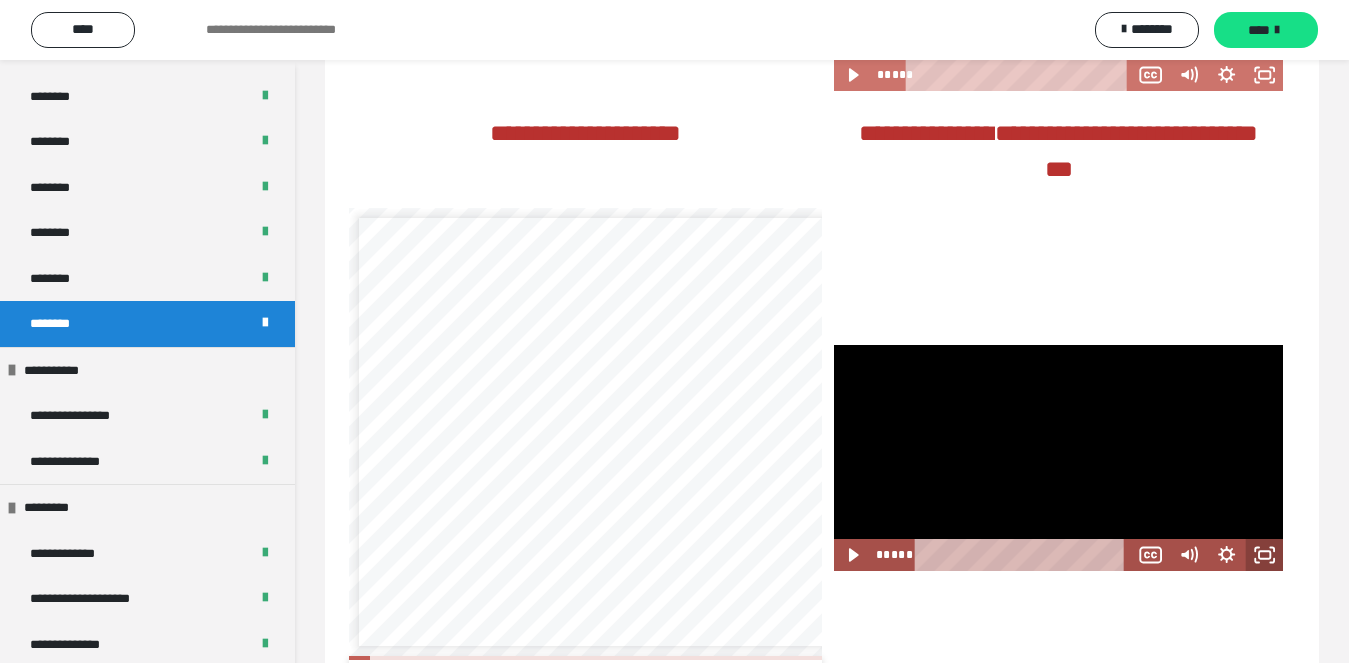 click 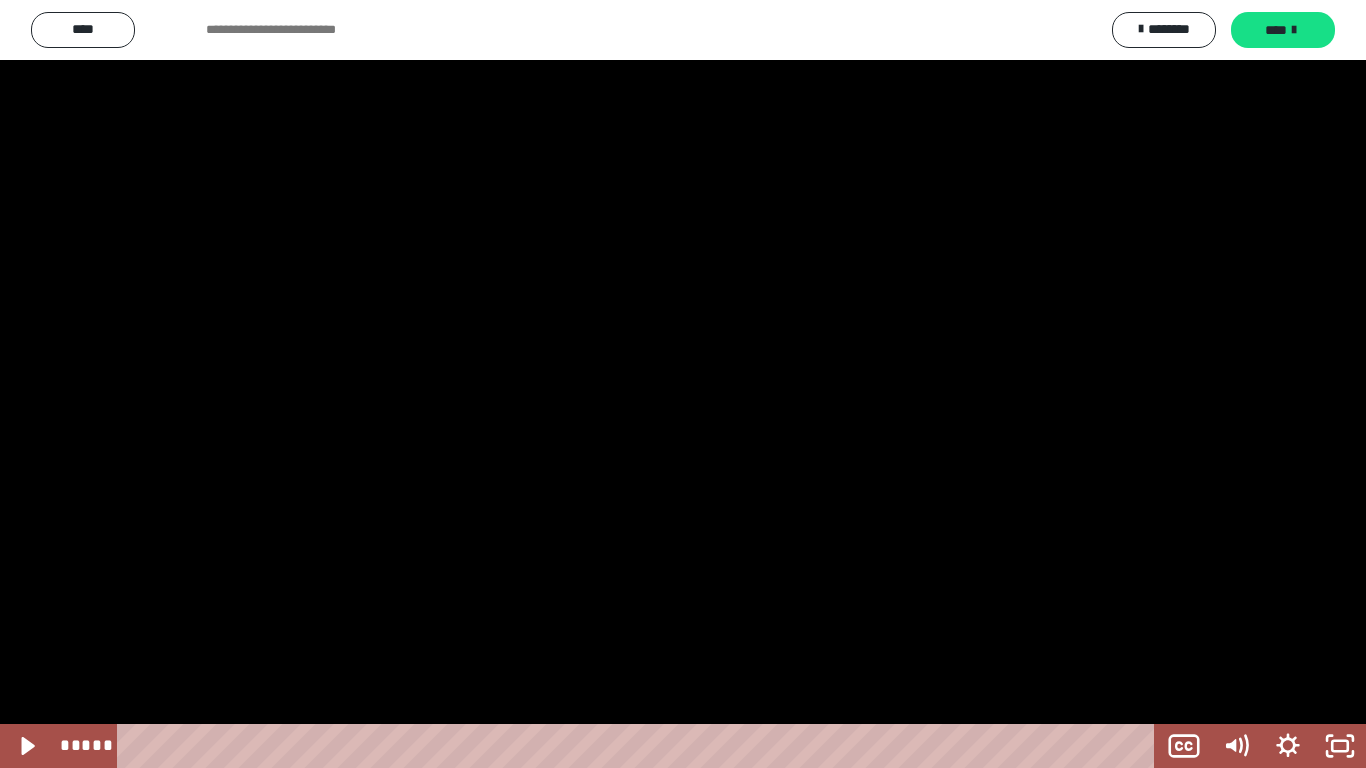 click at bounding box center [683, 384] 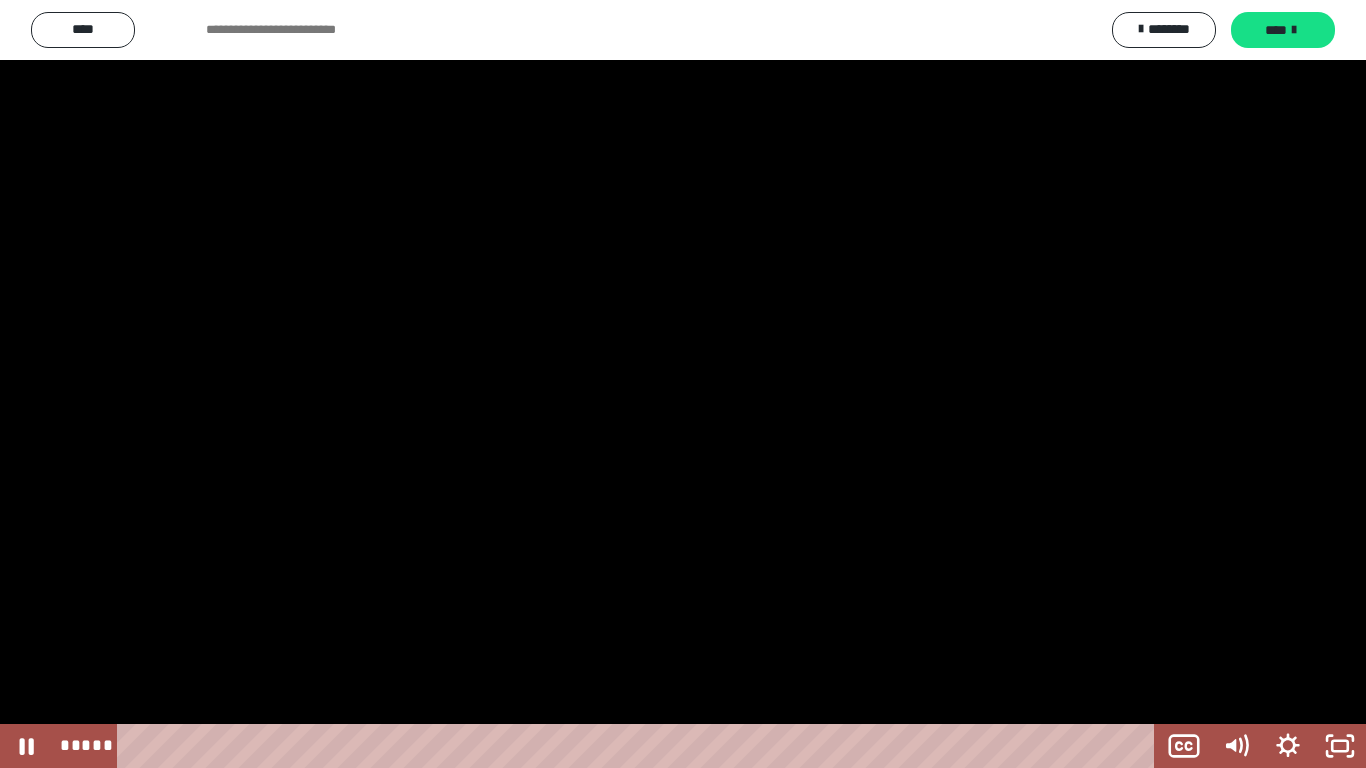 click at bounding box center [683, 384] 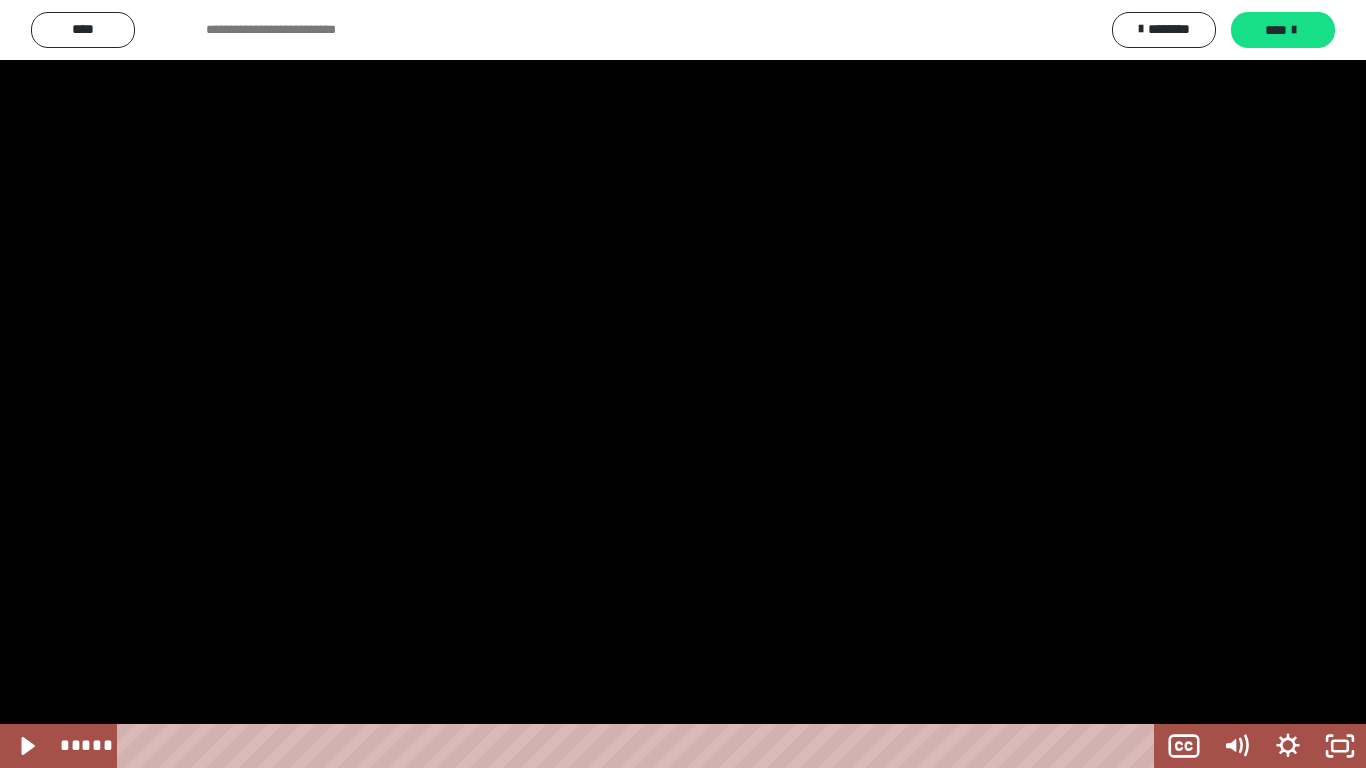 click at bounding box center (683, 384) 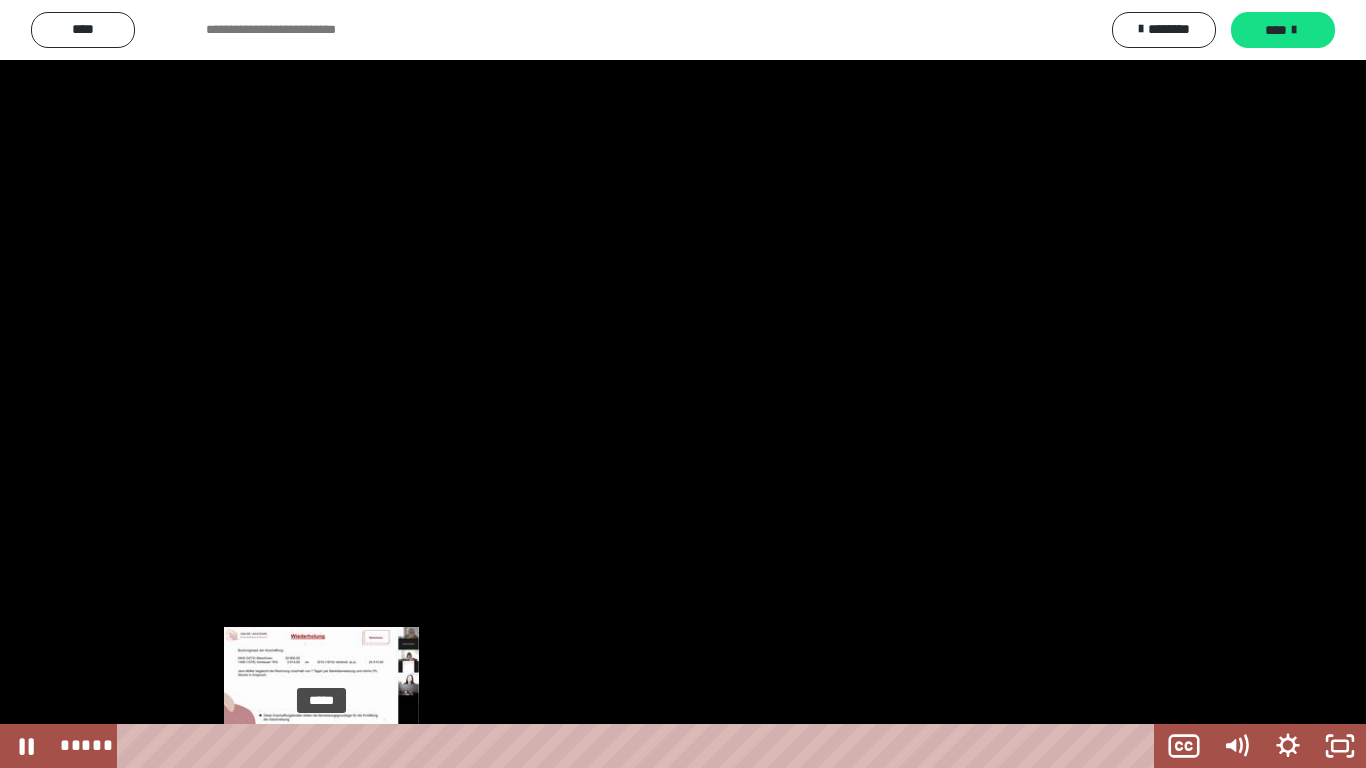 click on "*****" at bounding box center [640, 746] 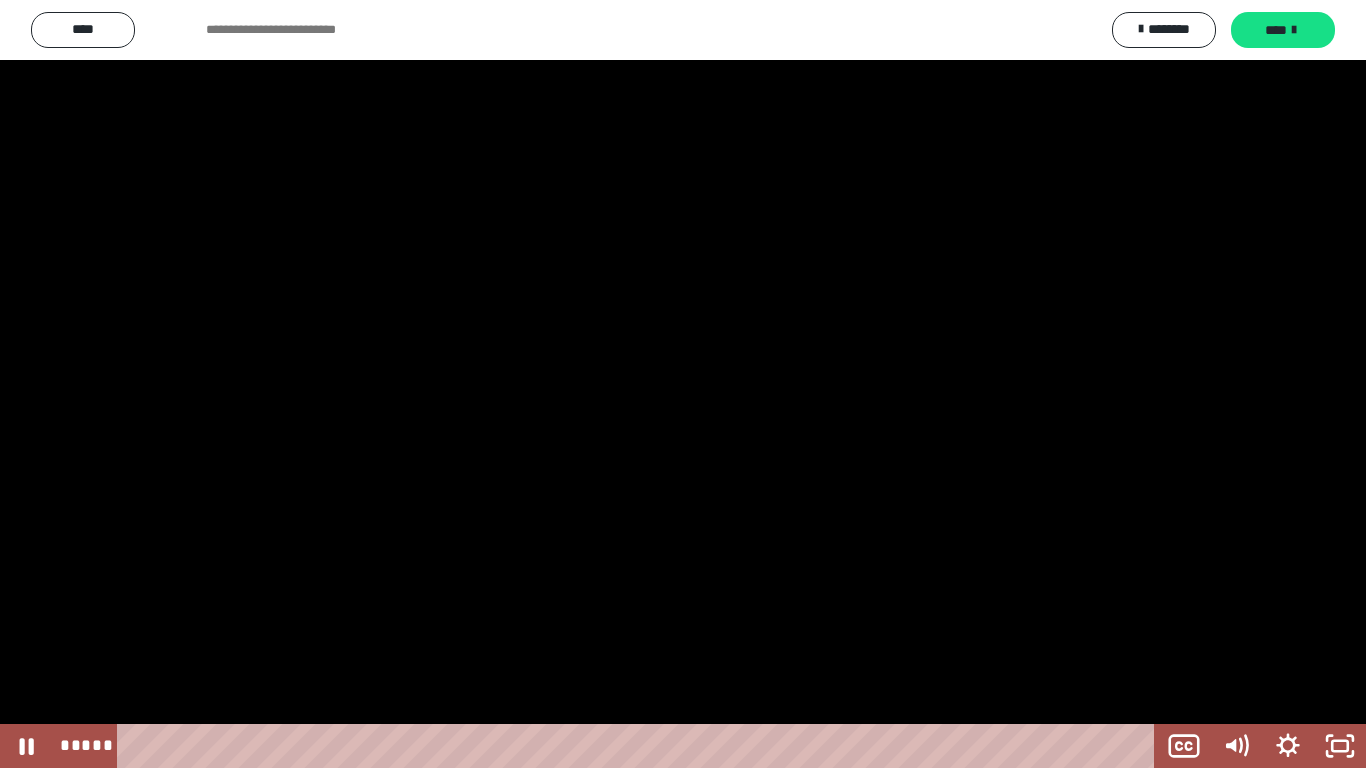 click at bounding box center [683, 384] 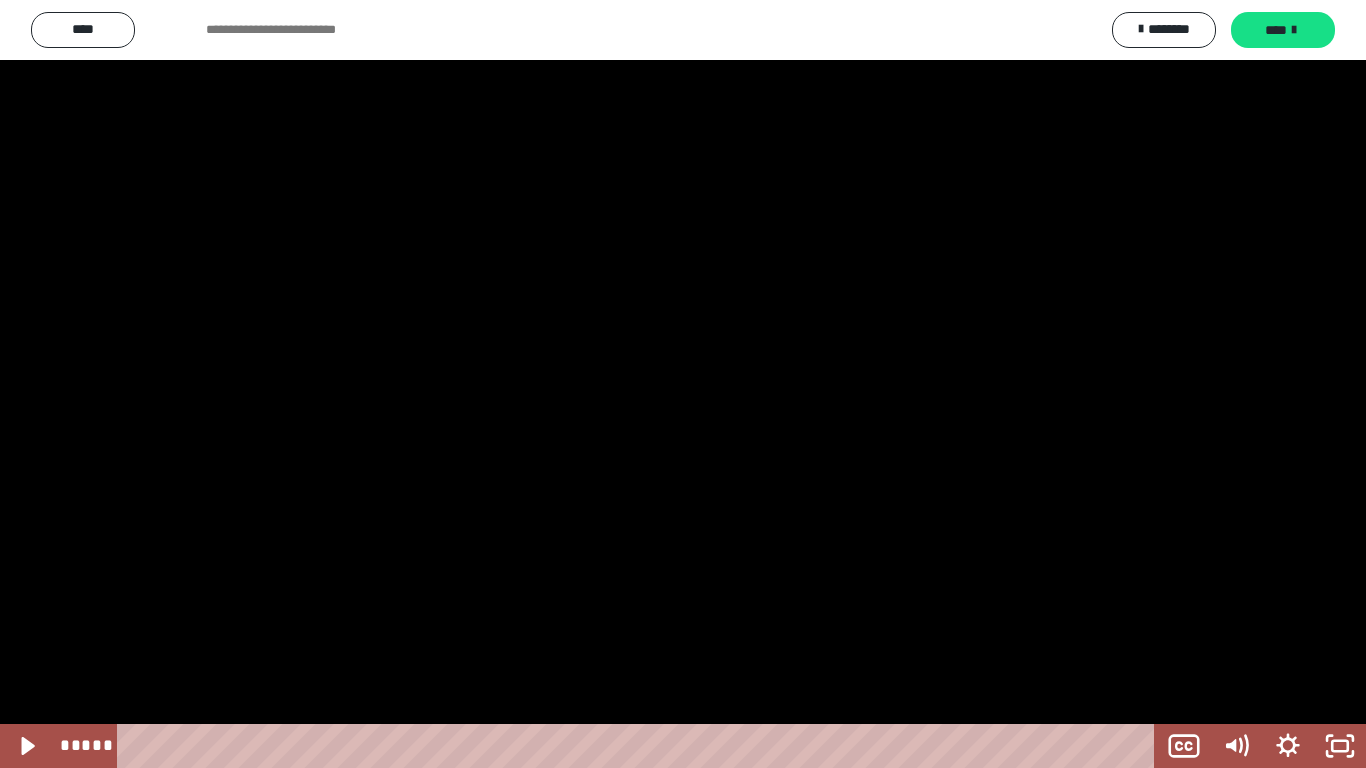 click at bounding box center [683, 384] 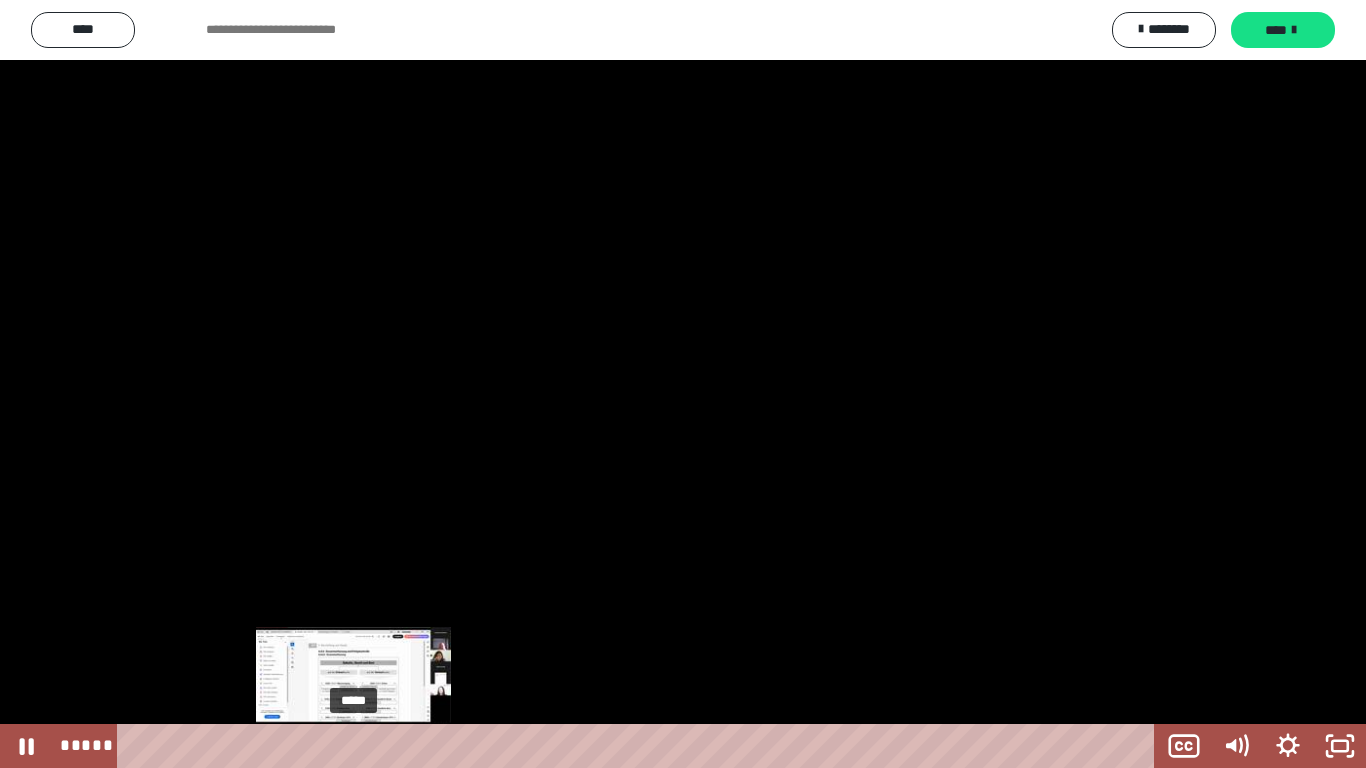 click on "*****" at bounding box center (640, 746) 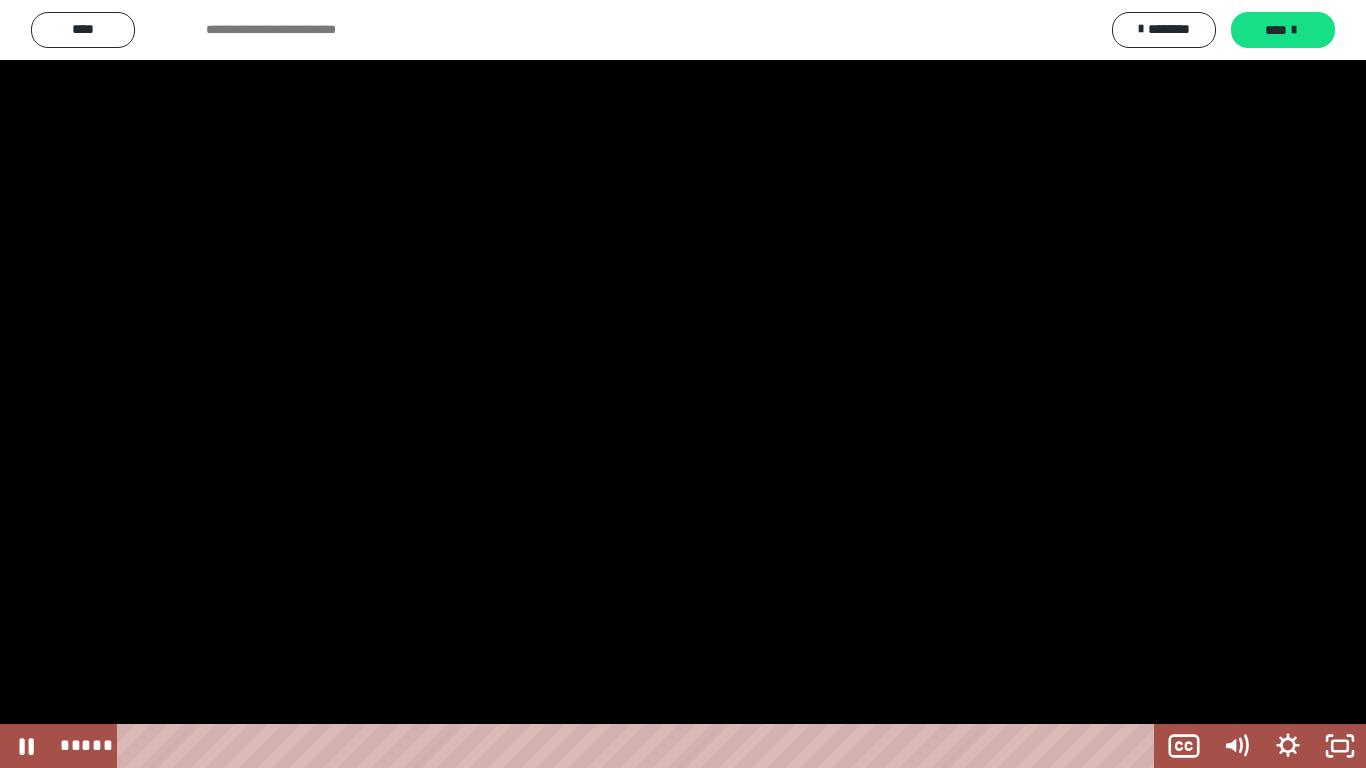 click at bounding box center (683, 384) 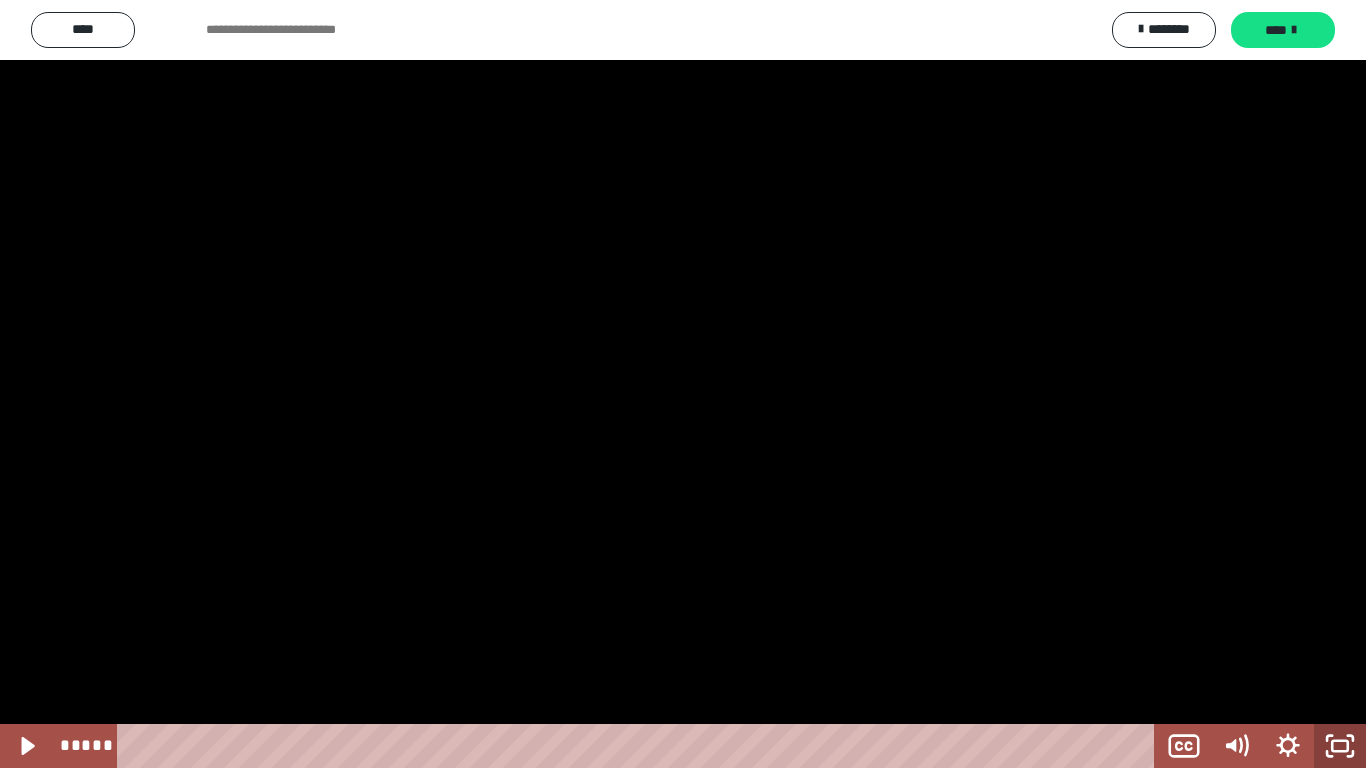 click 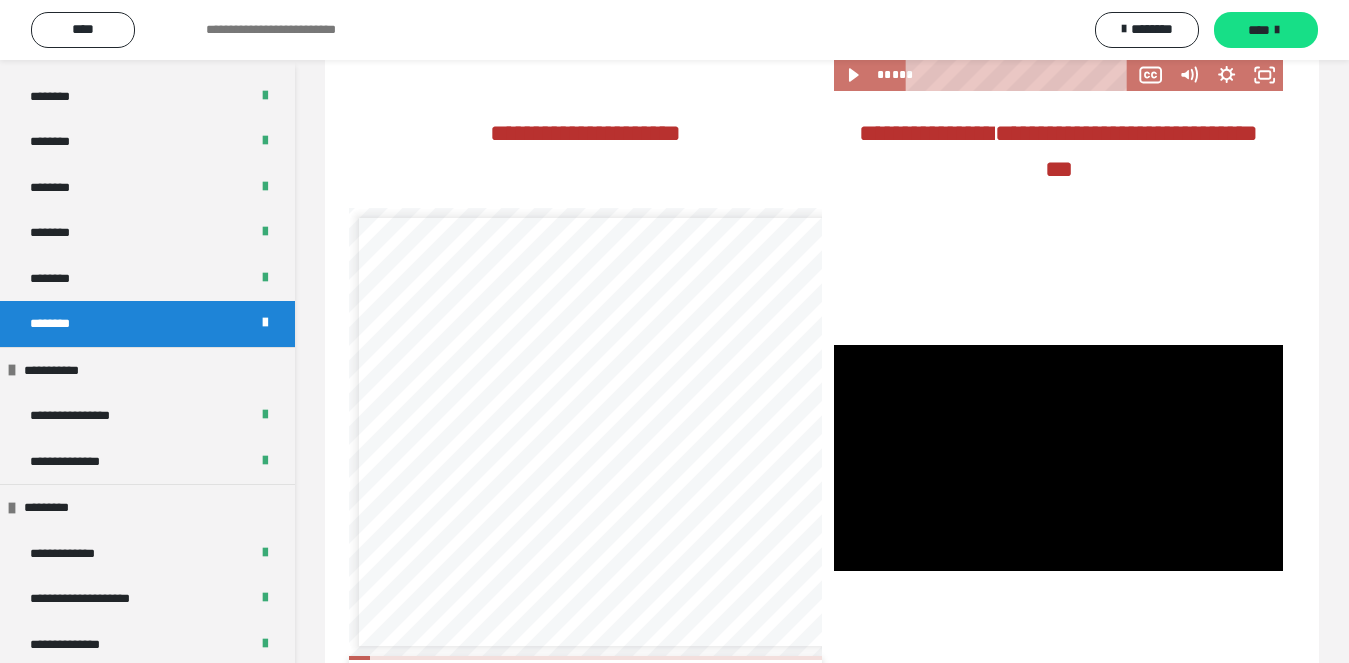 click at bounding box center [1058, 458] 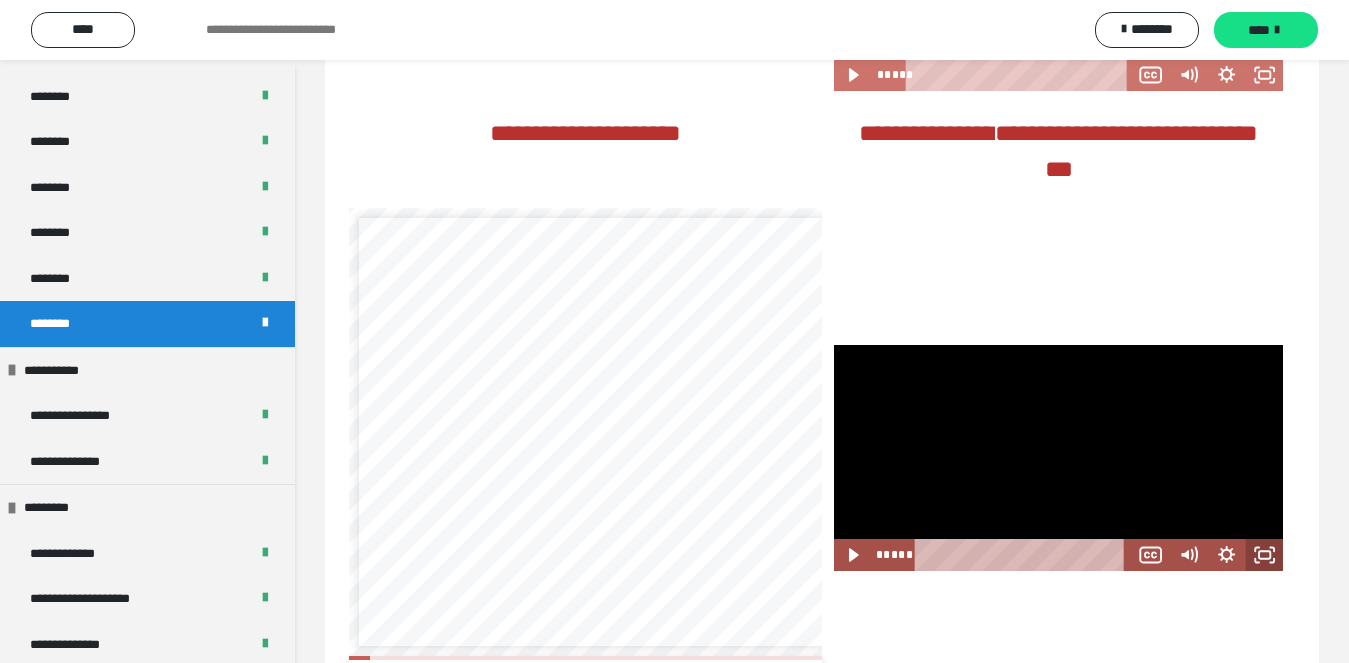 click 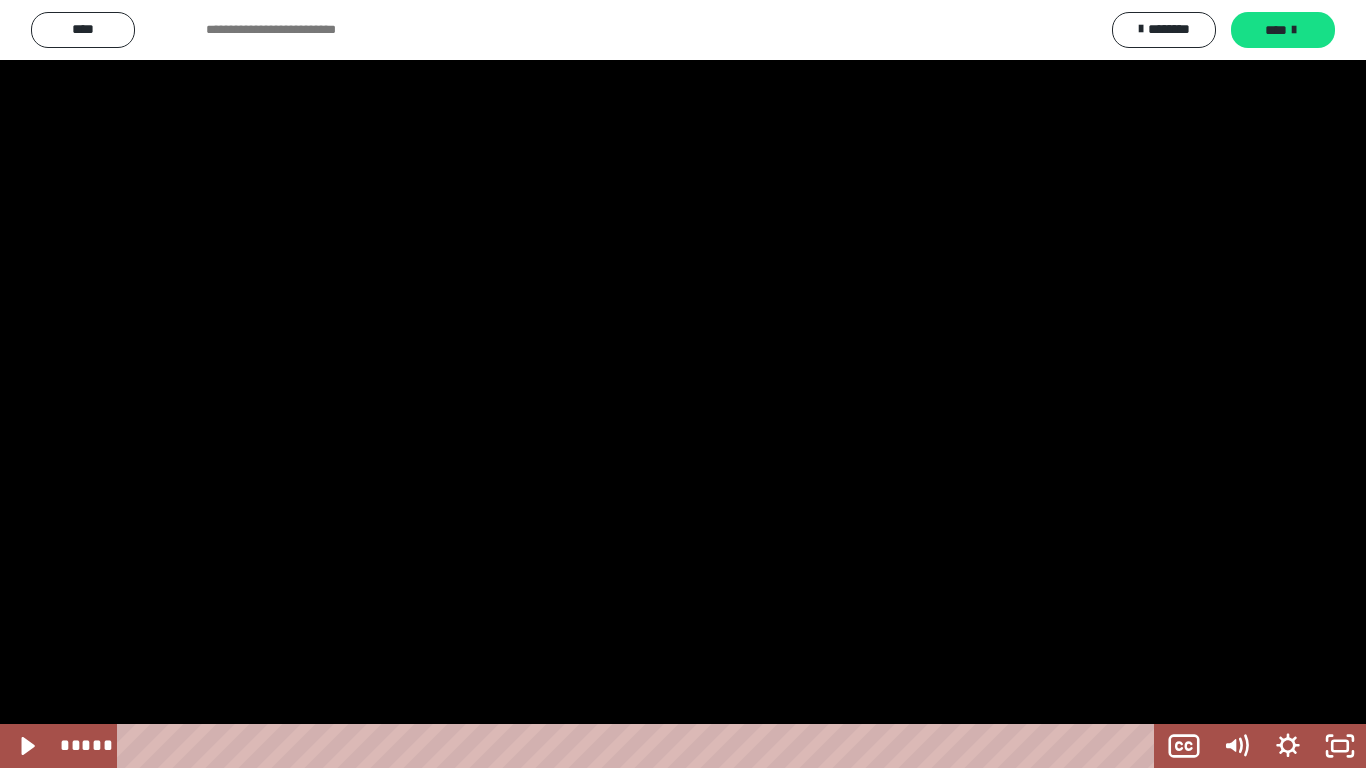 click at bounding box center [683, 384] 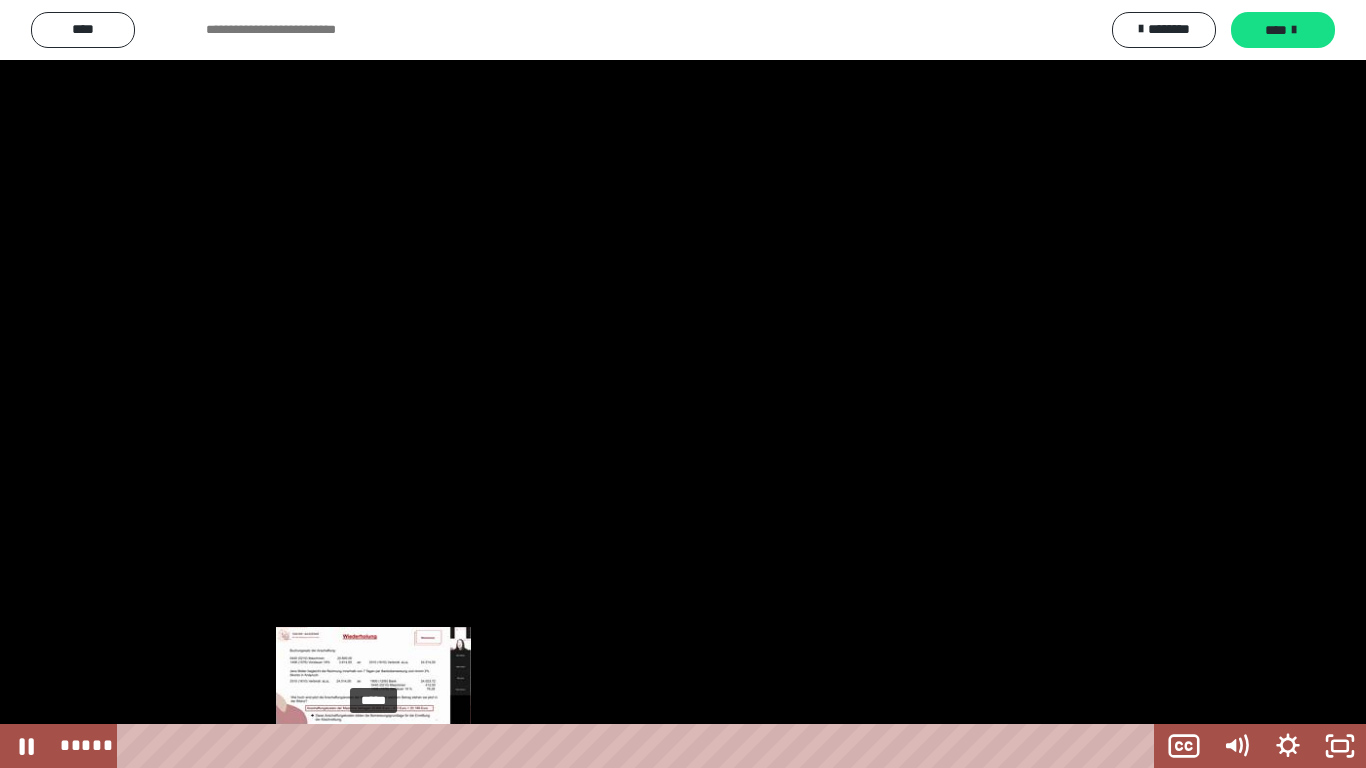 click on "*****" at bounding box center [640, 746] 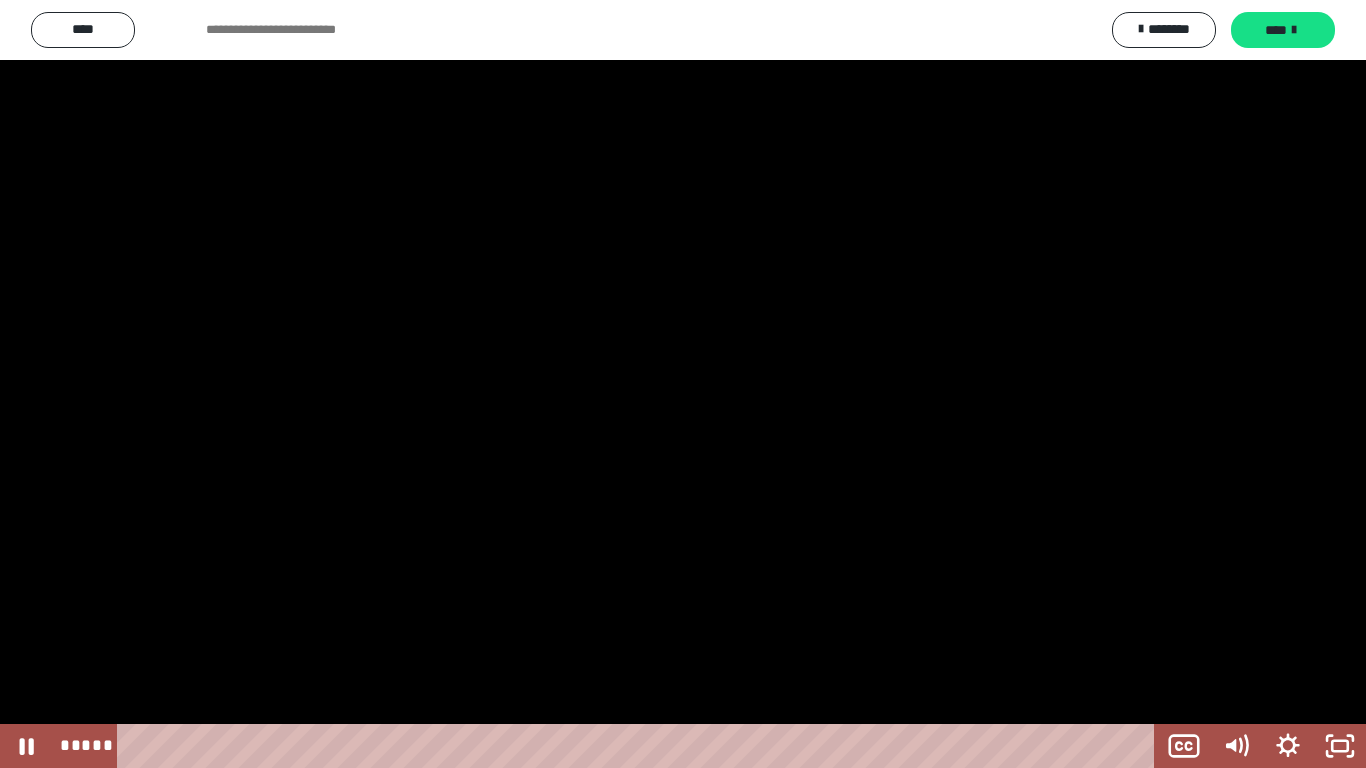 click at bounding box center [683, 384] 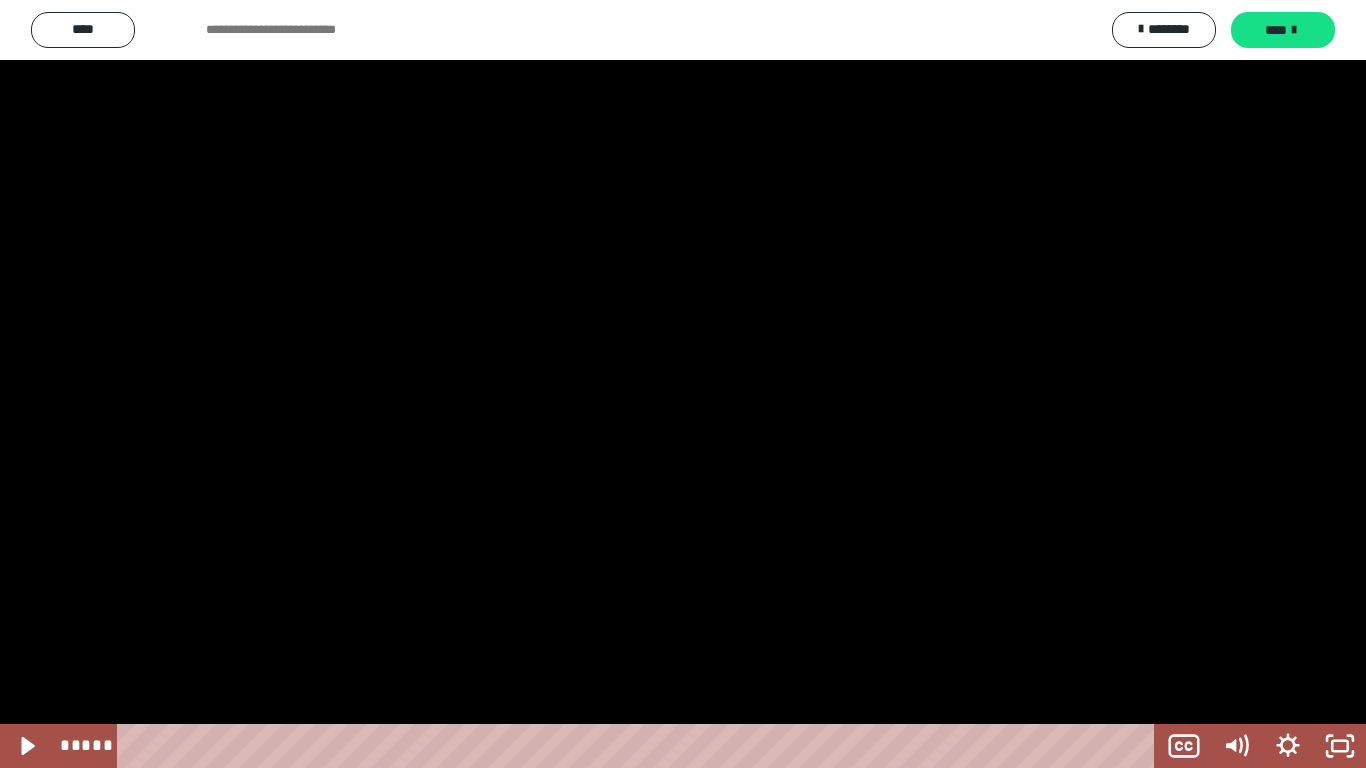 click at bounding box center [683, 384] 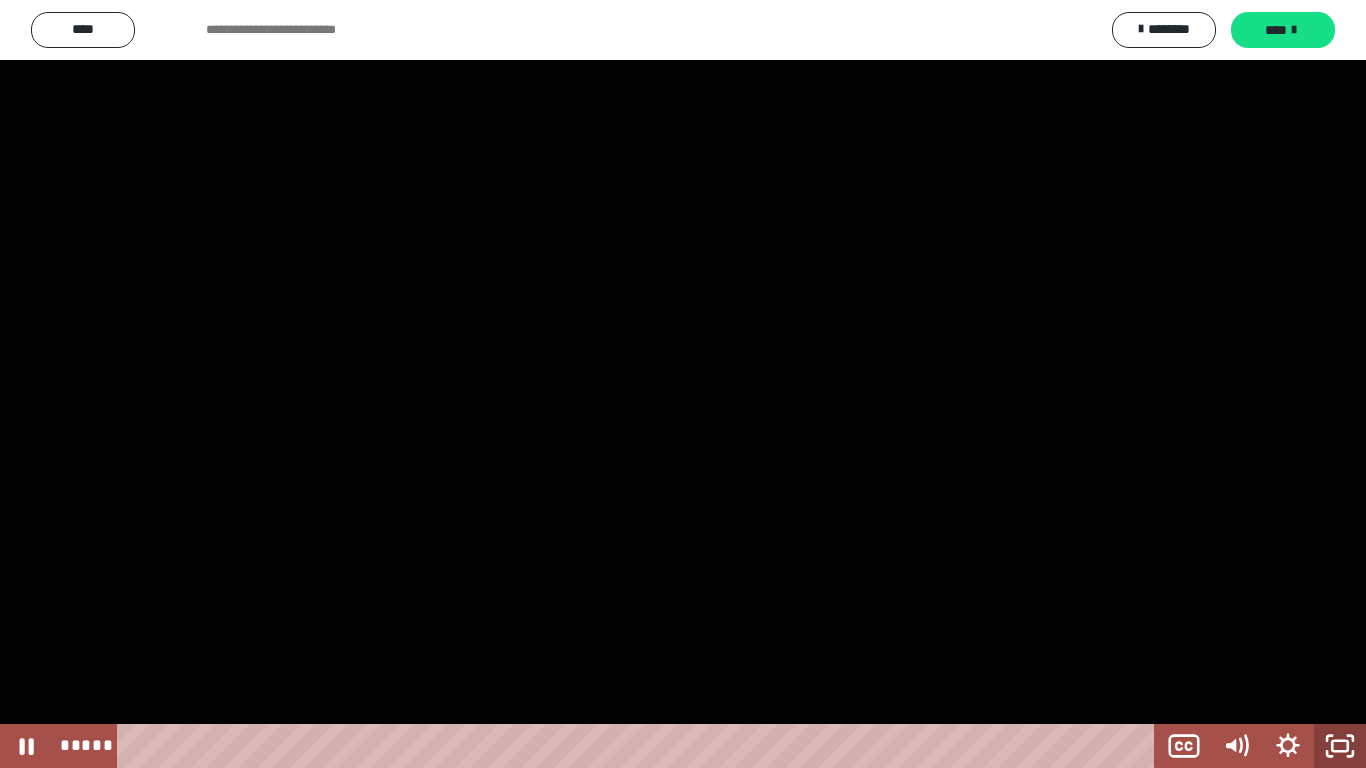 click 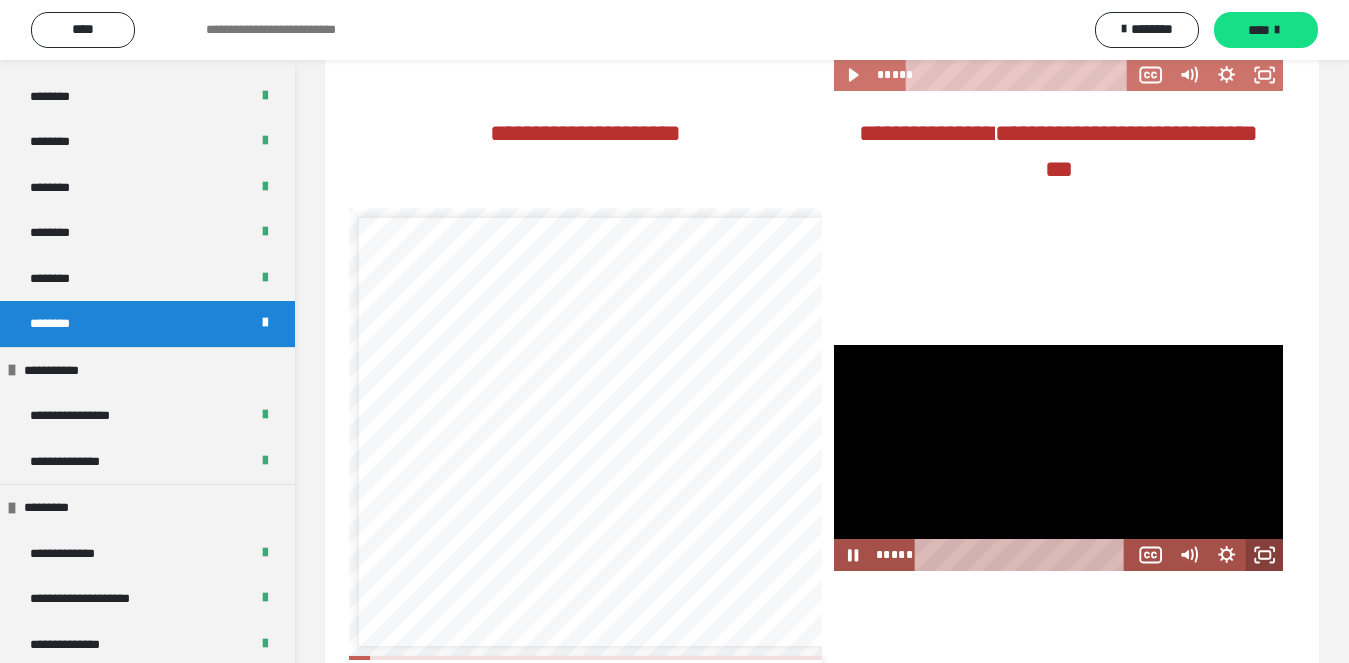 click 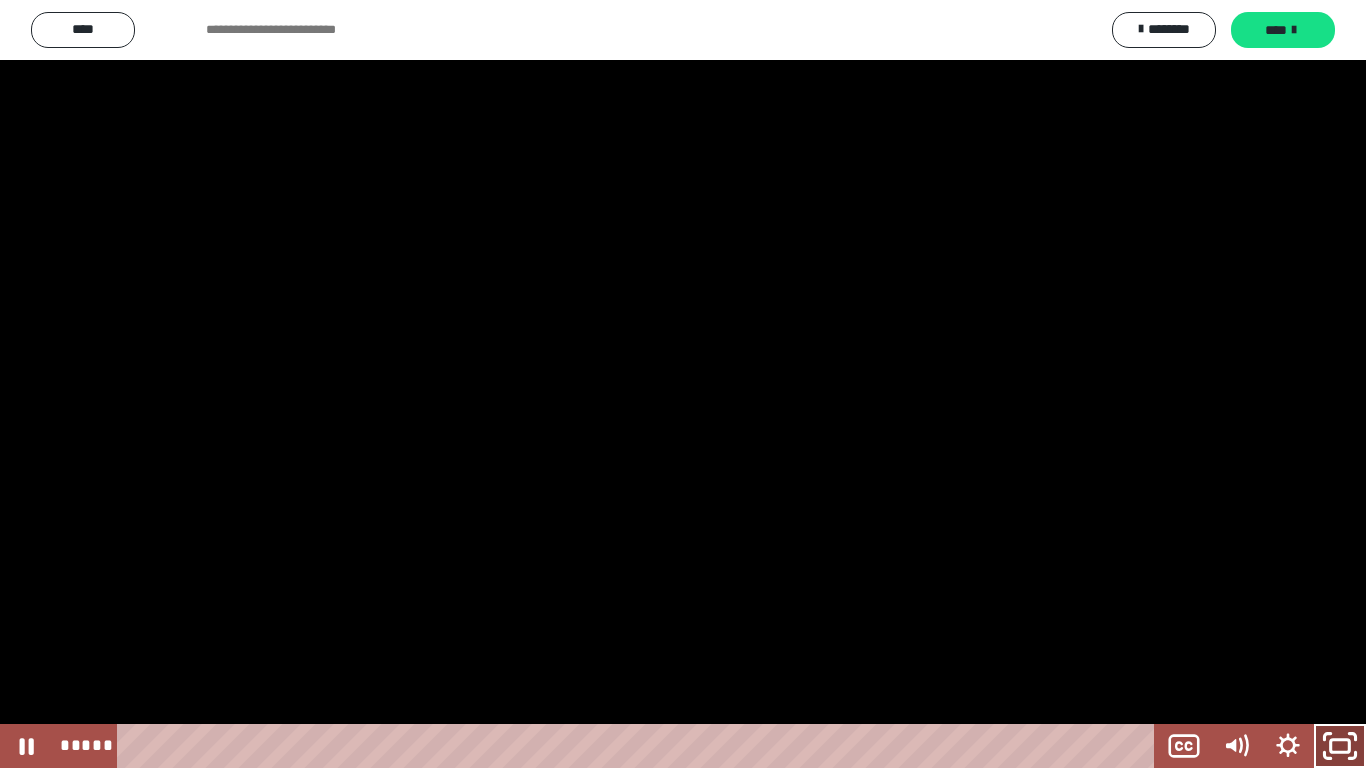 click 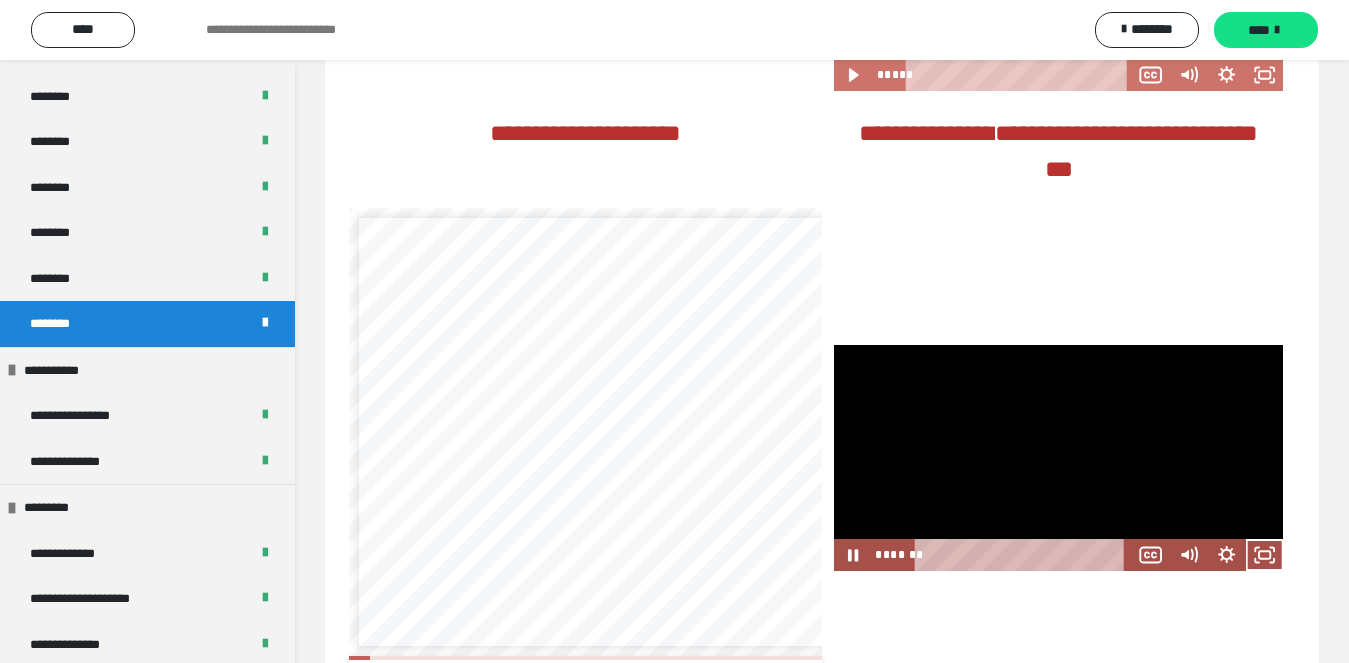 click at bounding box center [1058, 458] 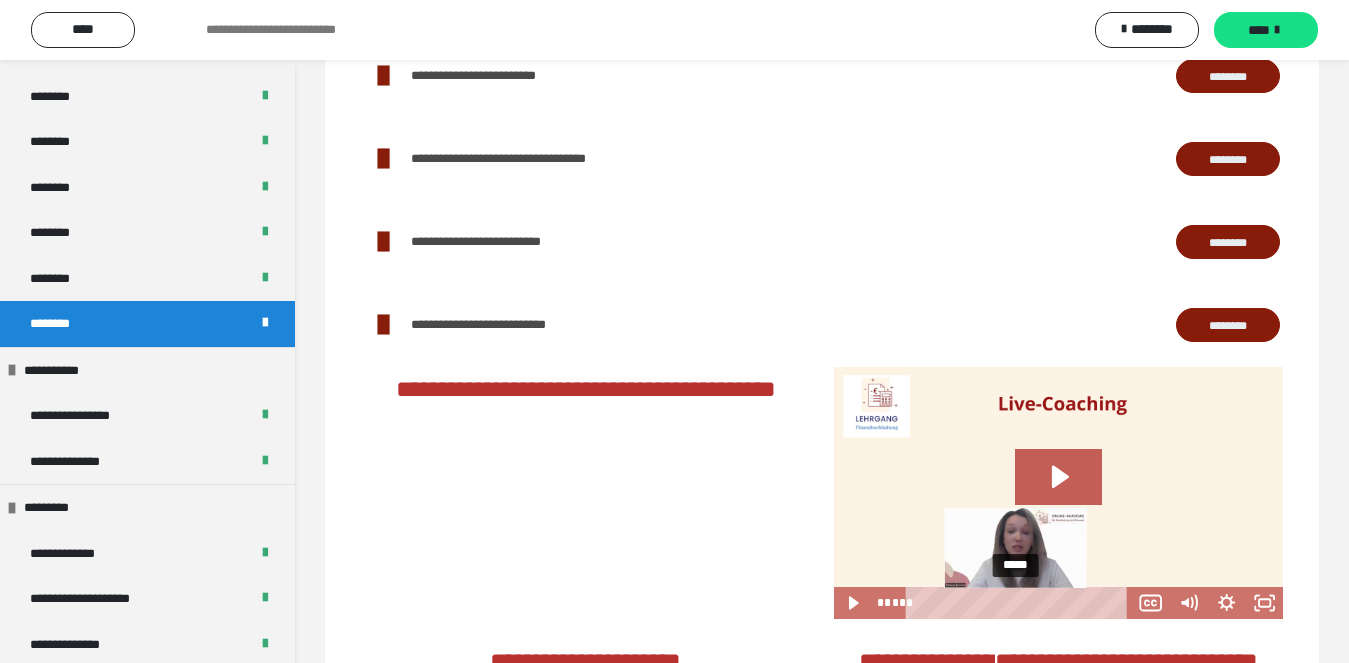 scroll, scrollTop: 712, scrollLeft: 0, axis: vertical 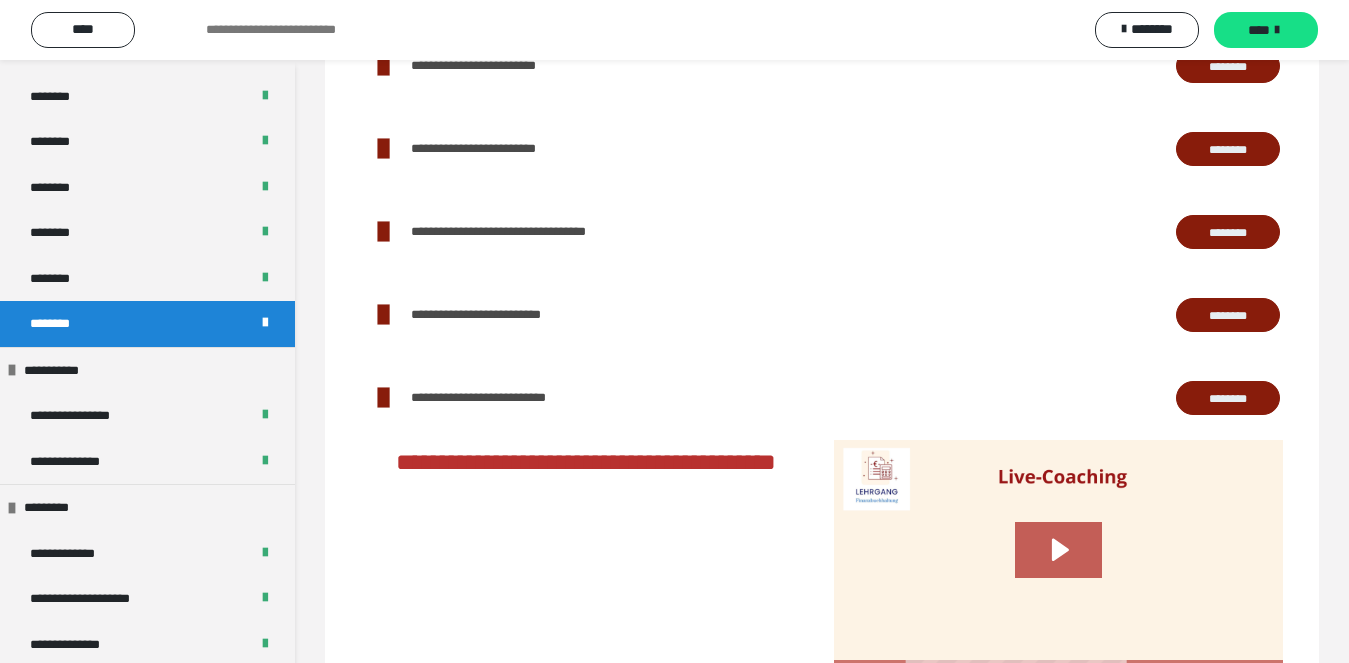 click on "********" at bounding box center (1228, 398) 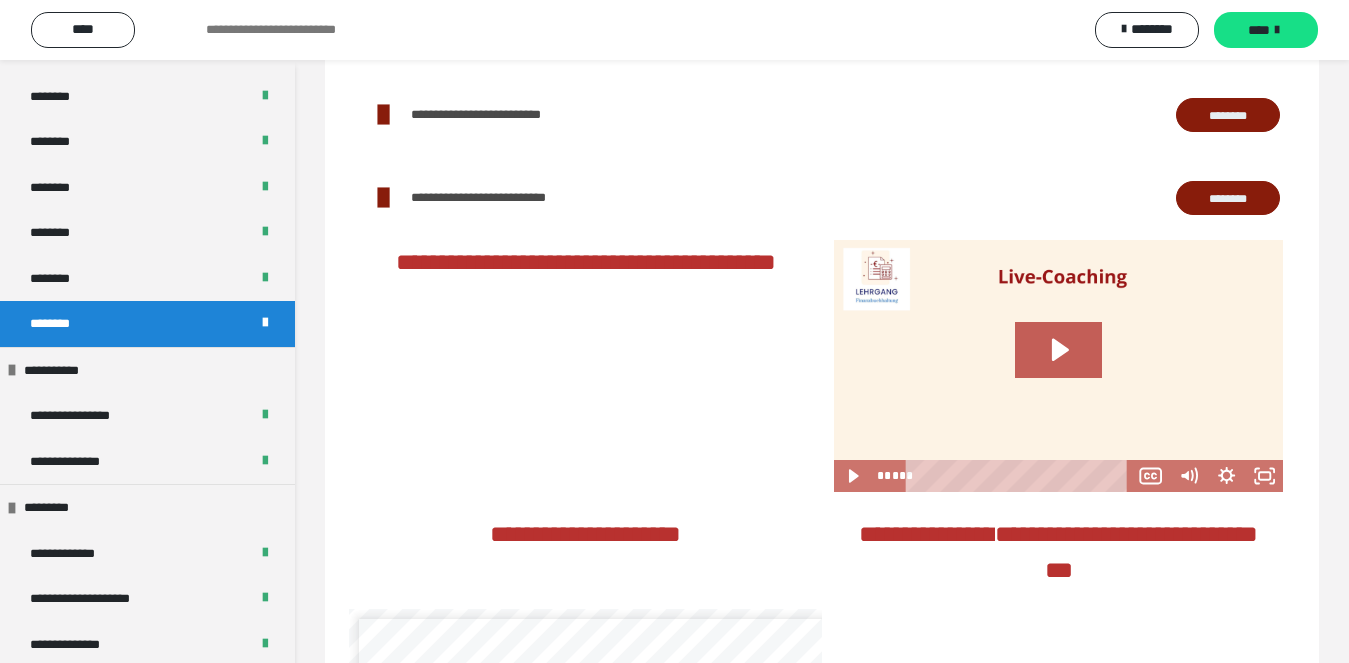 scroll, scrollTop: 812, scrollLeft: 0, axis: vertical 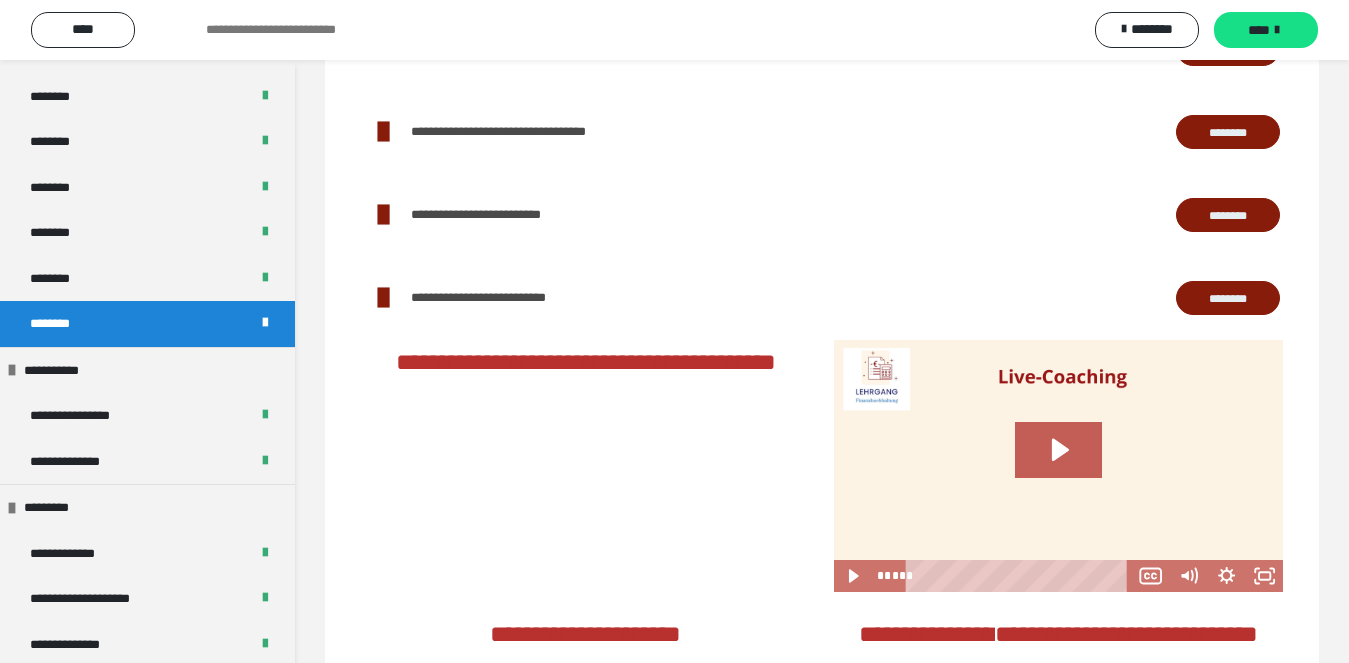 click on "********" at bounding box center (1228, 215) 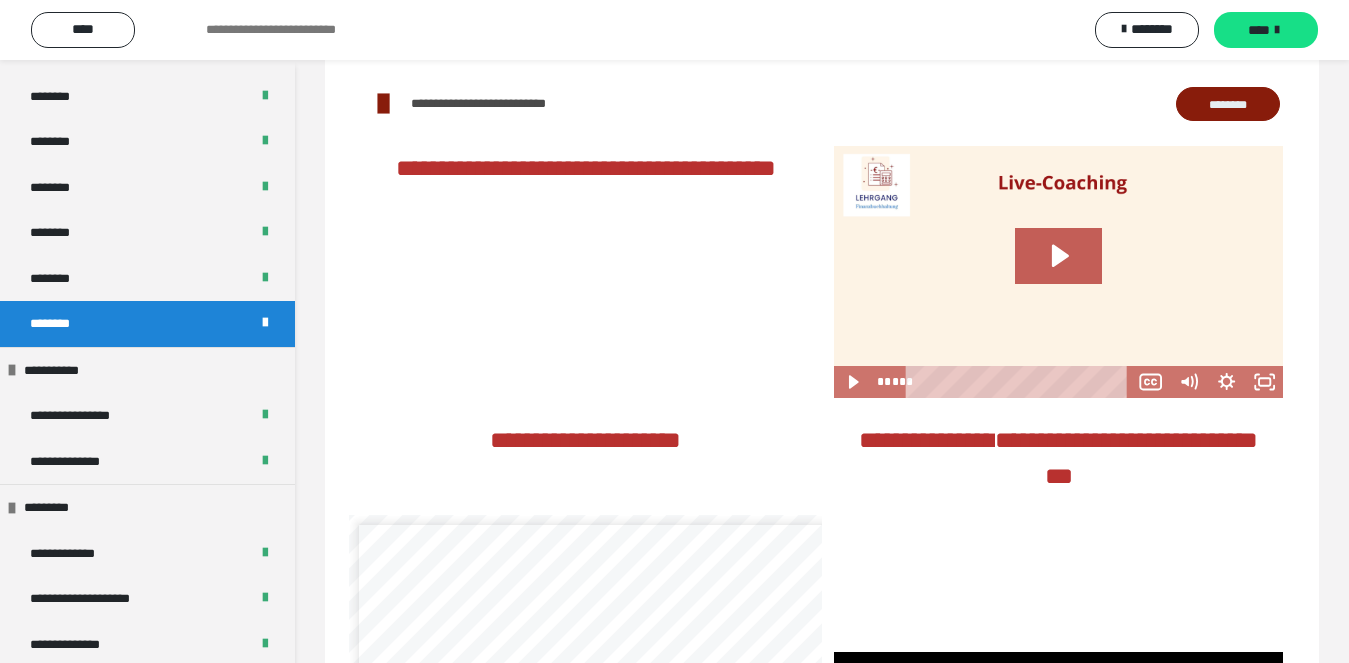 scroll, scrollTop: 812, scrollLeft: 0, axis: vertical 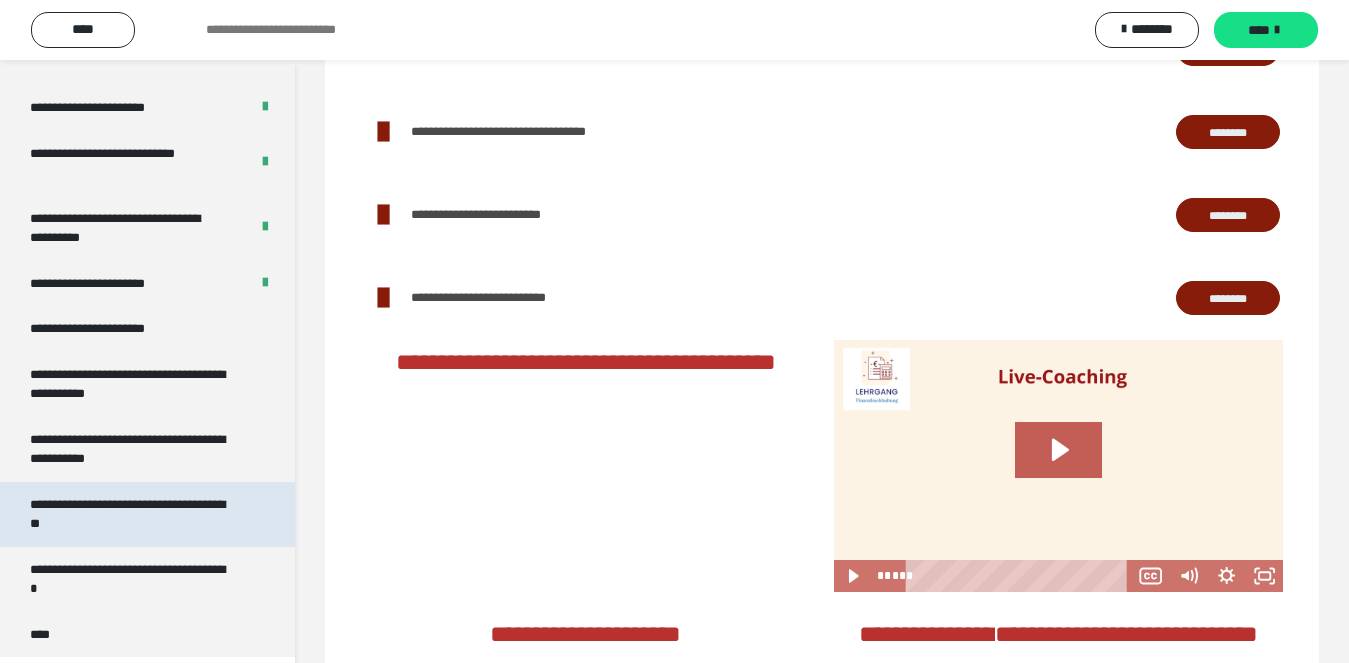 click on "**********" at bounding box center [131, 514] 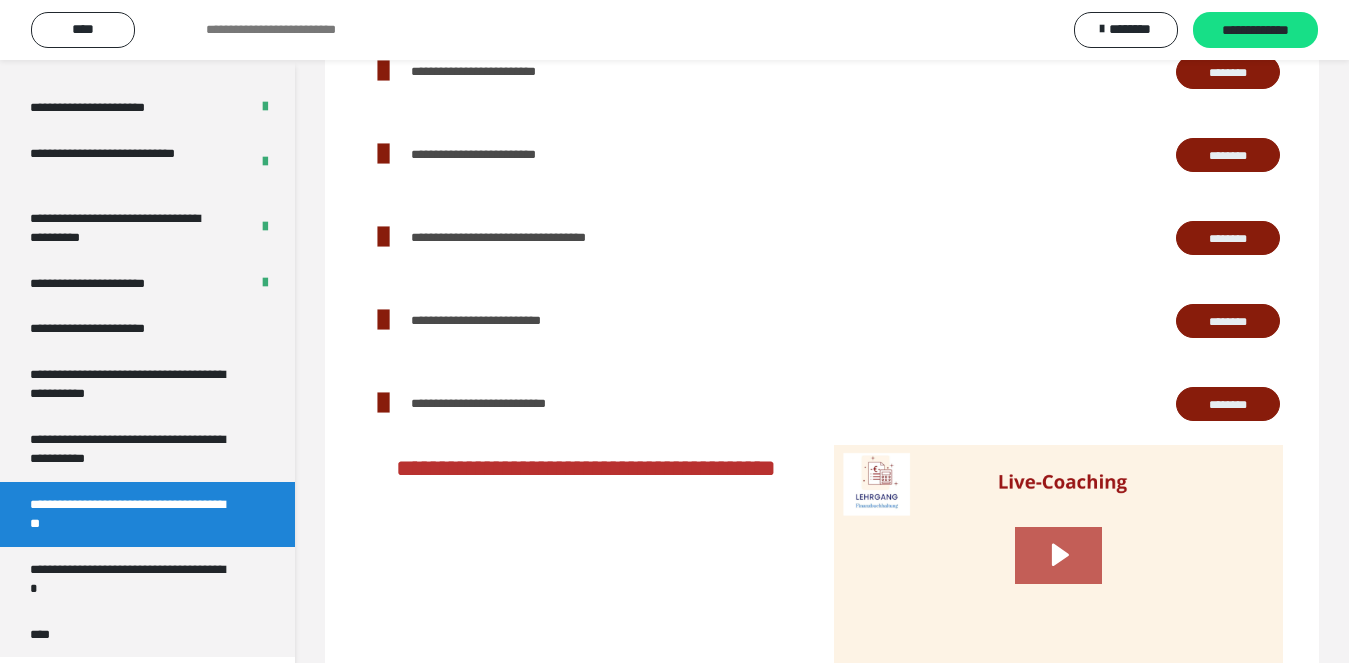 scroll, scrollTop: 60, scrollLeft: 0, axis: vertical 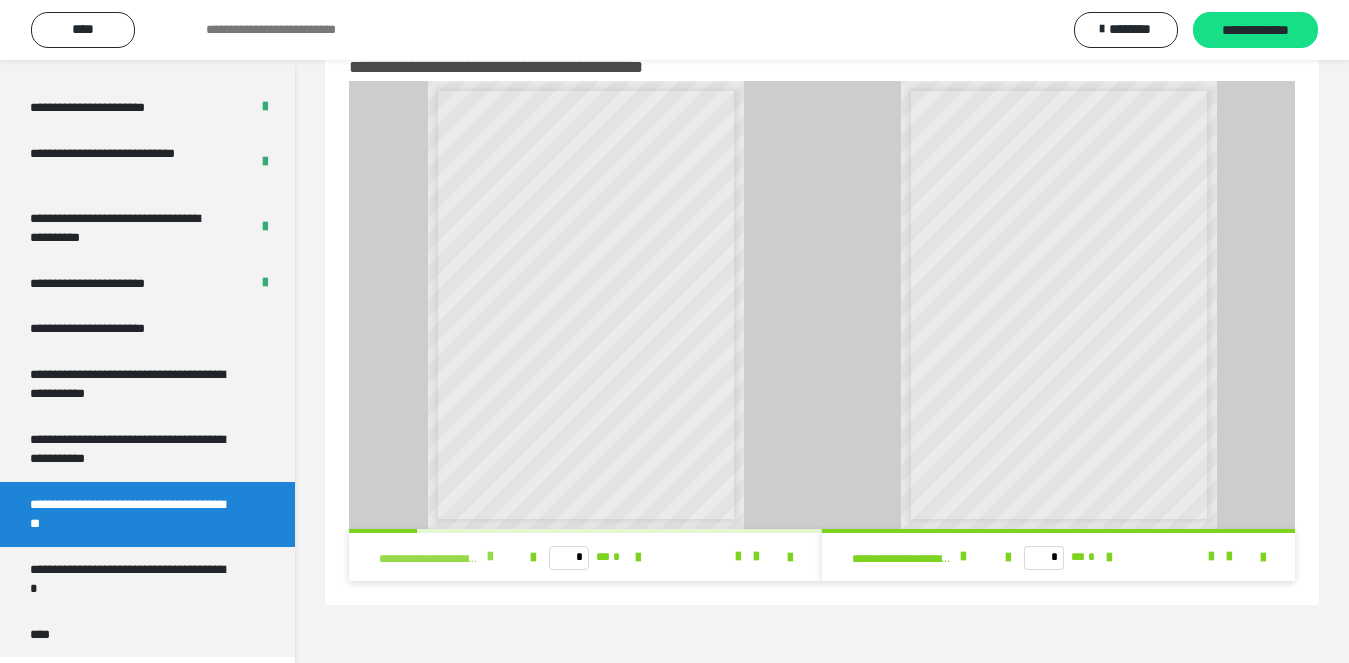 click at bounding box center (490, 557) 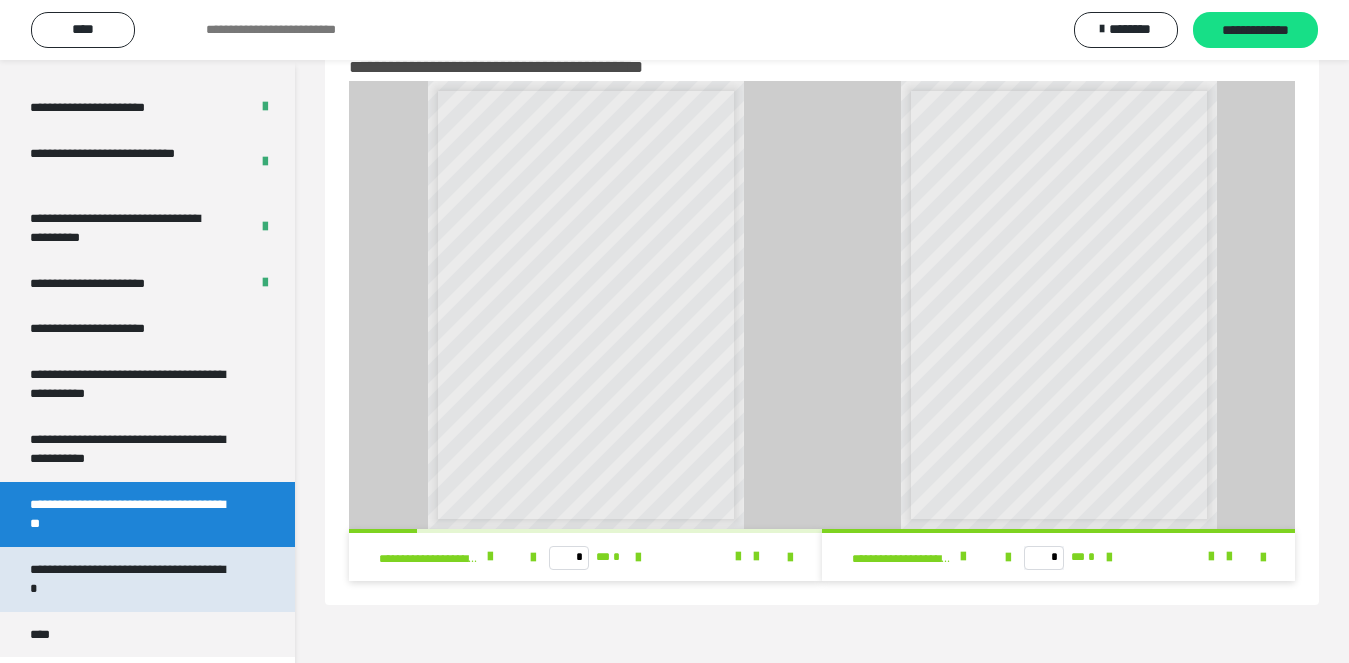 click on "**********" at bounding box center [131, 579] 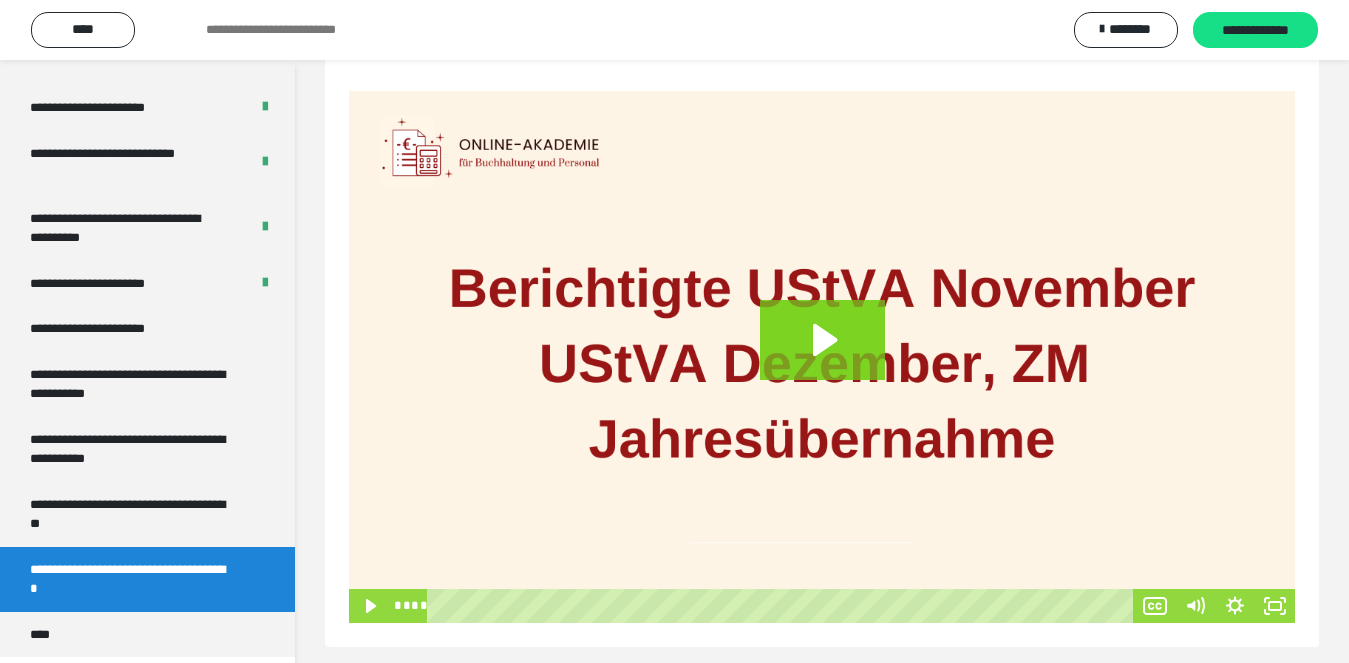 scroll, scrollTop: 265, scrollLeft: 0, axis: vertical 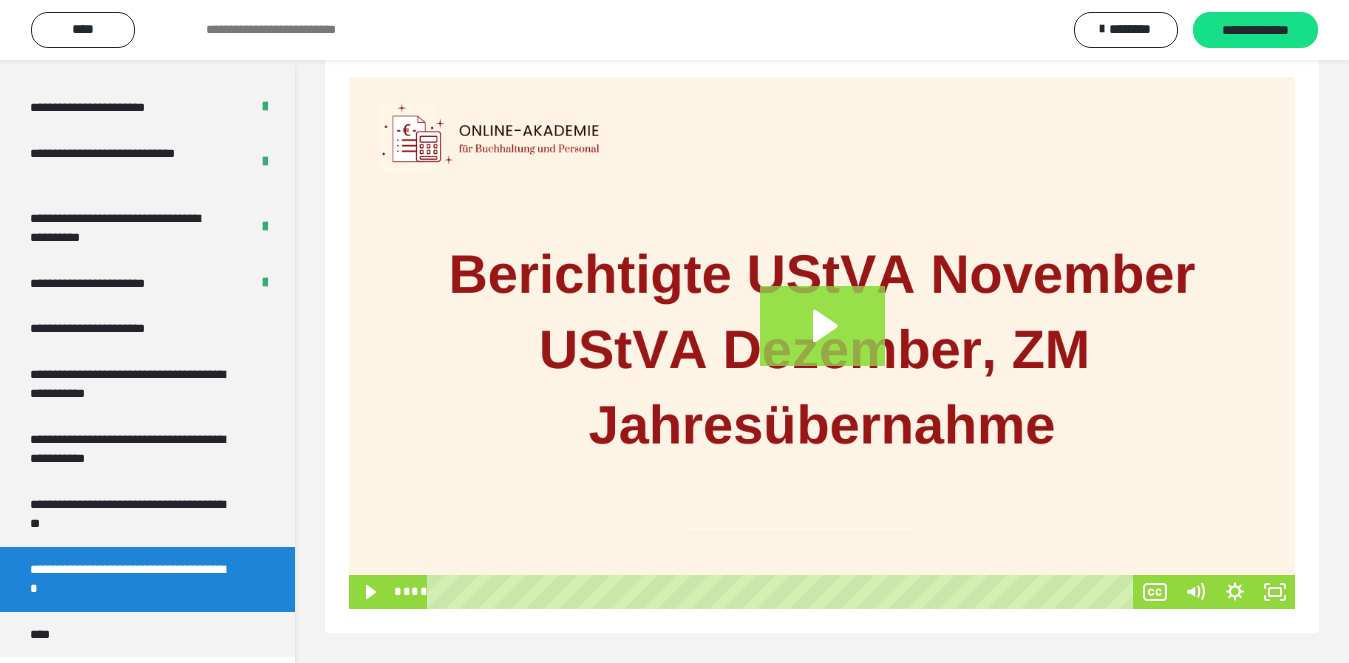 click 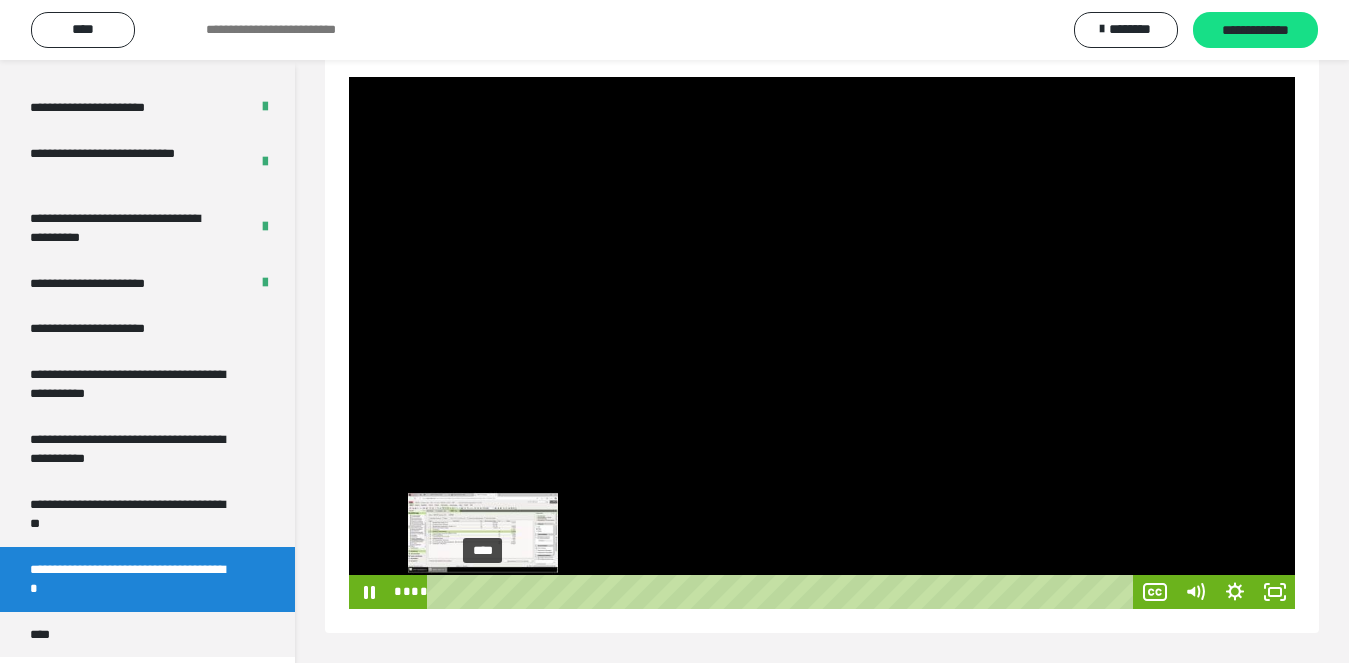 click on "****" at bounding box center [783, 592] 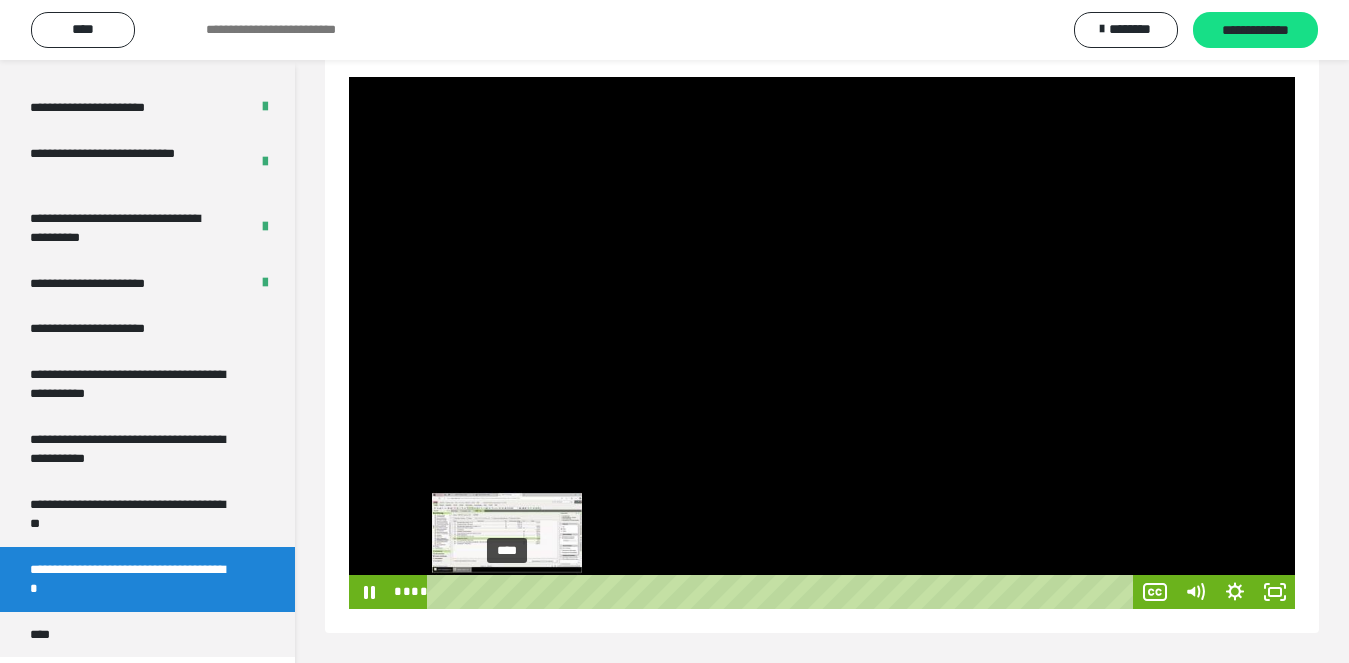 click on "****" at bounding box center (783, 592) 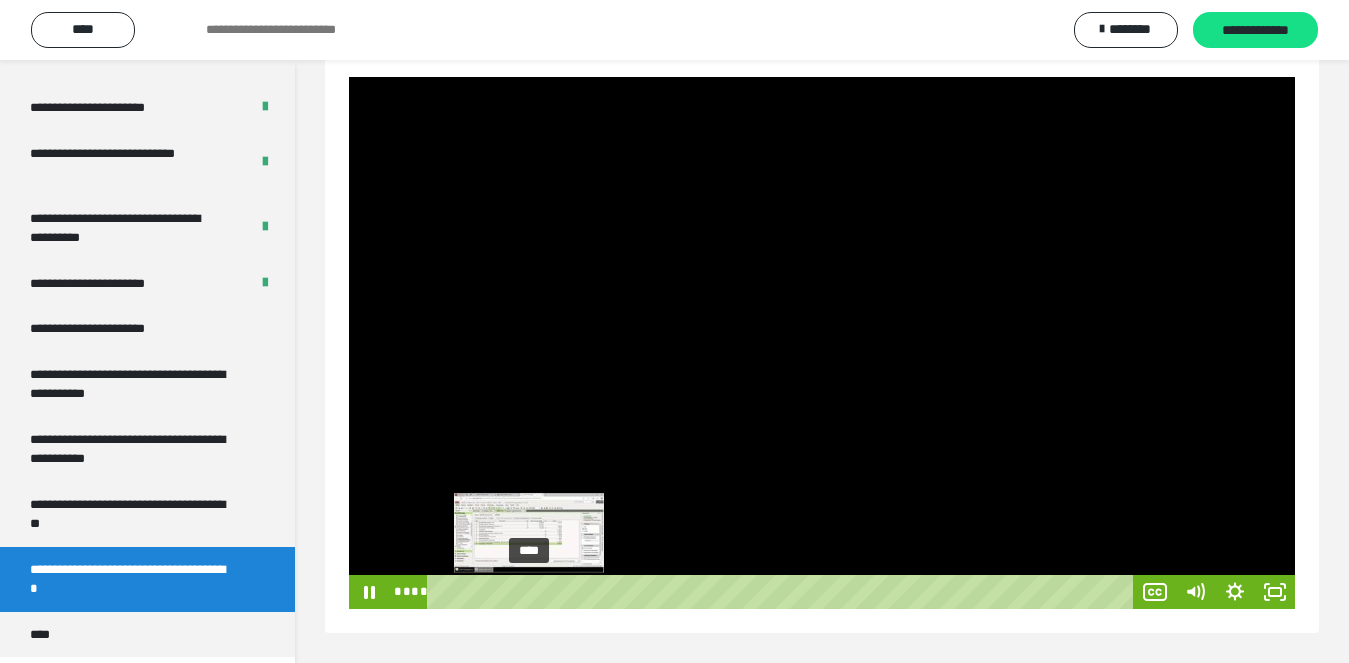 click on "****" at bounding box center (783, 592) 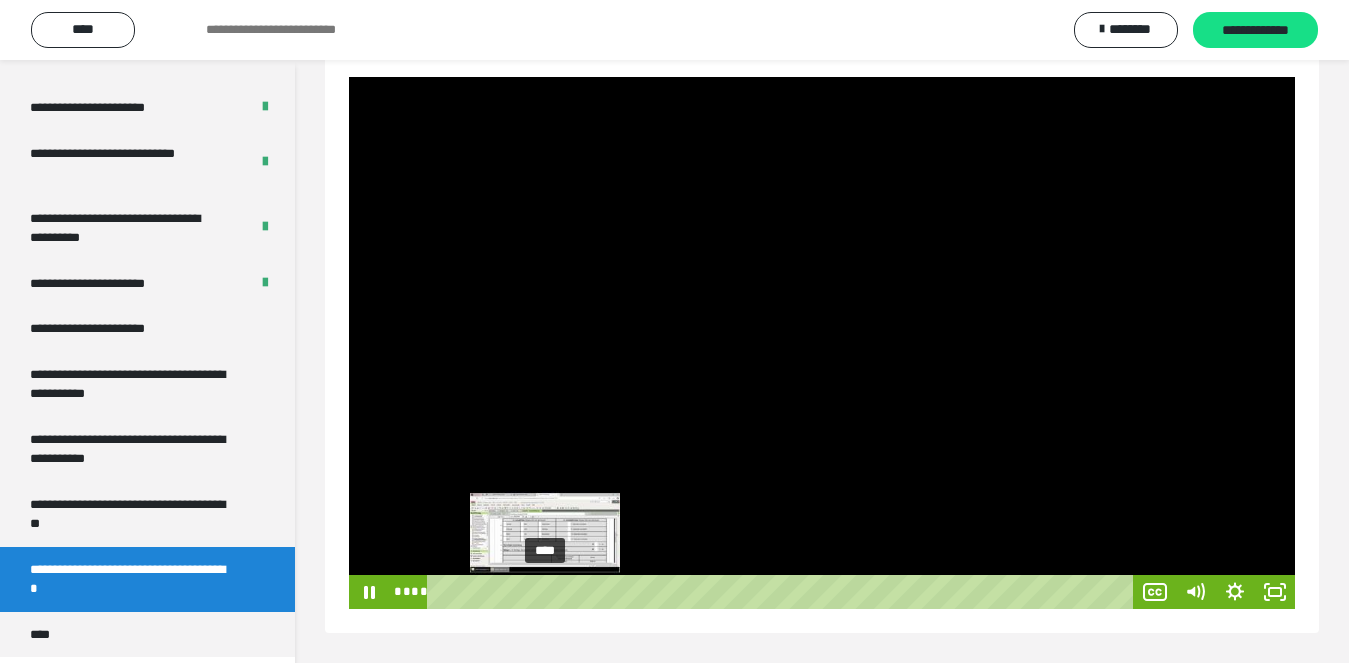 click on "****" at bounding box center (783, 592) 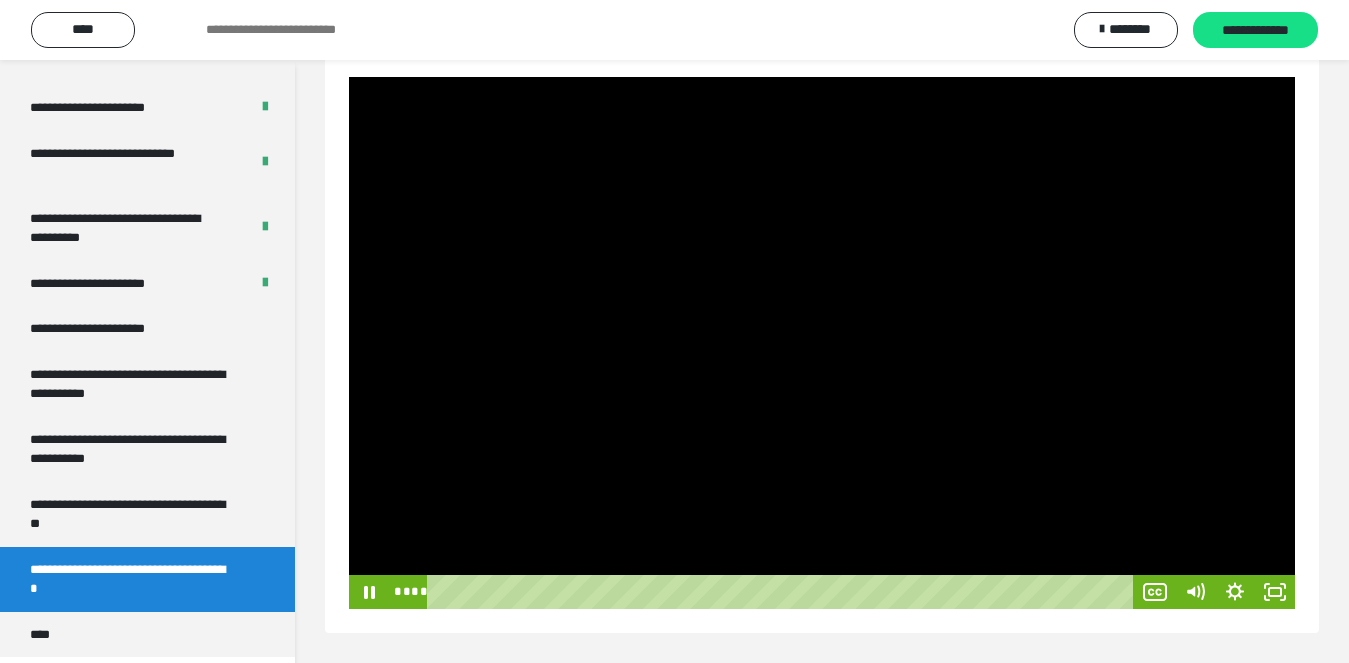 click at bounding box center (822, 343) 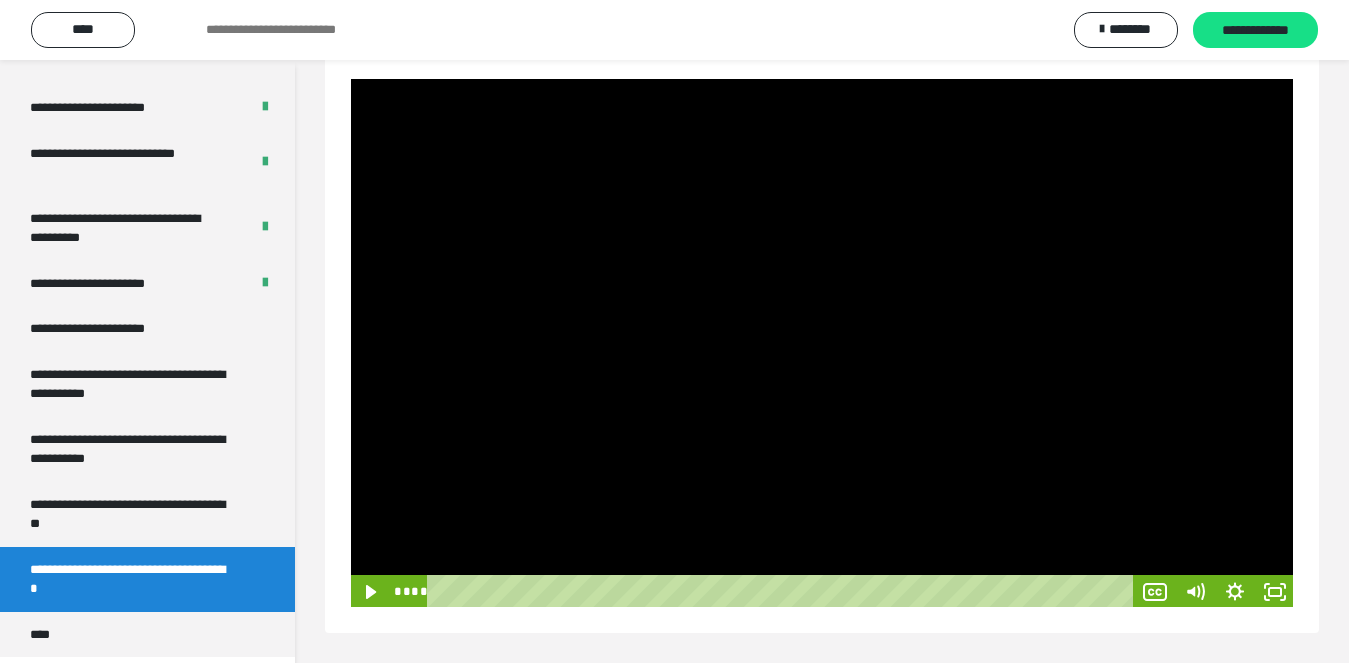 click at bounding box center (822, 343) 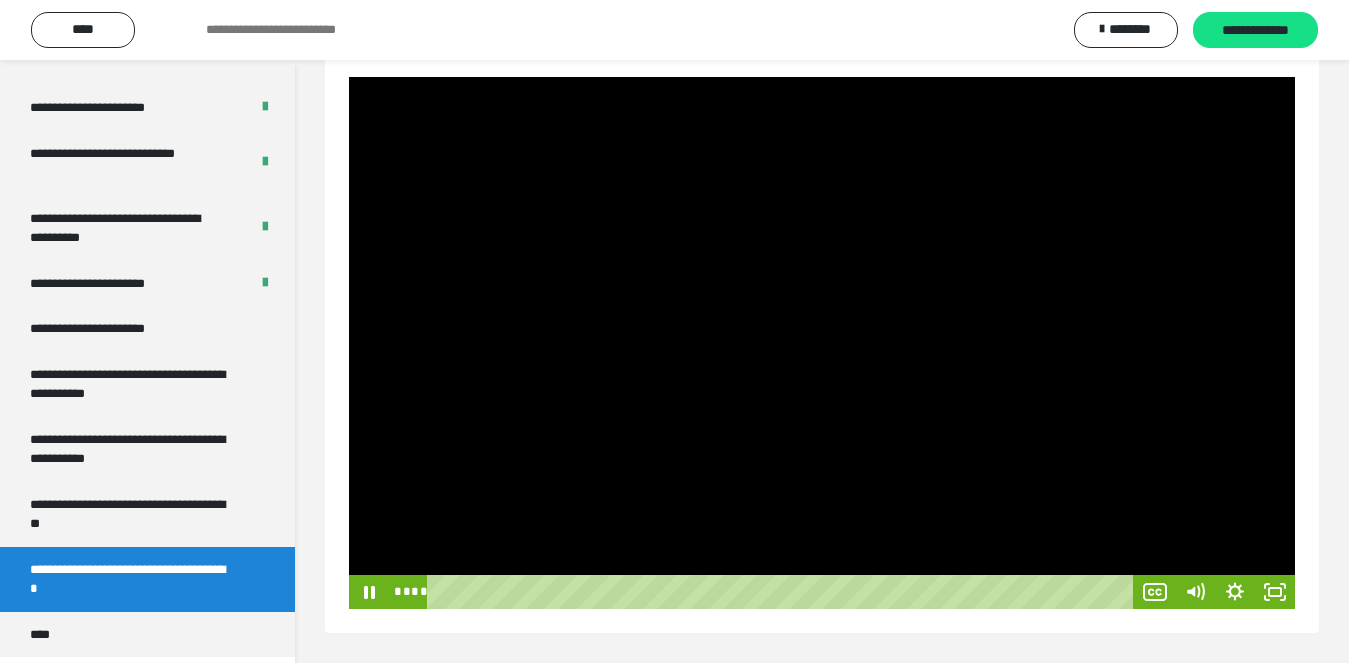 click at bounding box center [822, 343] 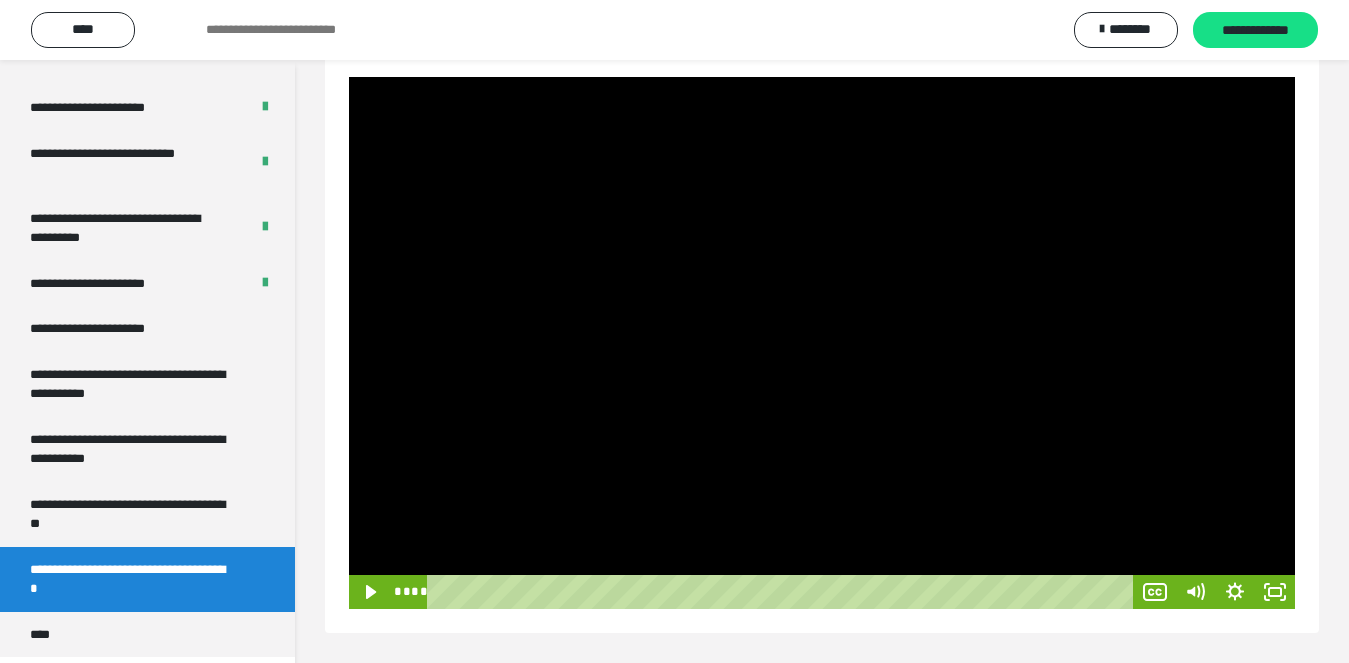 click at bounding box center [822, 343] 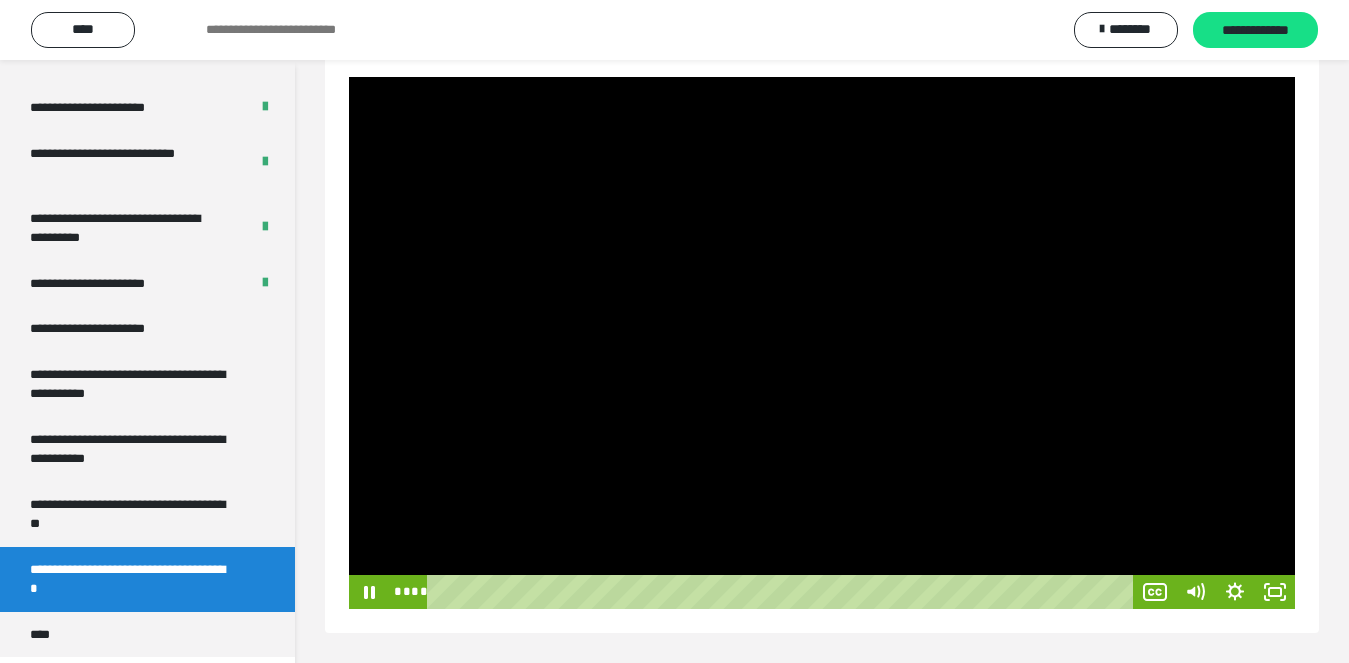 click at bounding box center [822, 343] 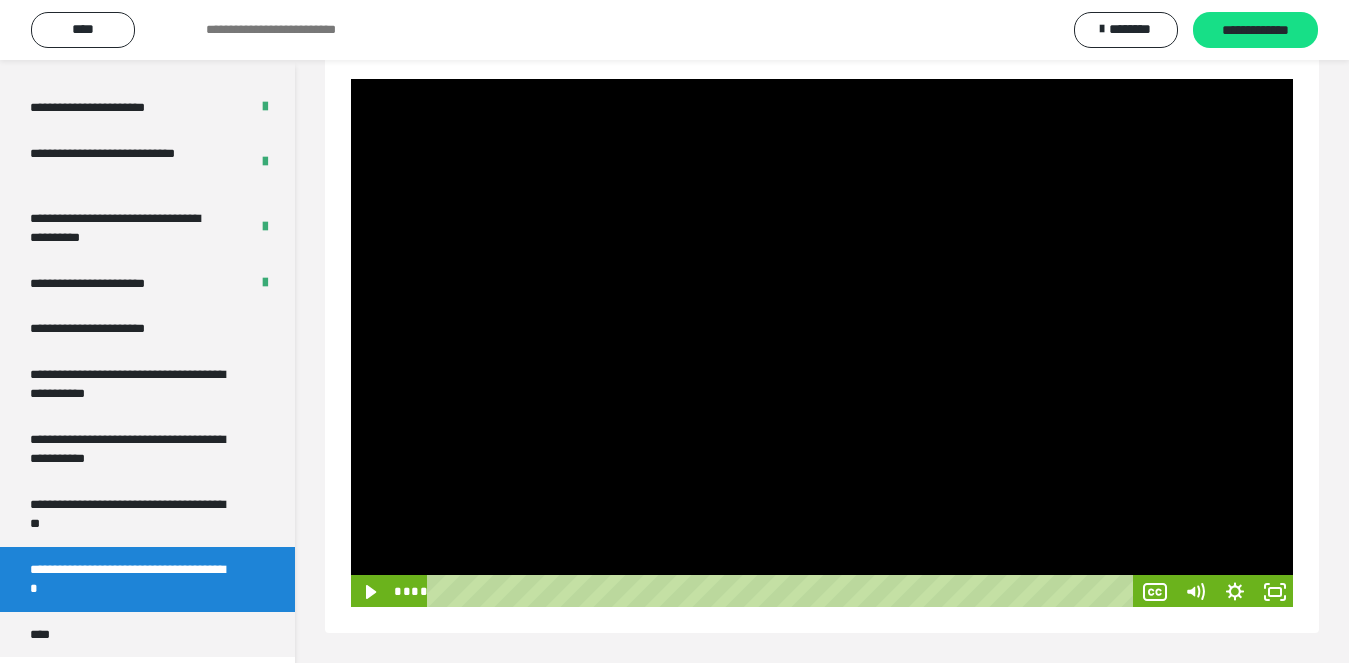 click at bounding box center (822, 343) 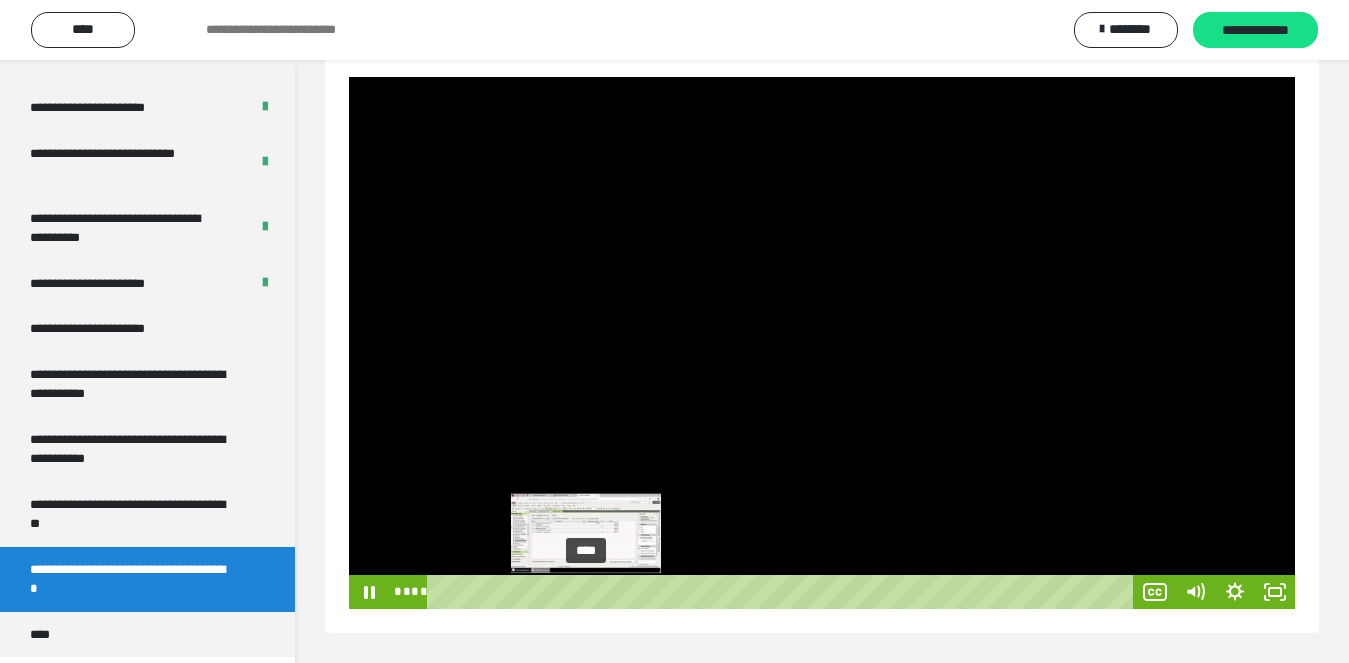 click on "****" at bounding box center (783, 592) 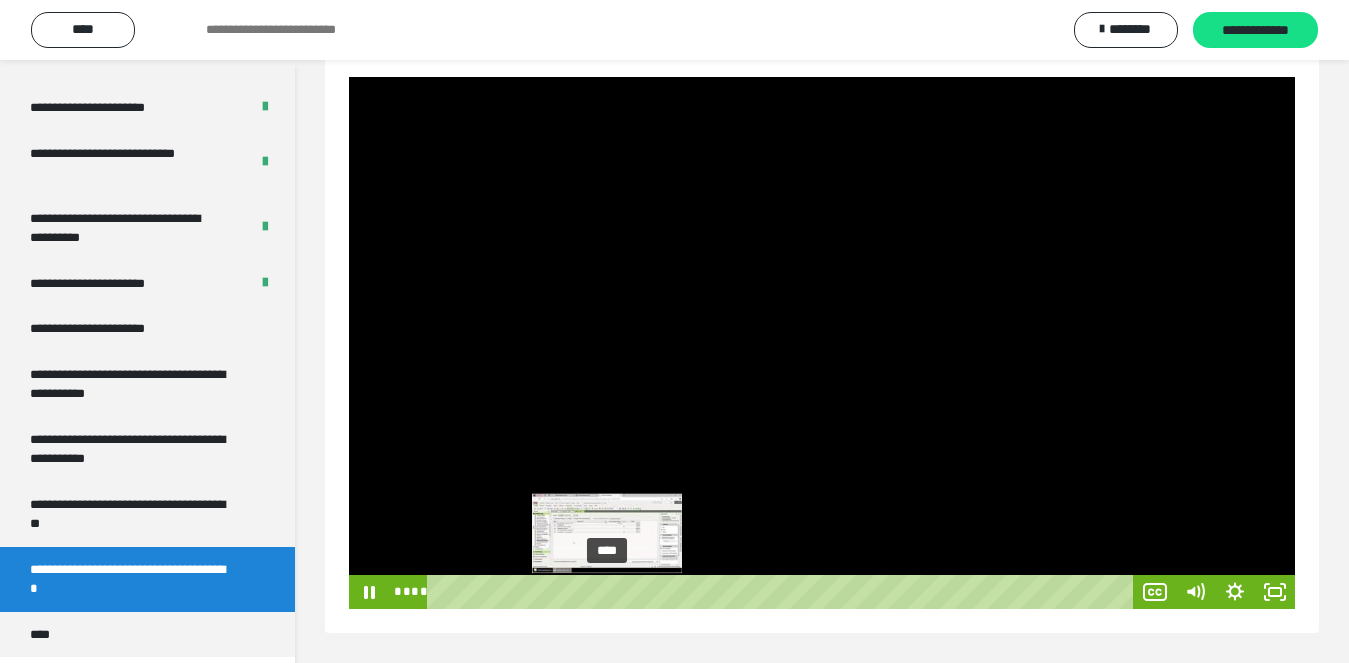 click on "****" at bounding box center (783, 592) 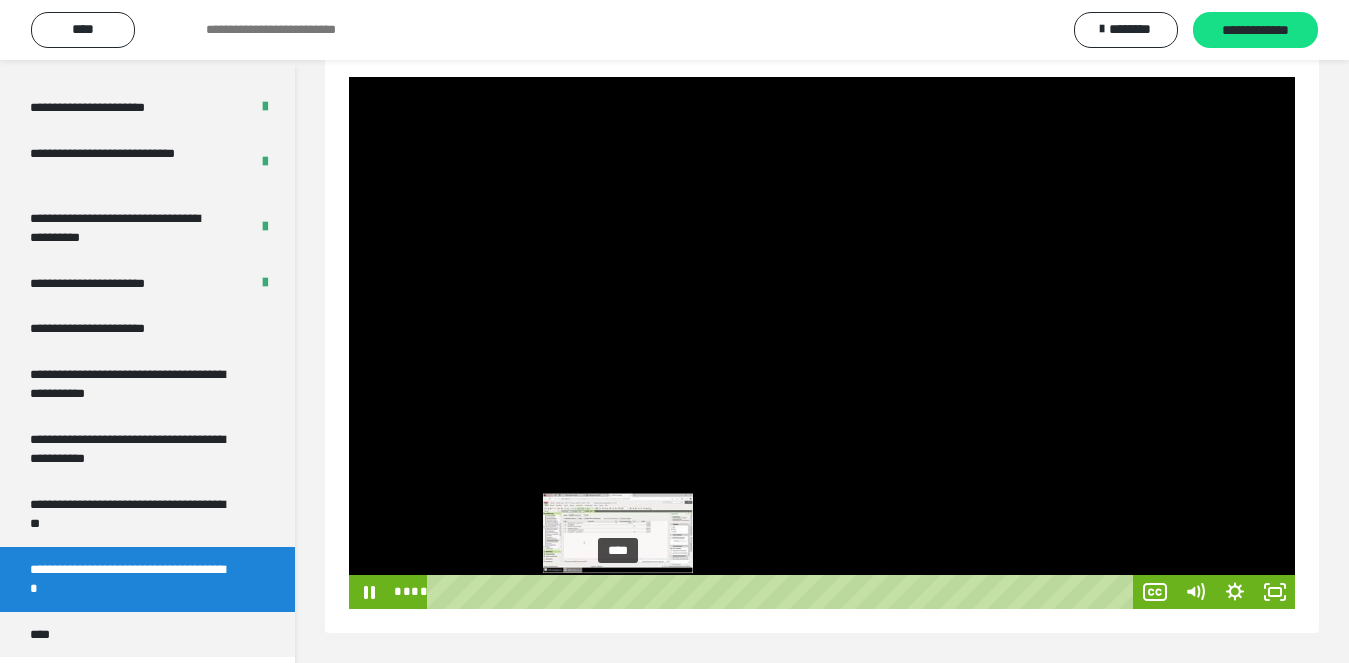 click on "****" at bounding box center (783, 592) 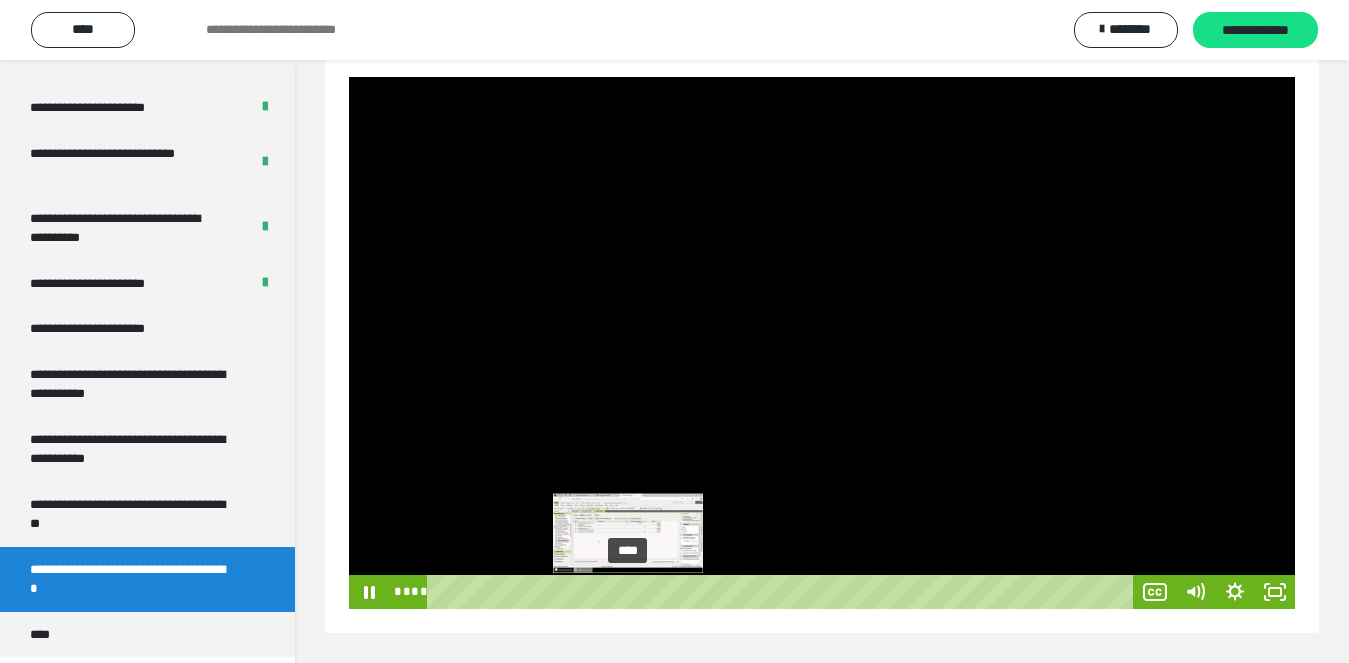 click on "****" at bounding box center (783, 592) 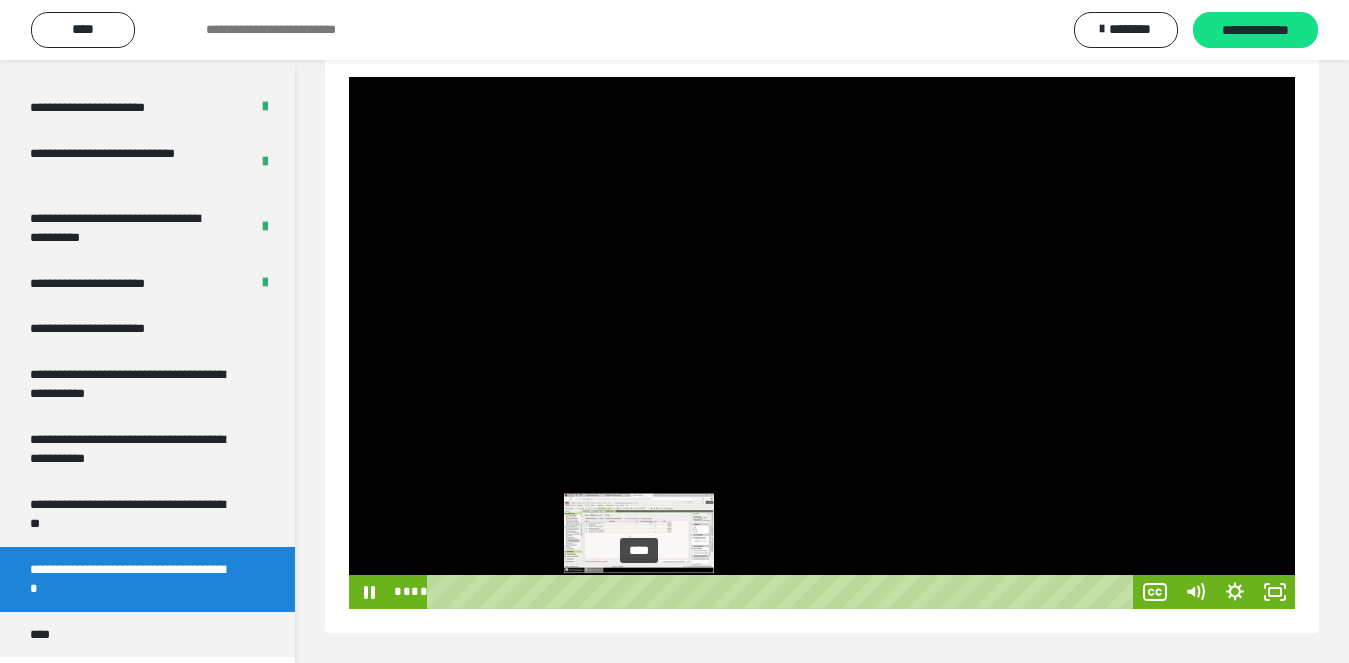 click on "****" at bounding box center [783, 592] 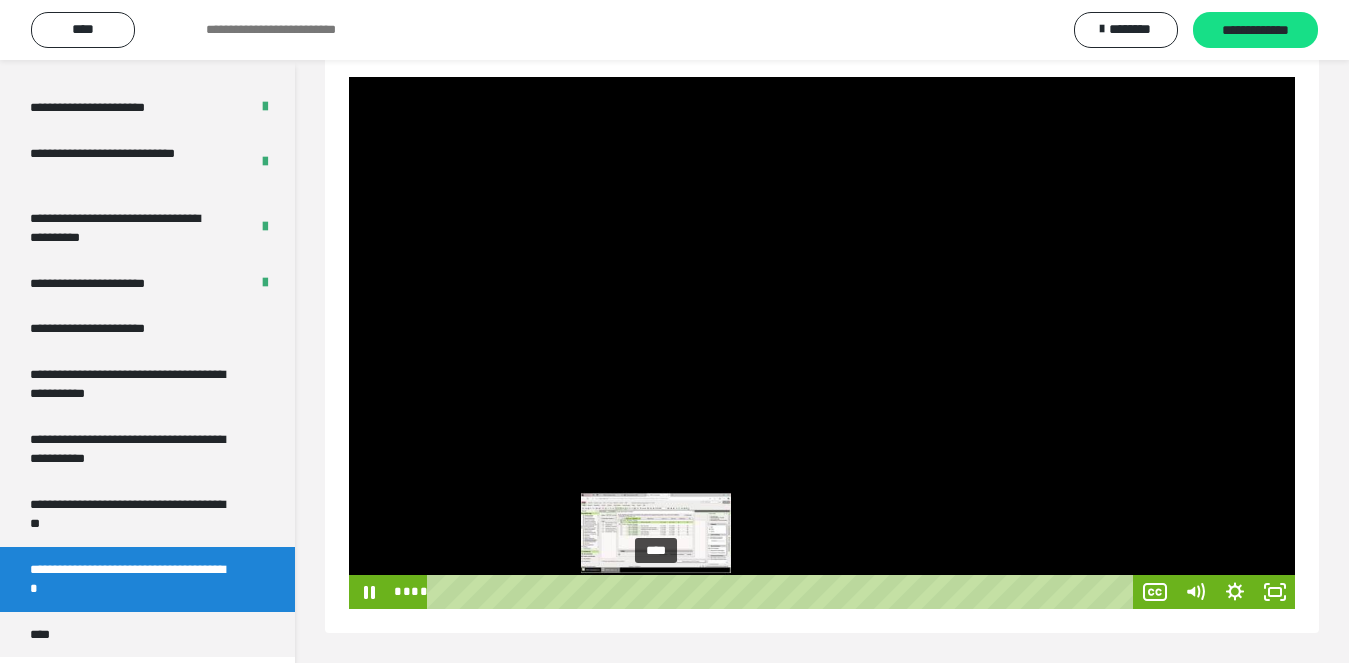 click on "****" at bounding box center [783, 592] 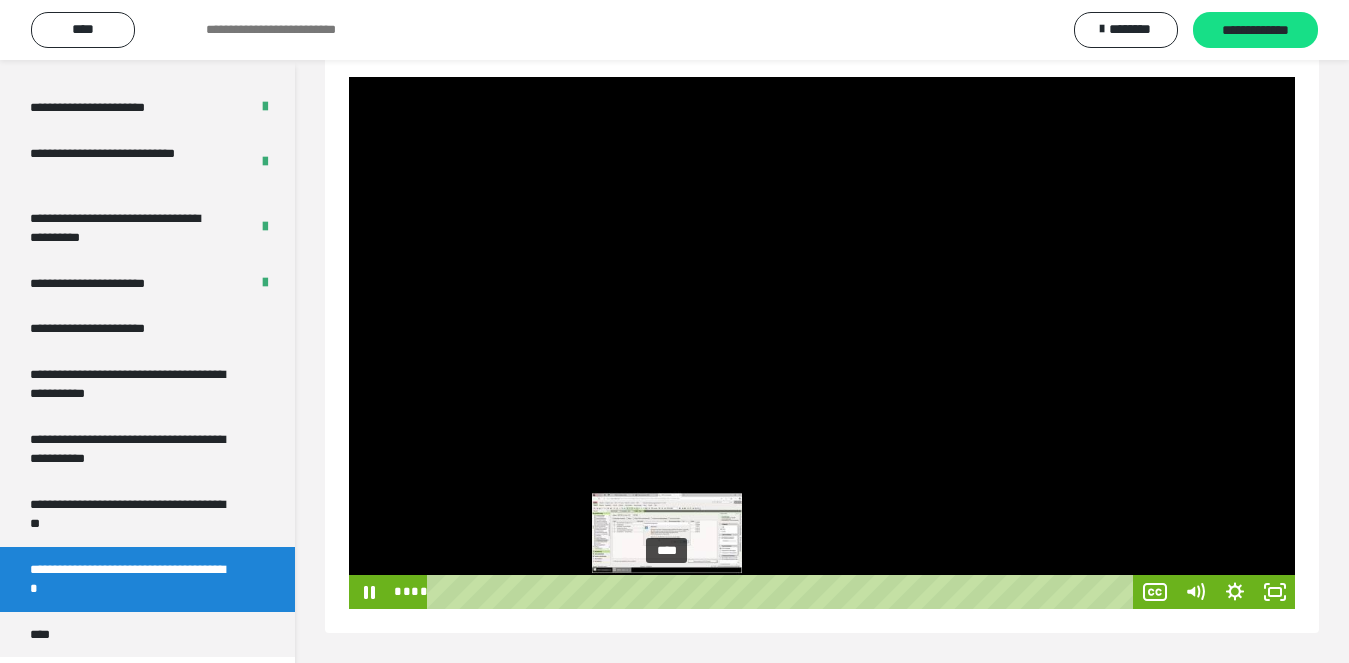 click on "****" at bounding box center (783, 592) 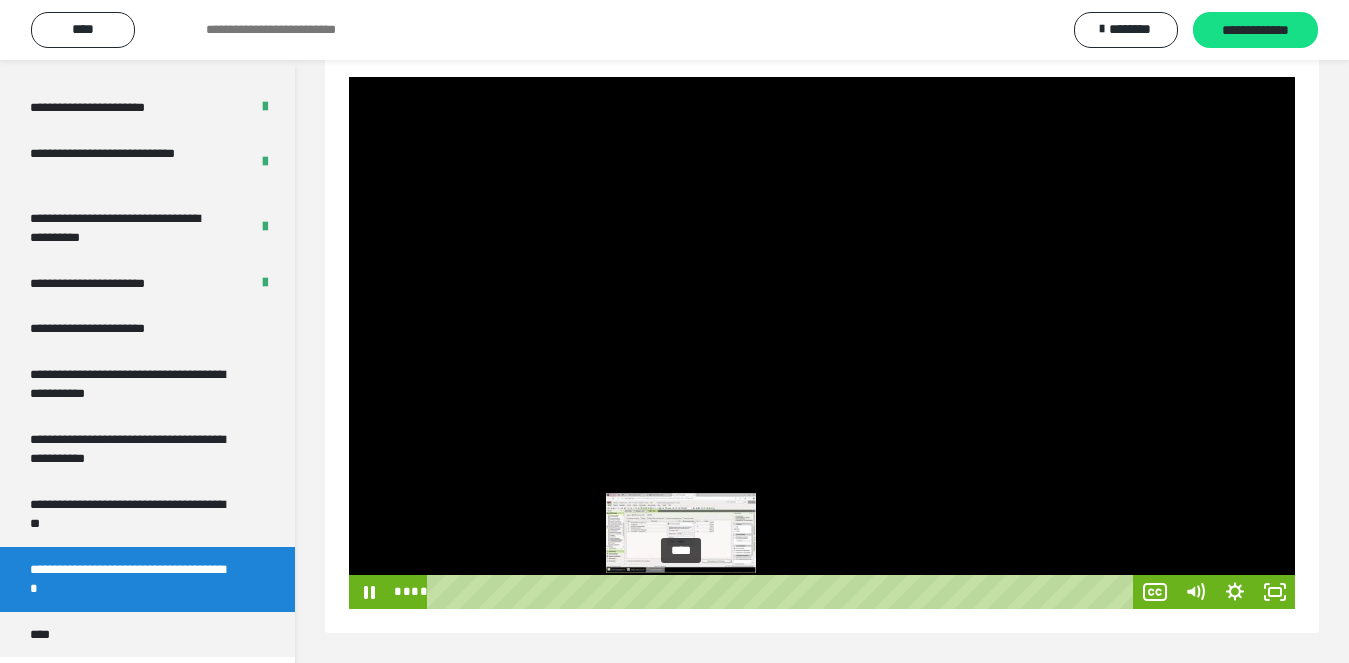 click on "****" at bounding box center (783, 592) 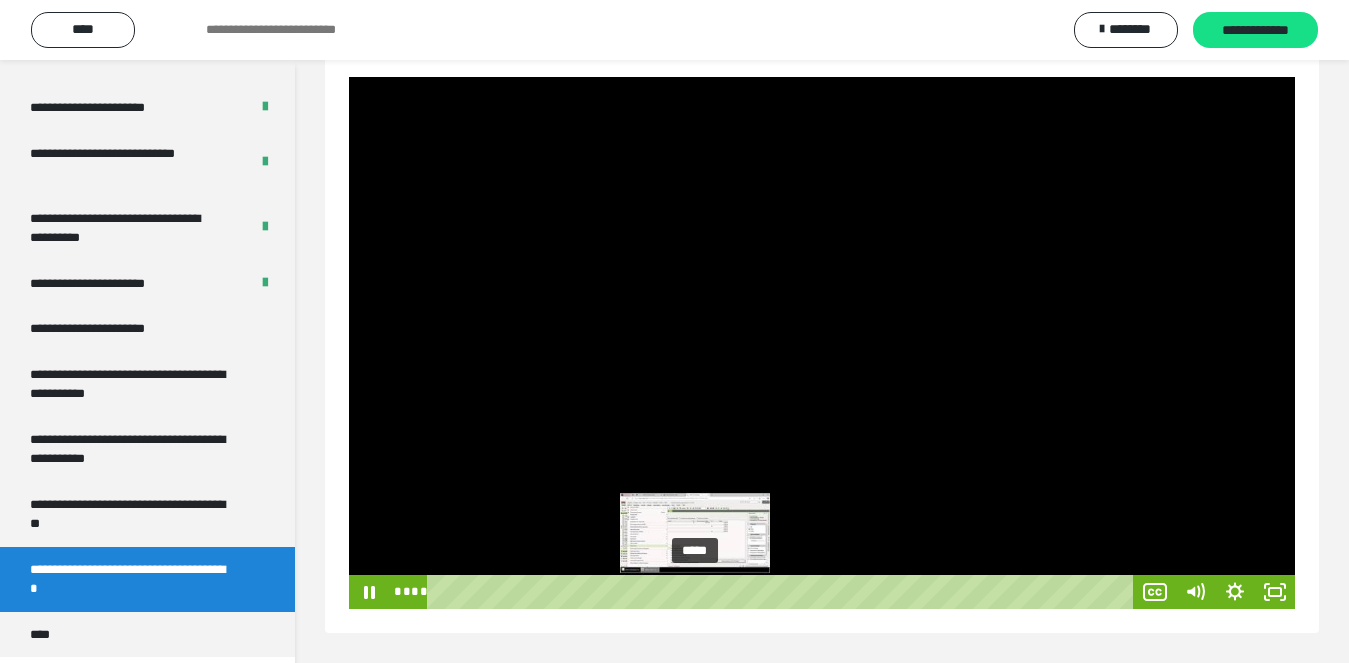 click on "*****" at bounding box center (783, 592) 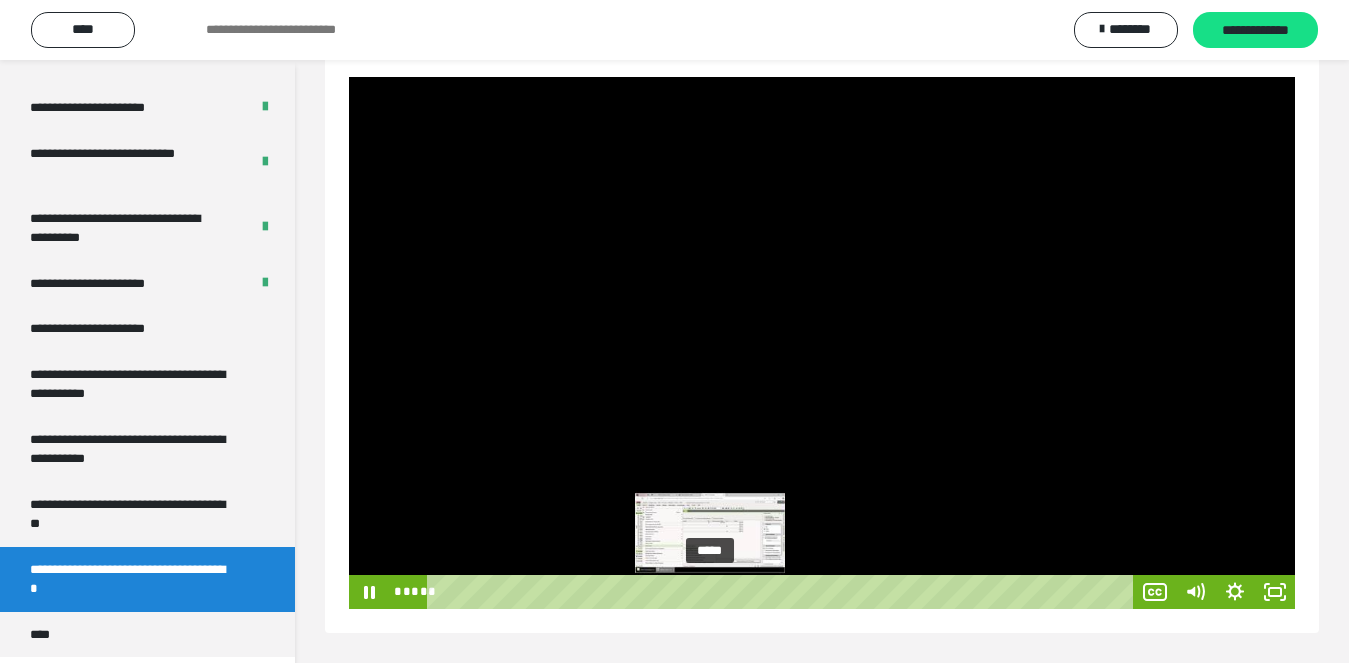 click at bounding box center (710, 591) 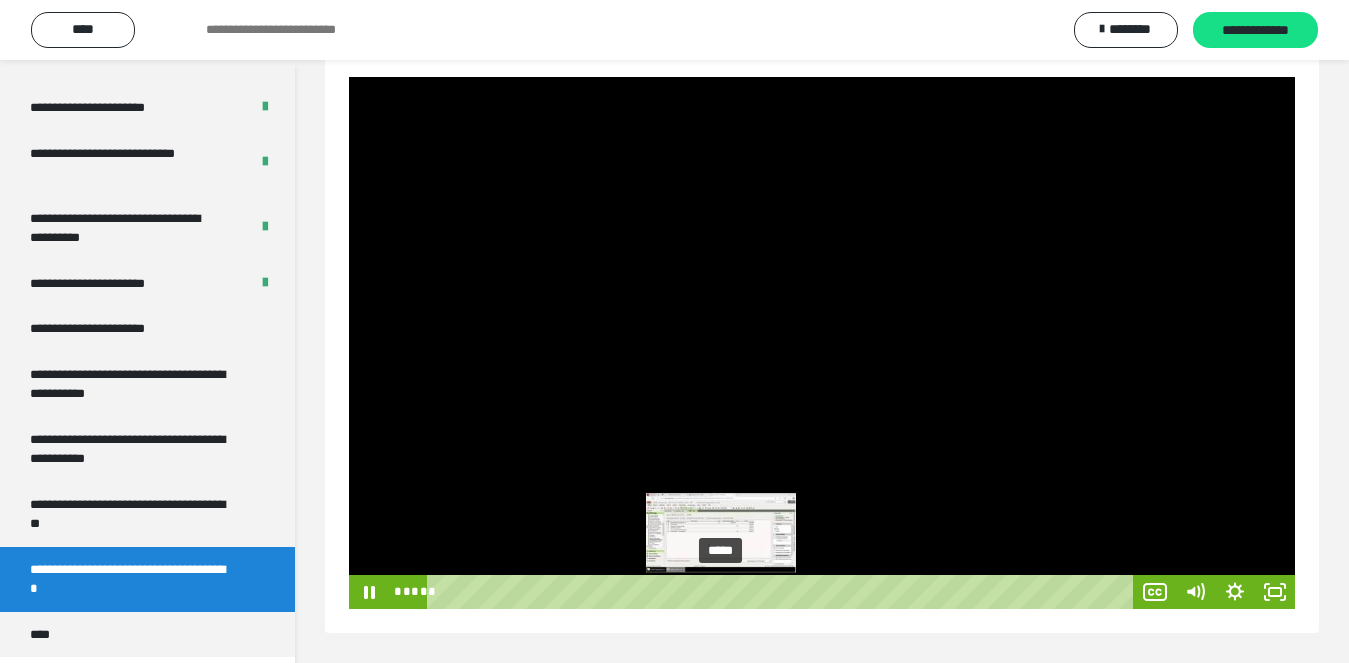 click on "*****" at bounding box center (783, 592) 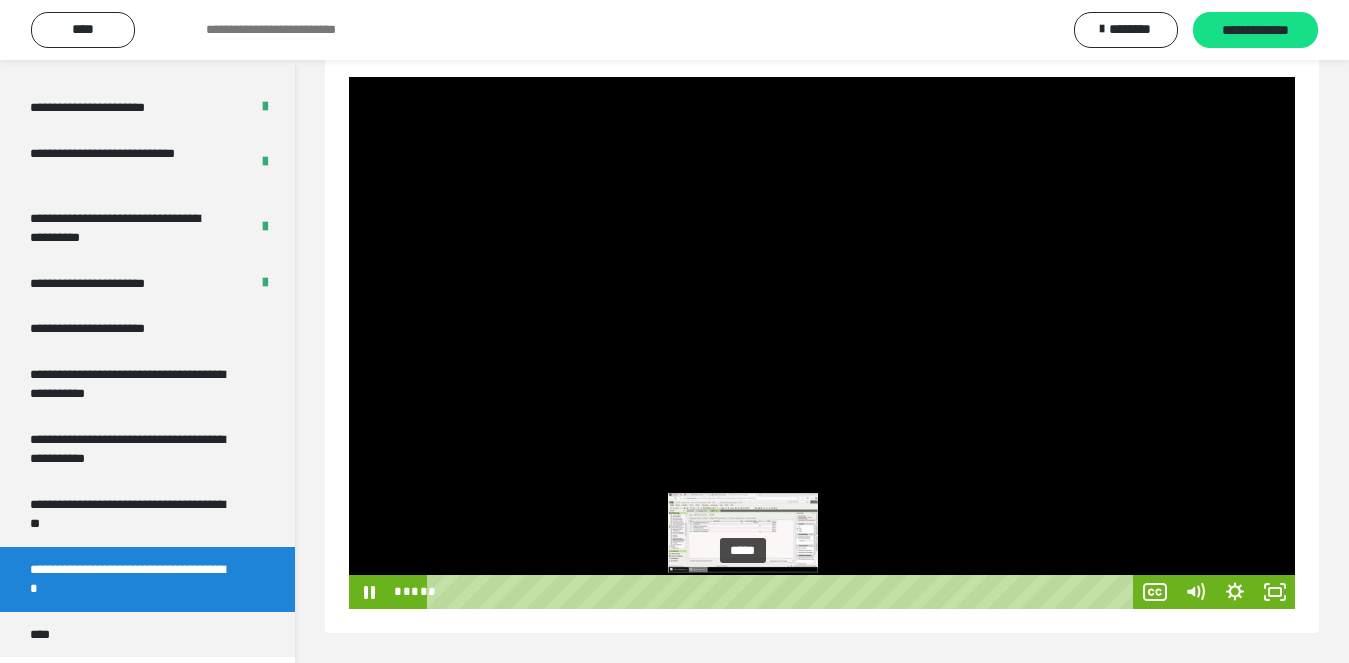 click on "*****" at bounding box center (783, 592) 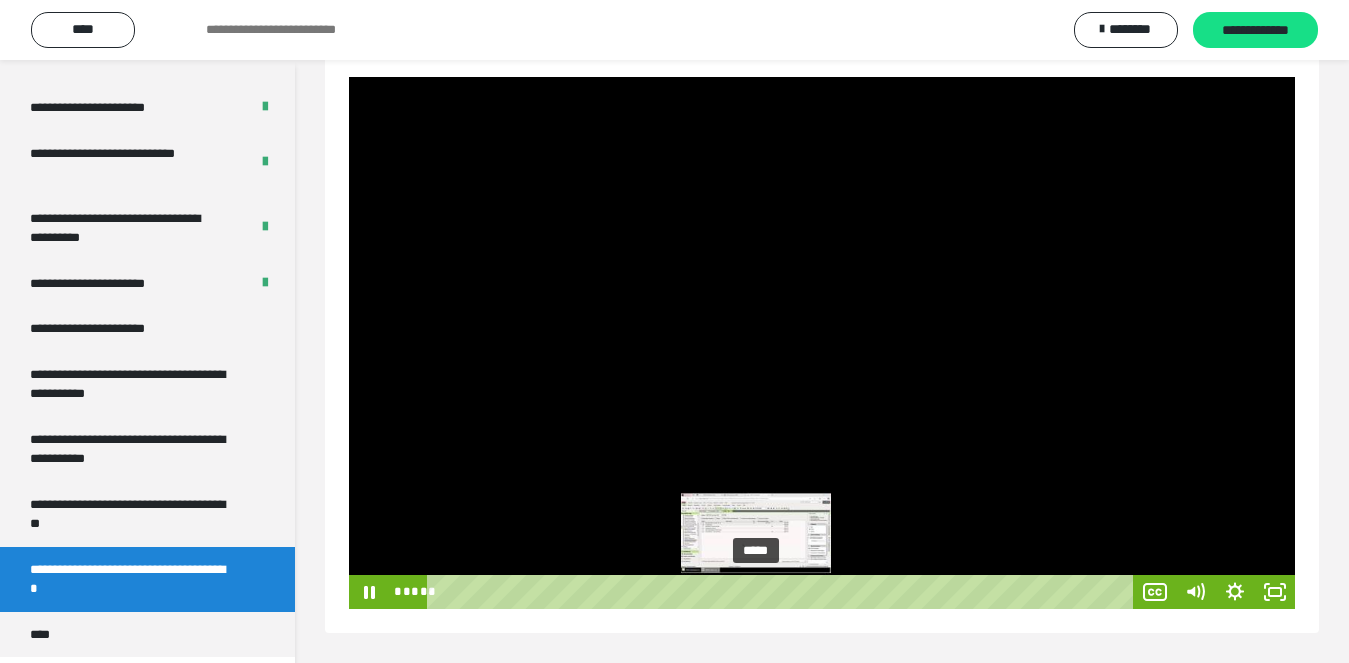 click on "*****" at bounding box center (783, 592) 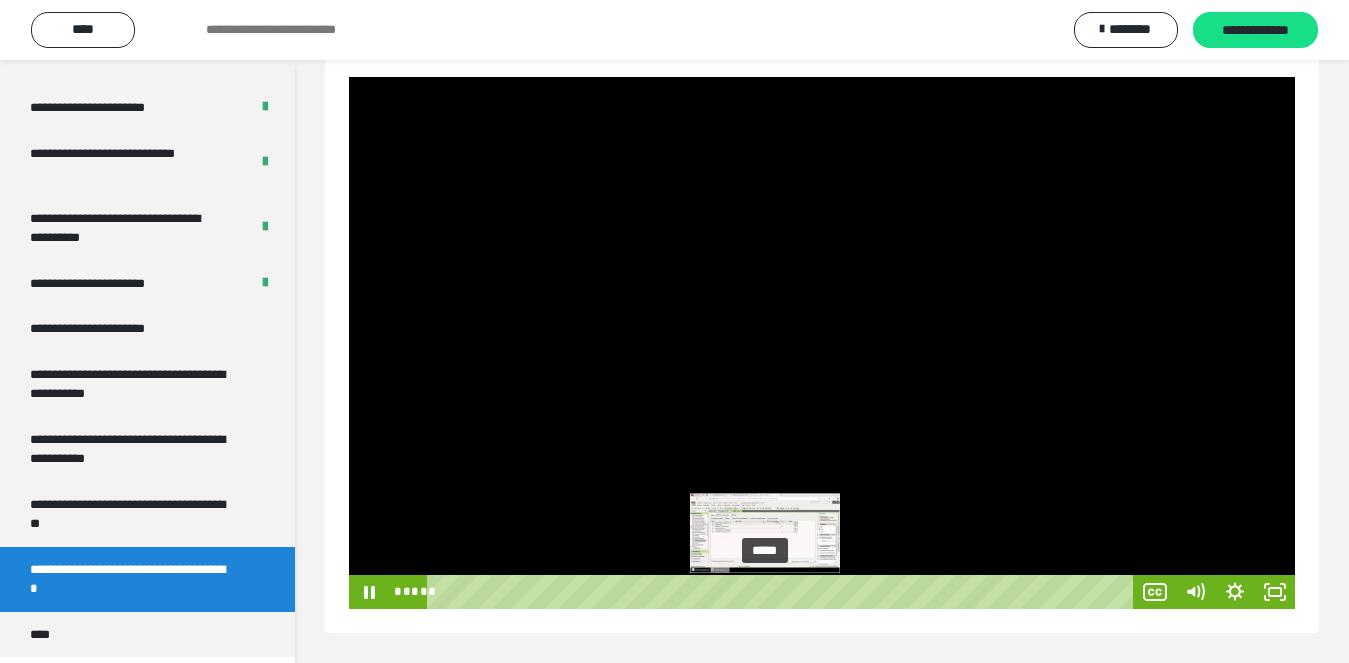 click on "*****" at bounding box center [783, 592] 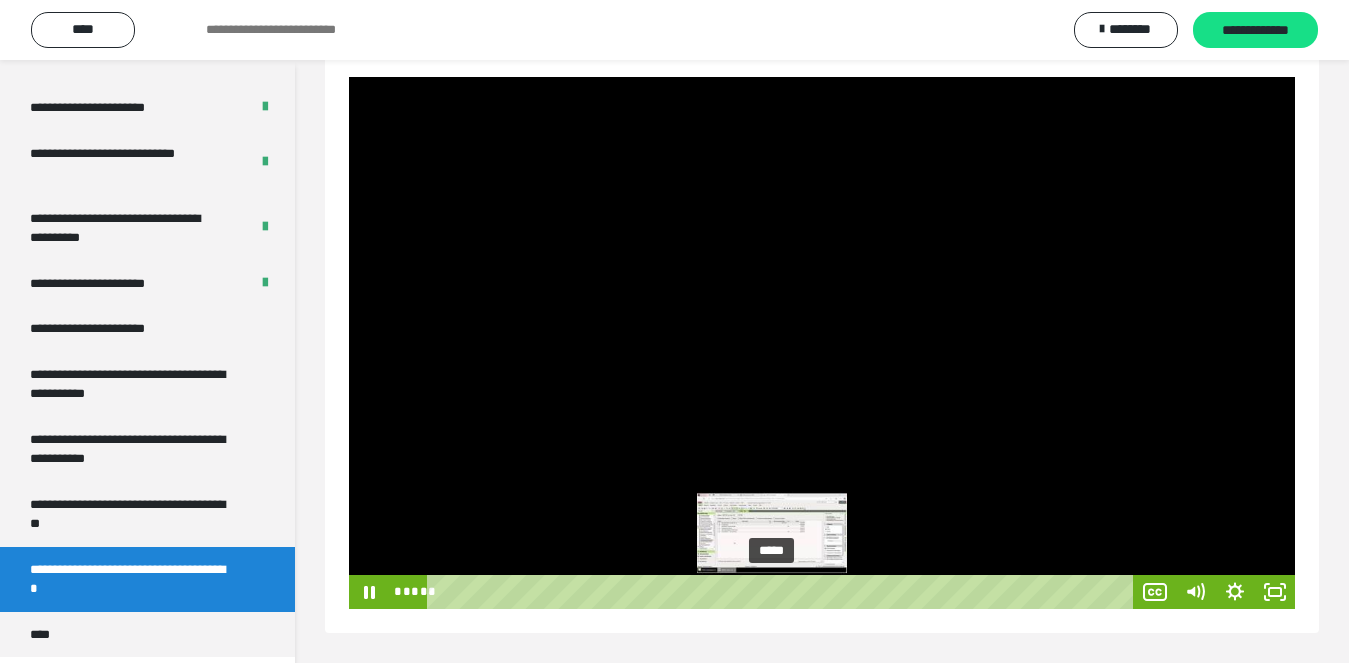 click on "*****" at bounding box center (783, 592) 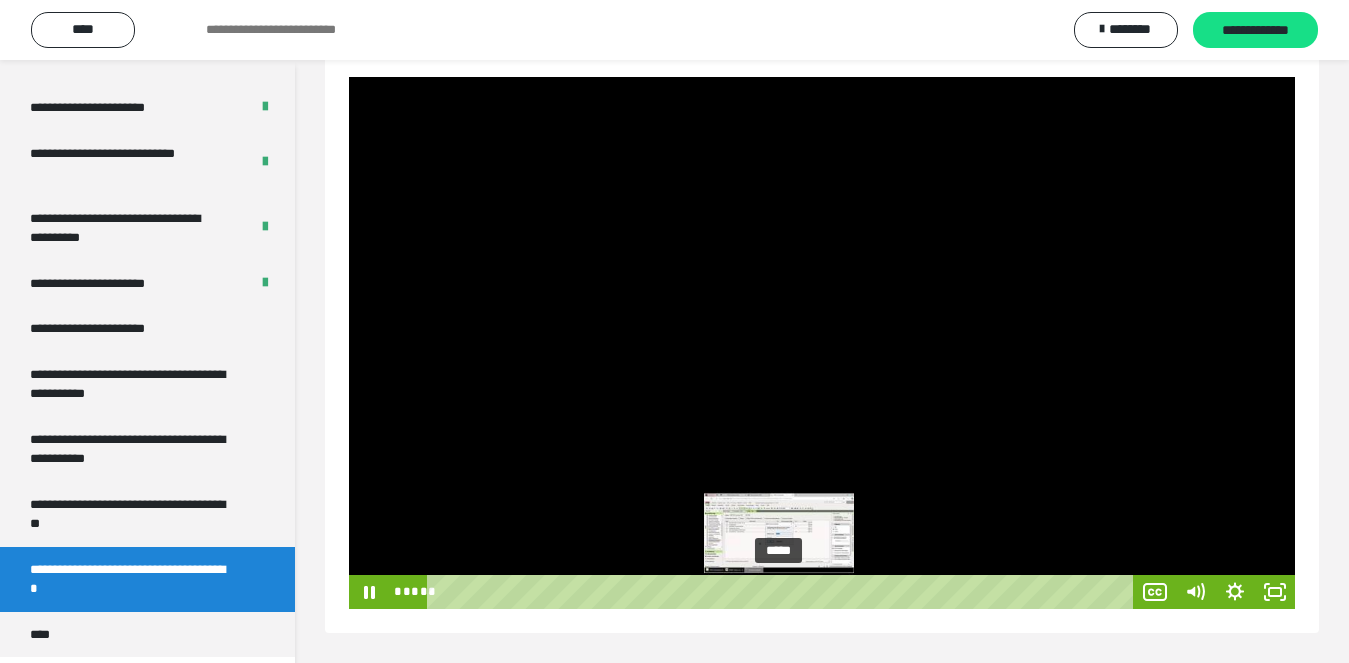 click on "*****" at bounding box center [783, 592] 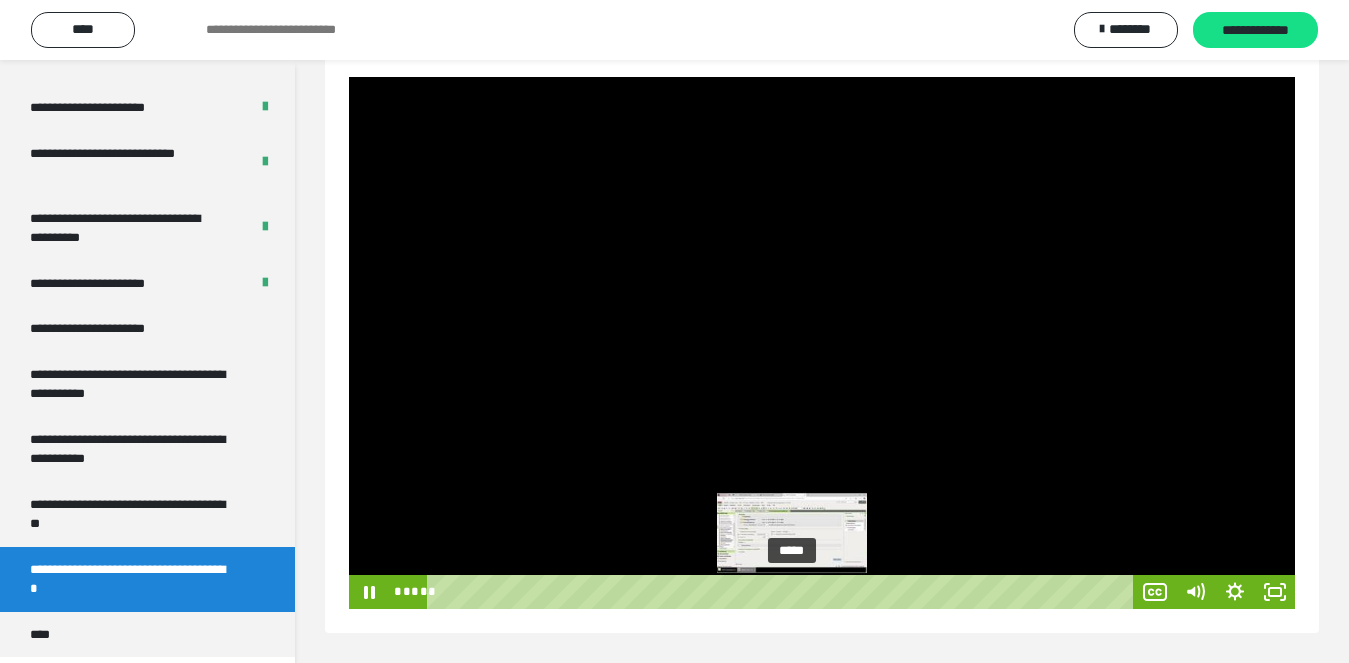 click on "*****" at bounding box center (783, 592) 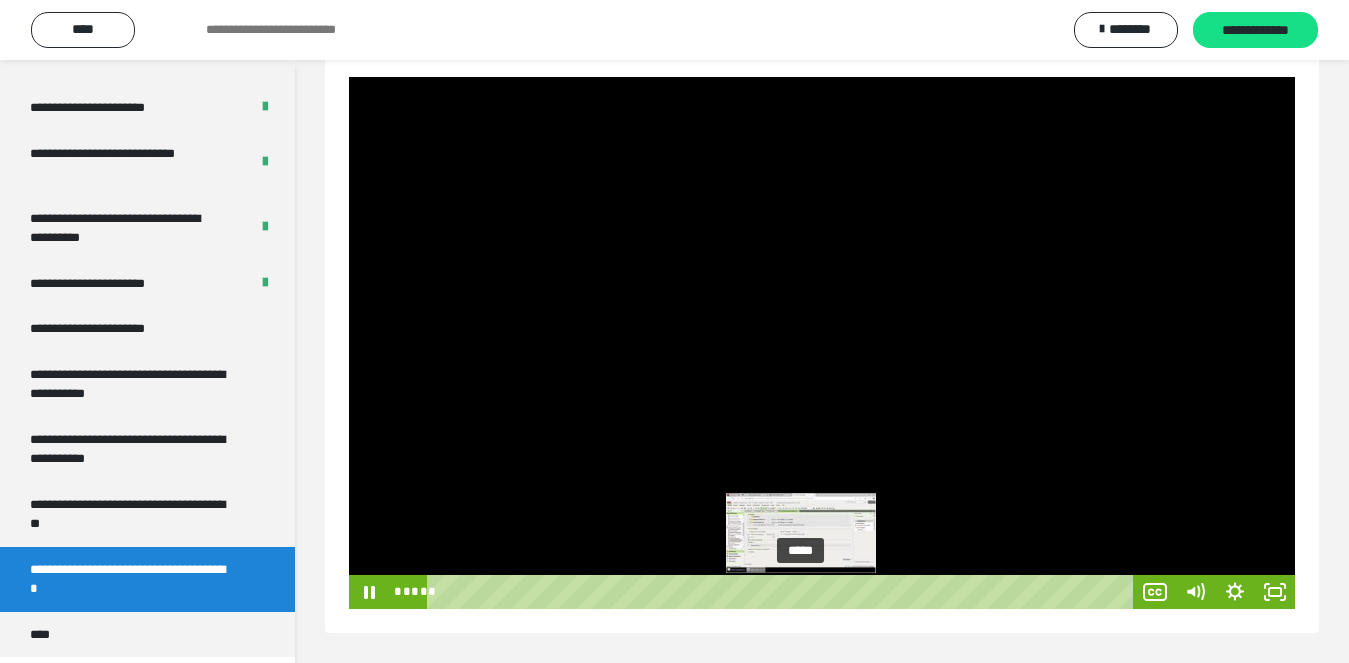 click on "*****" at bounding box center [783, 592] 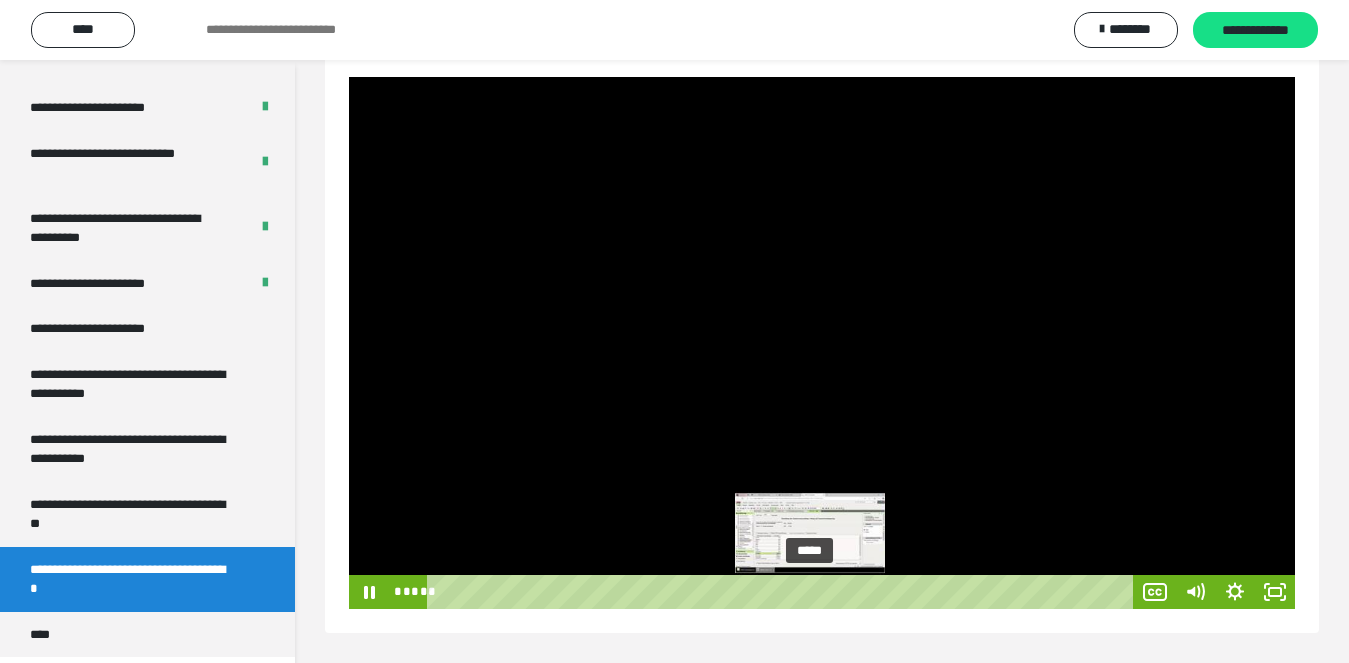 click on "*****" at bounding box center [783, 592] 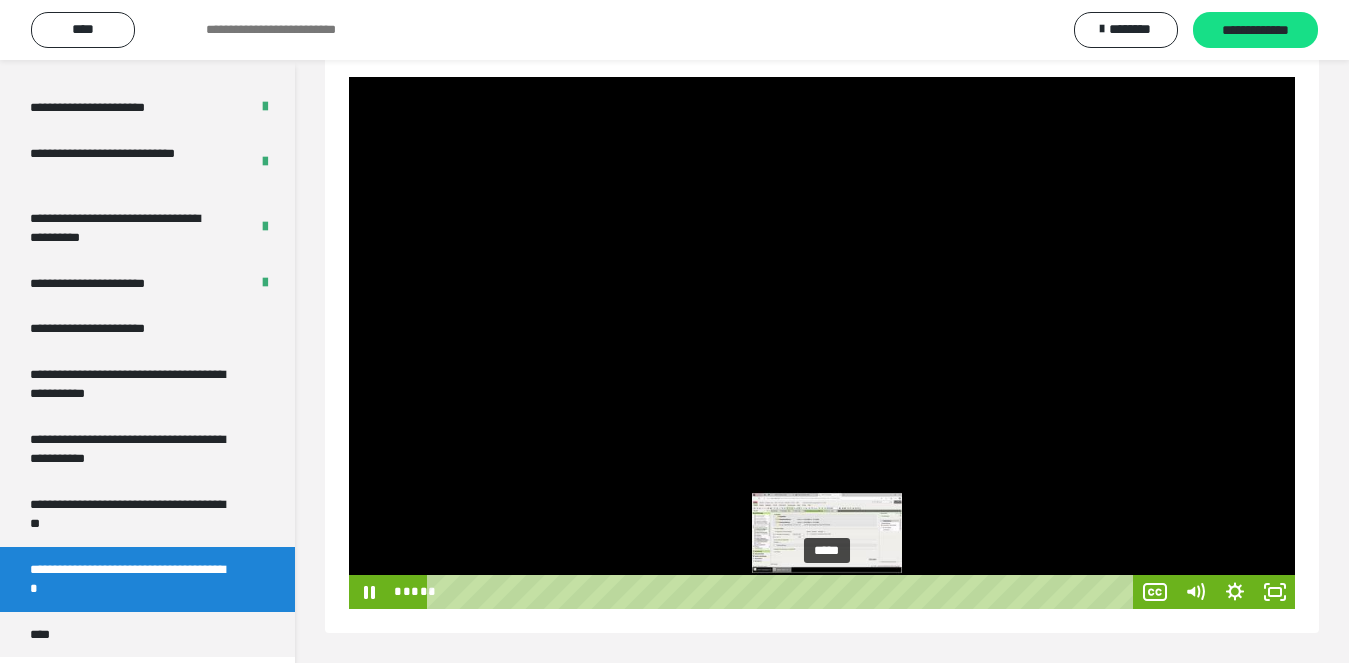 click on "*****" at bounding box center [783, 592] 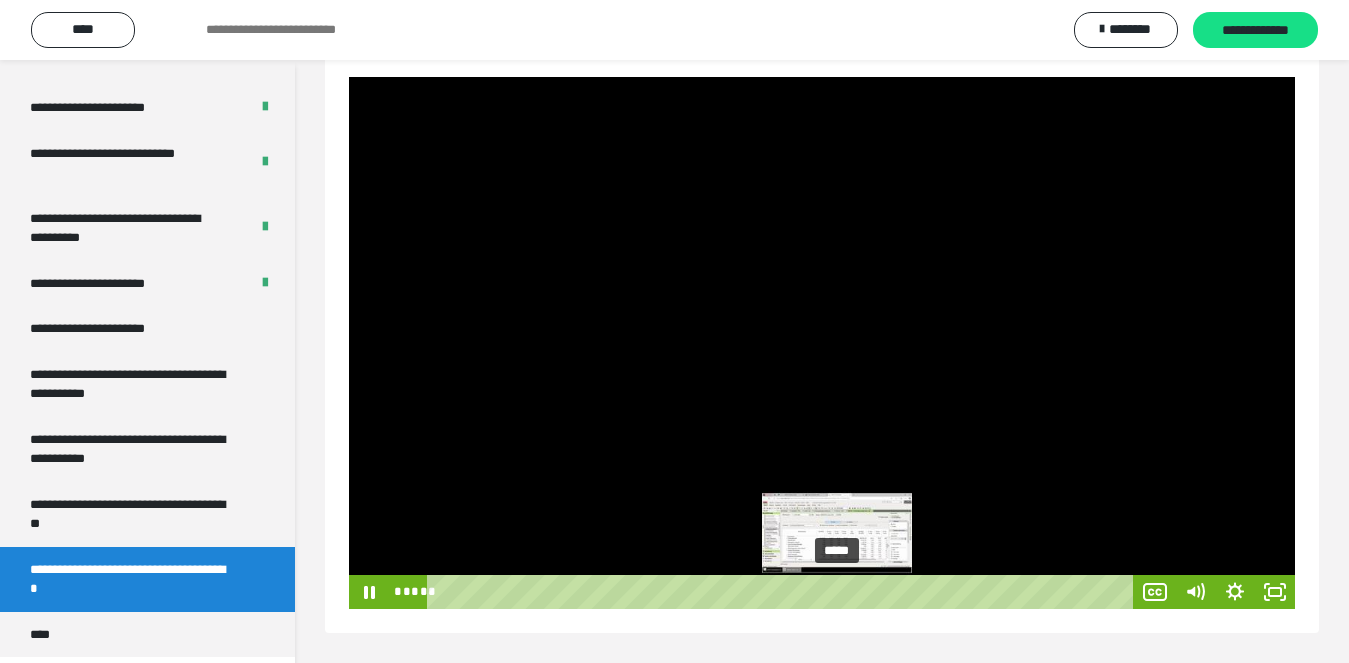click on "*****" at bounding box center (783, 592) 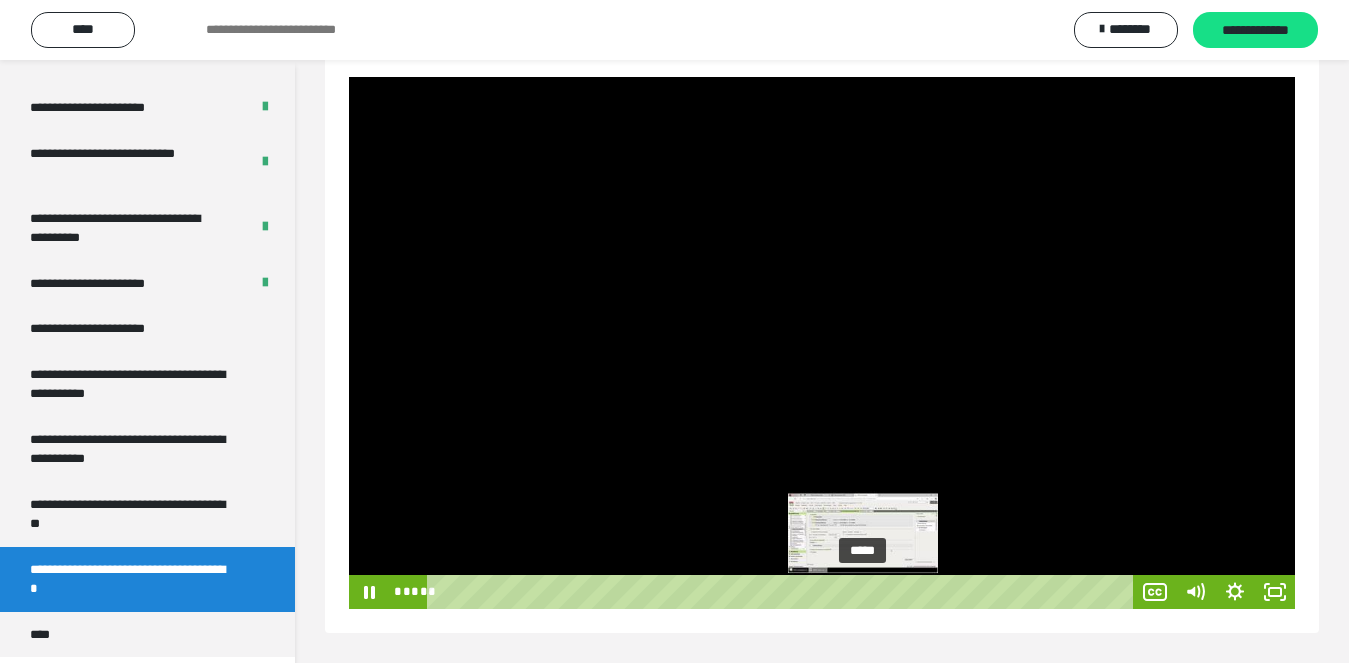 click on "*****" at bounding box center [783, 592] 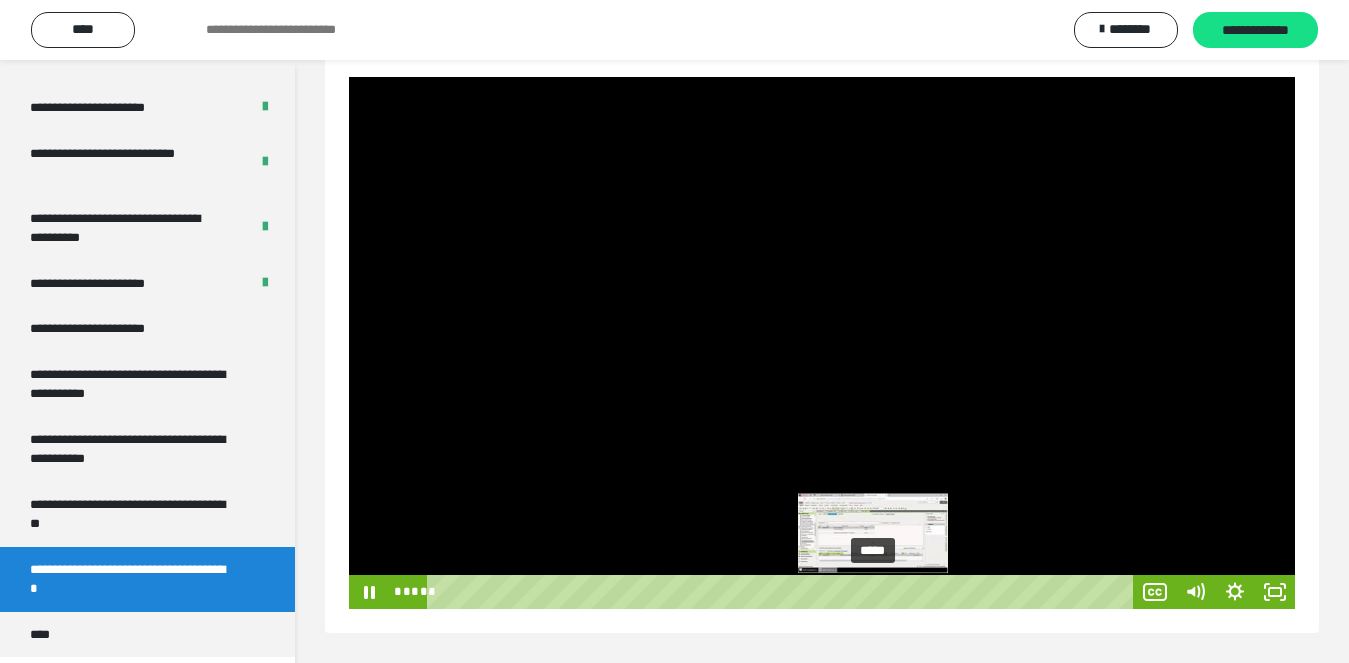 click on "*****" at bounding box center (783, 592) 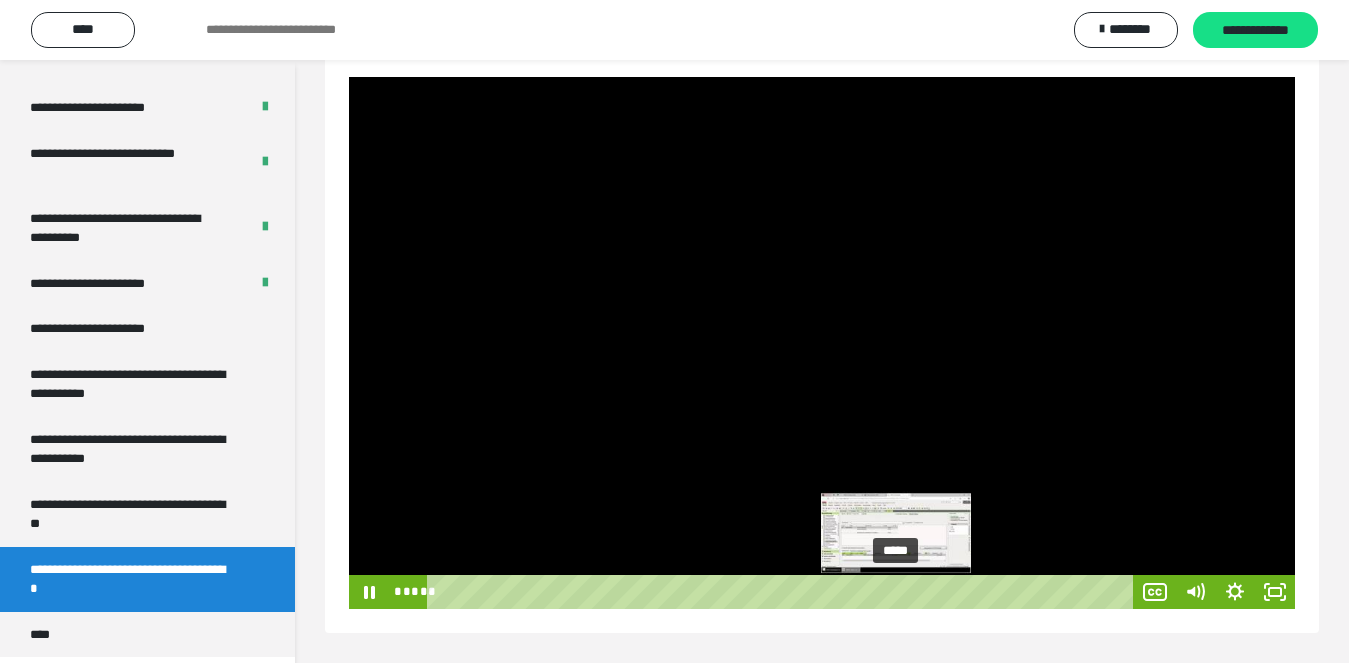 click on "*****" at bounding box center [783, 592] 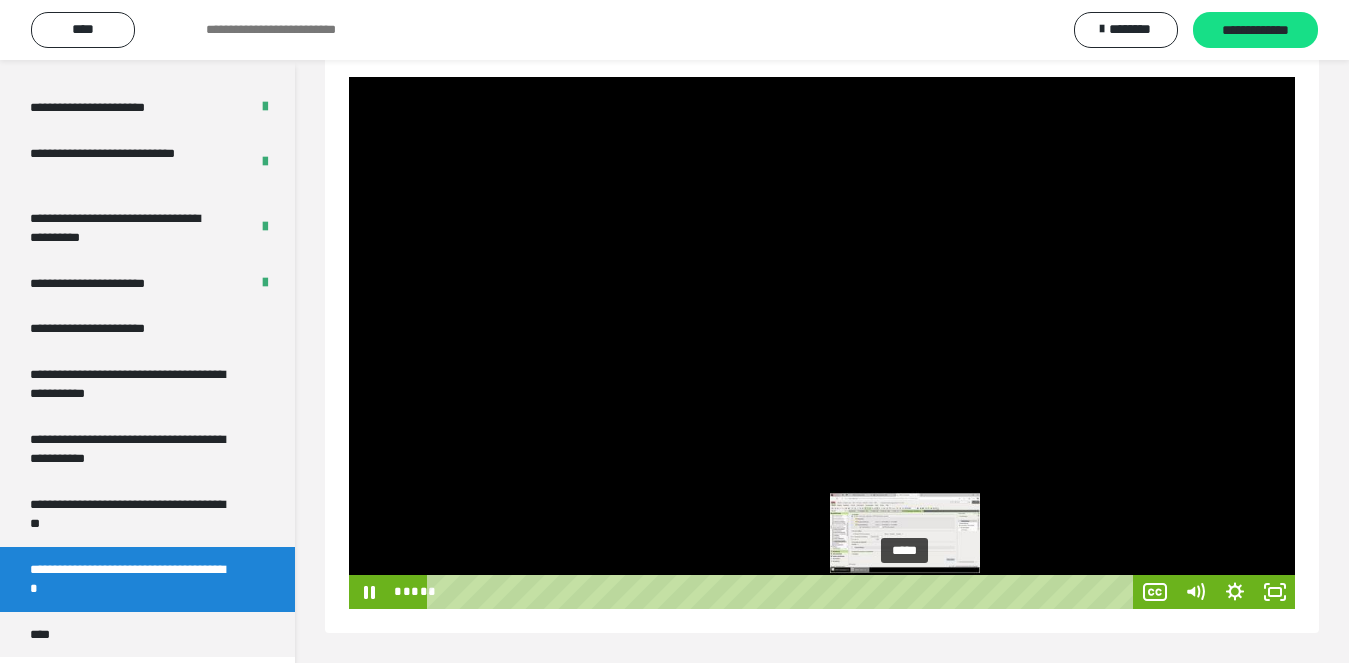 click on "*****" at bounding box center (783, 592) 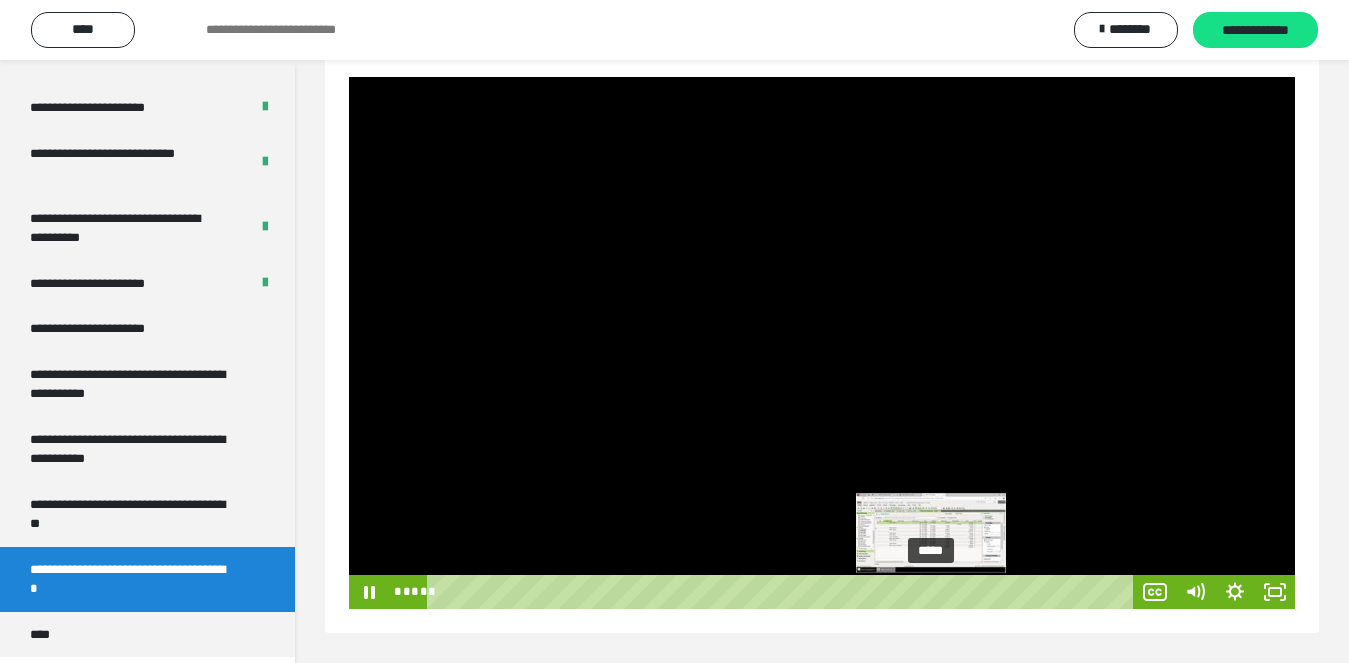click on "*****" at bounding box center [783, 592] 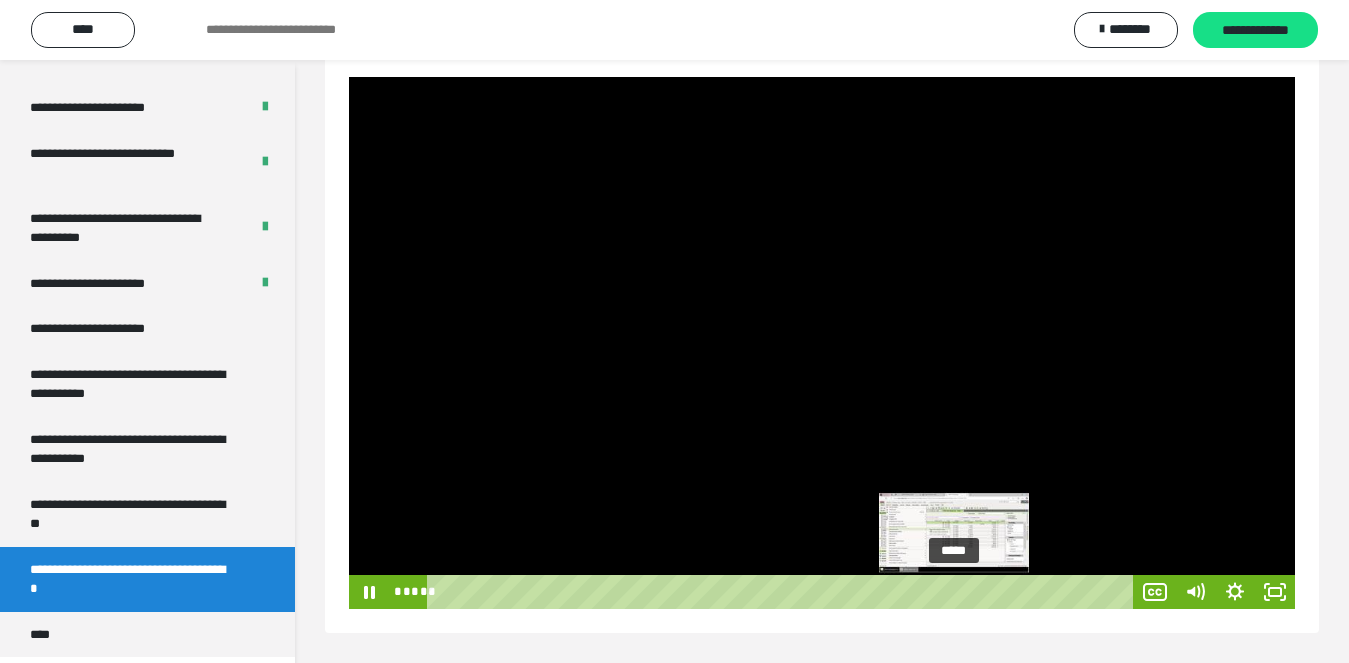 click on "*****" at bounding box center [783, 592] 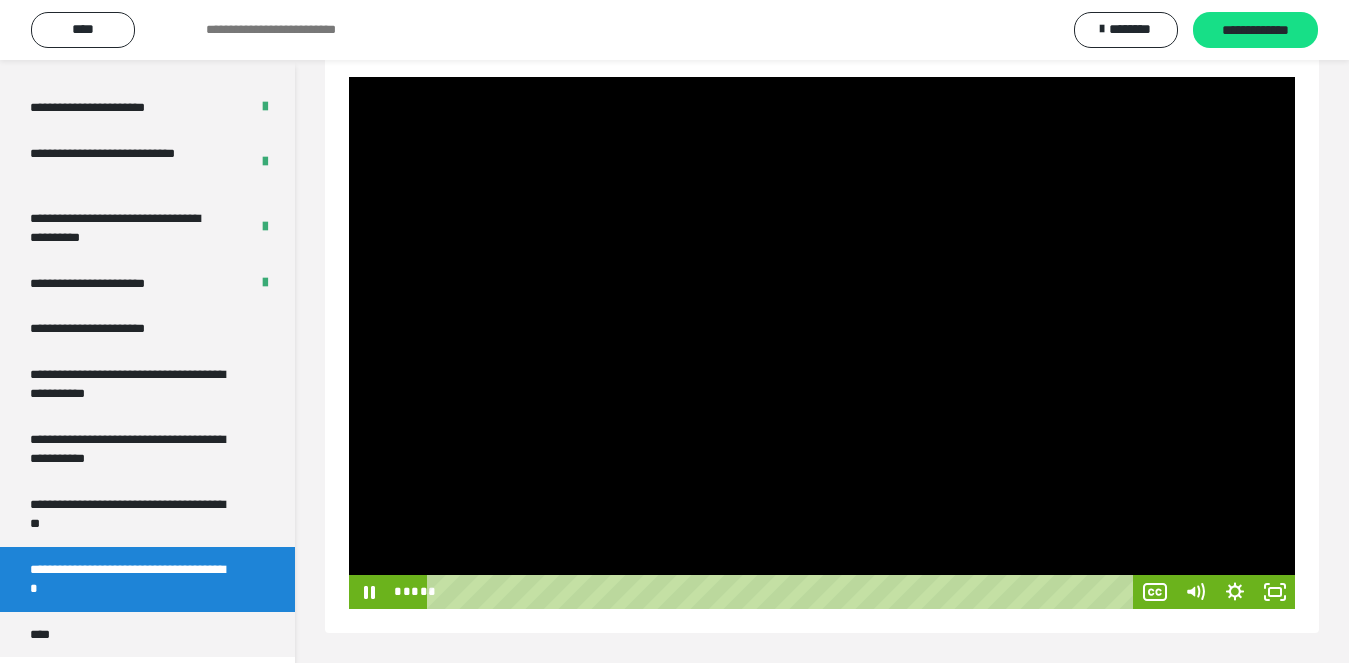 drag, startPoint x: 1024, startPoint y: 468, endPoint x: 1029, endPoint y: 478, distance: 11.18034 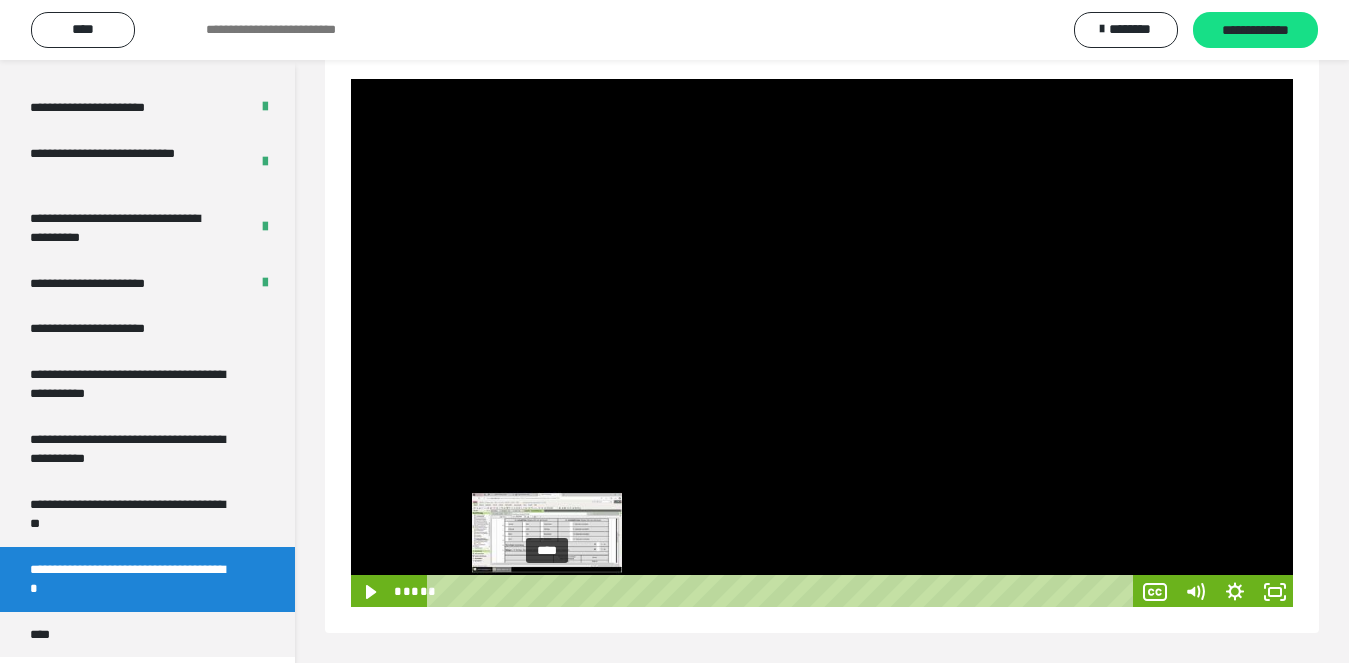click on "****" at bounding box center [783, 592] 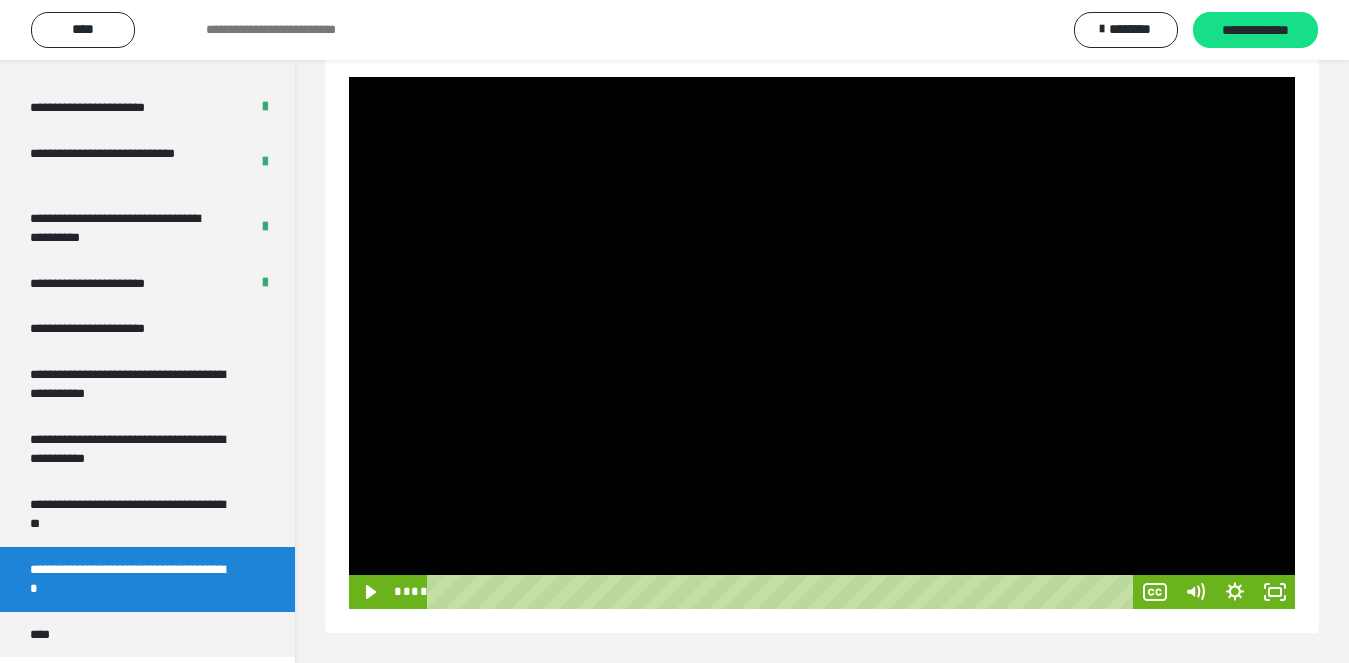 click at bounding box center [822, 343] 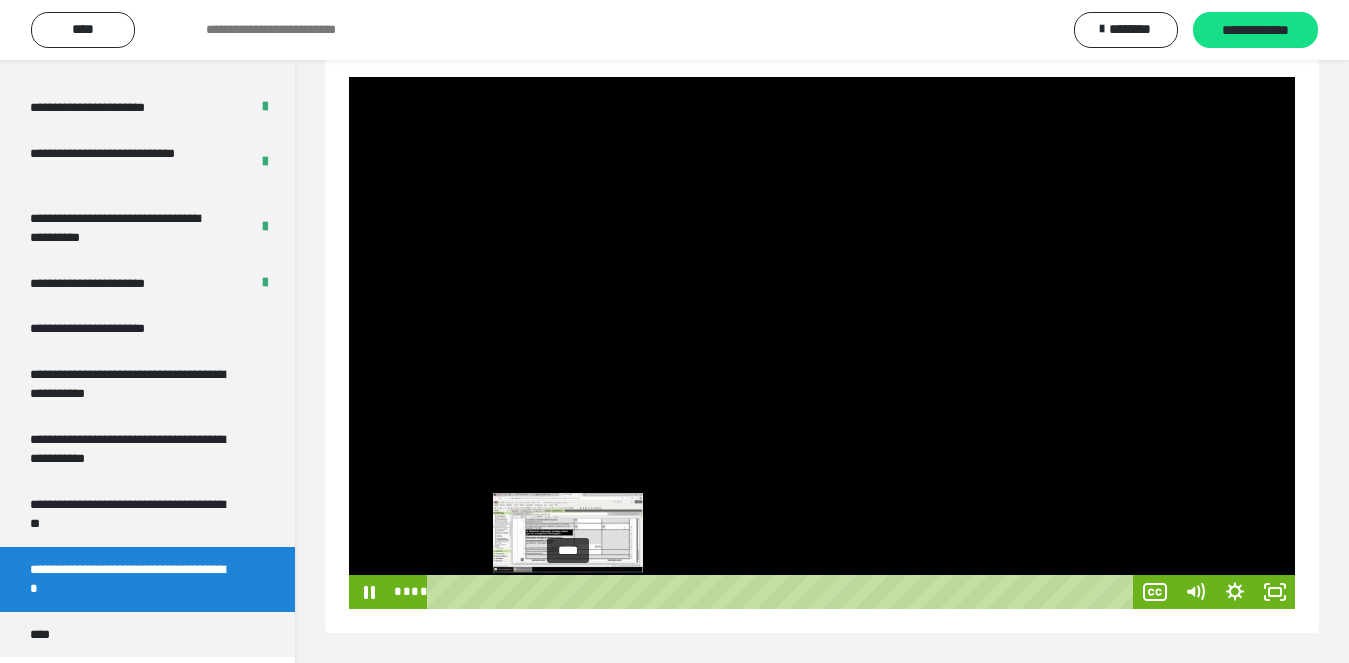 click on "****" at bounding box center [783, 592] 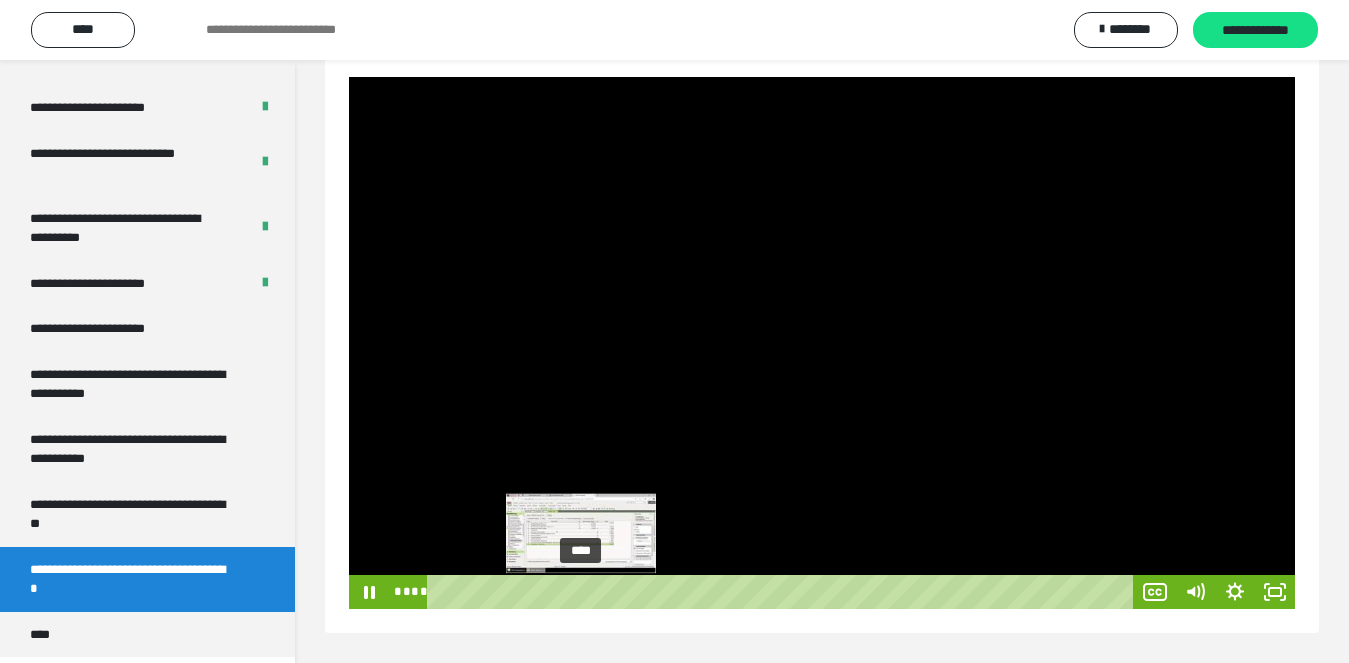 click on "****" at bounding box center [783, 592] 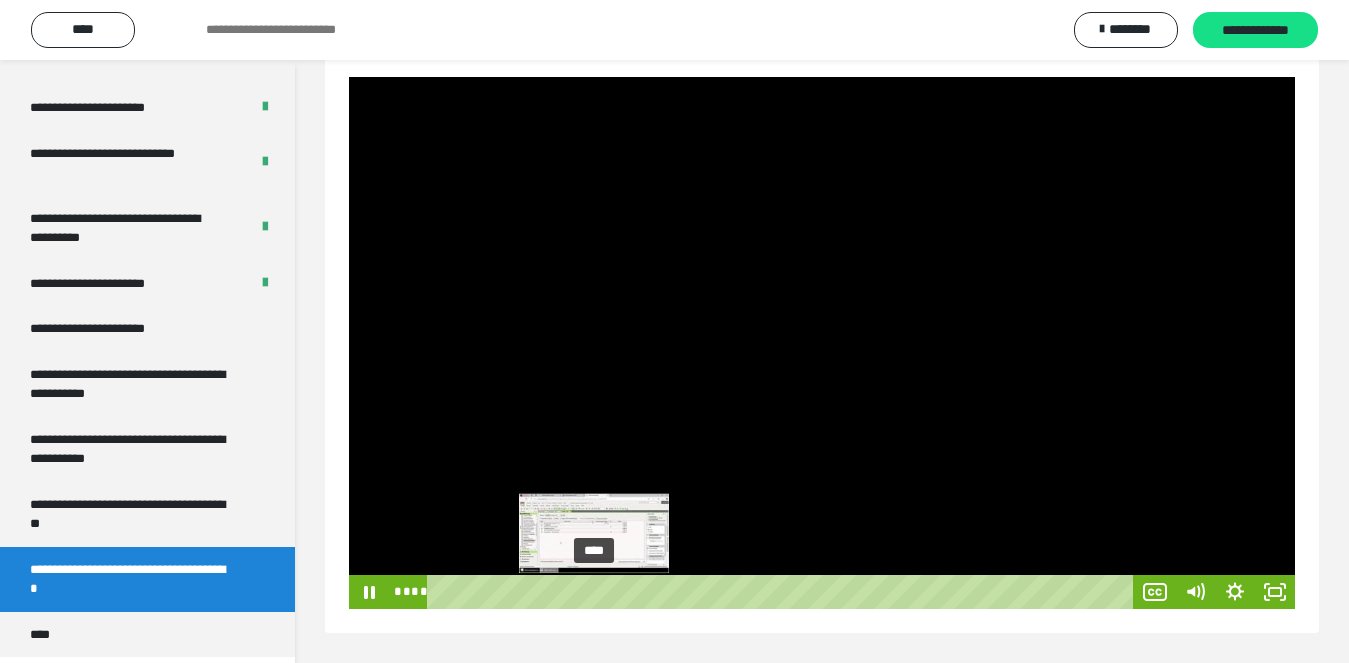 click on "****" at bounding box center [783, 592] 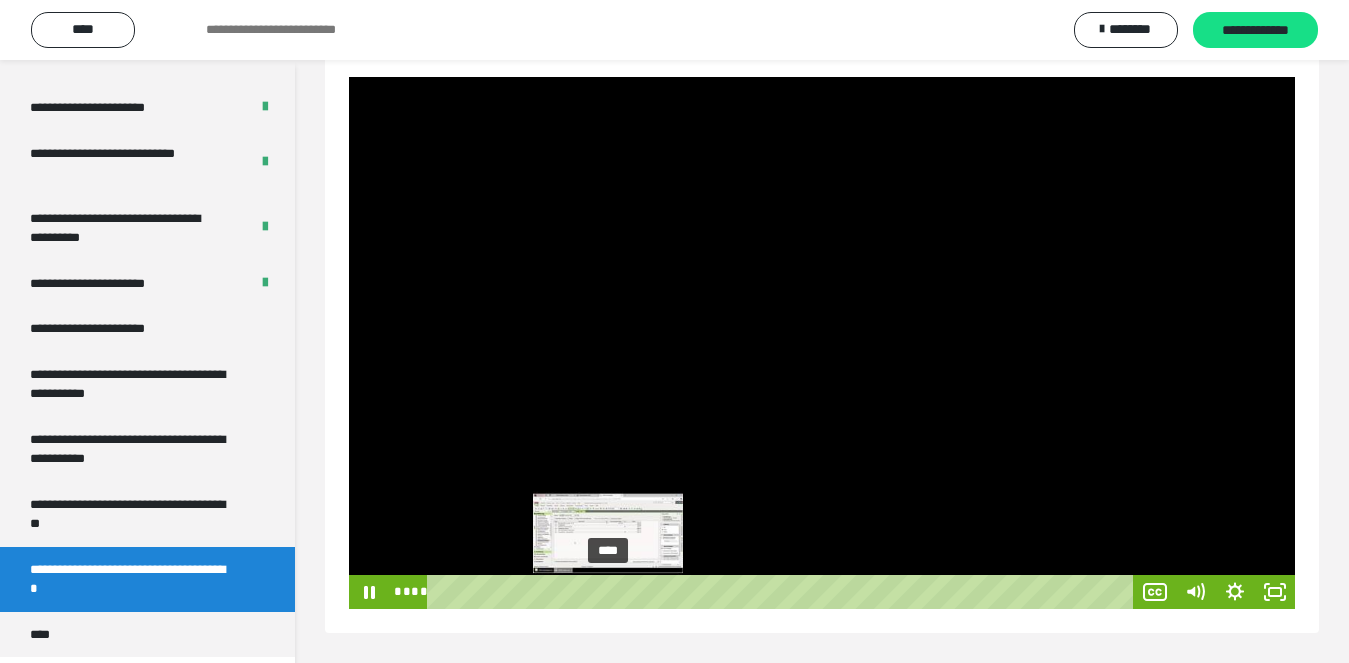 click on "****" at bounding box center [783, 592] 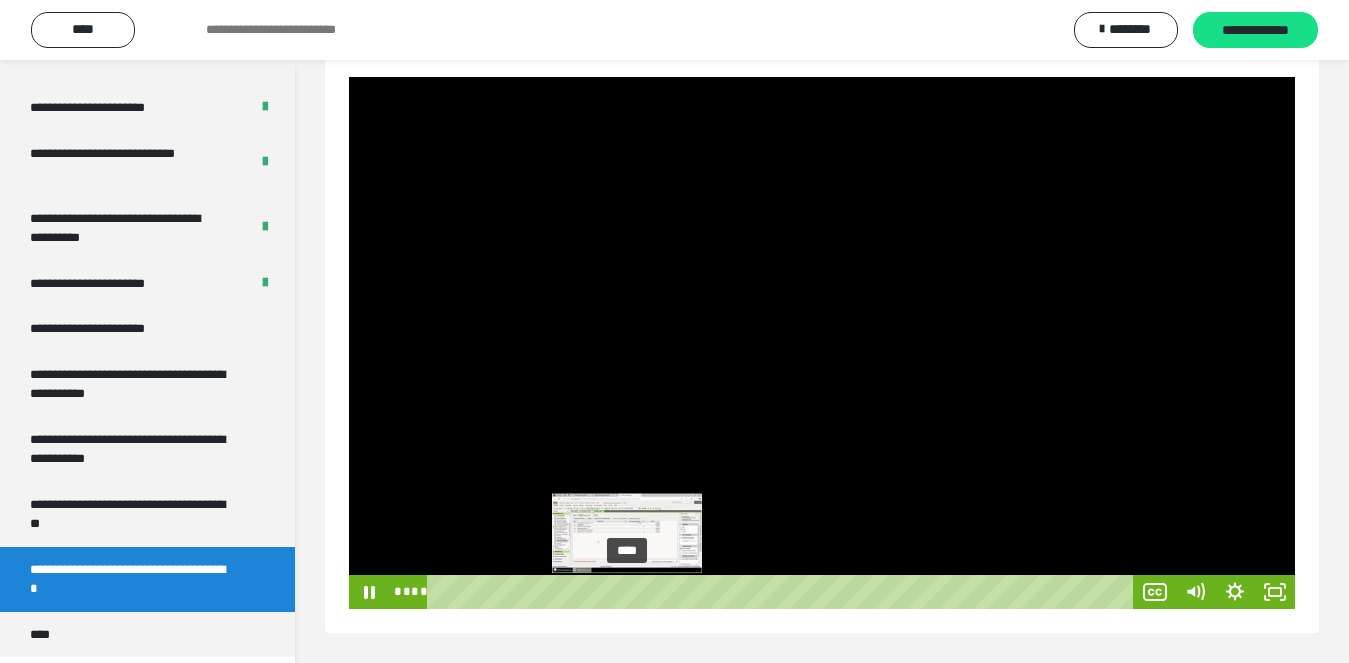 click on "****" at bounding box center (783, 592) 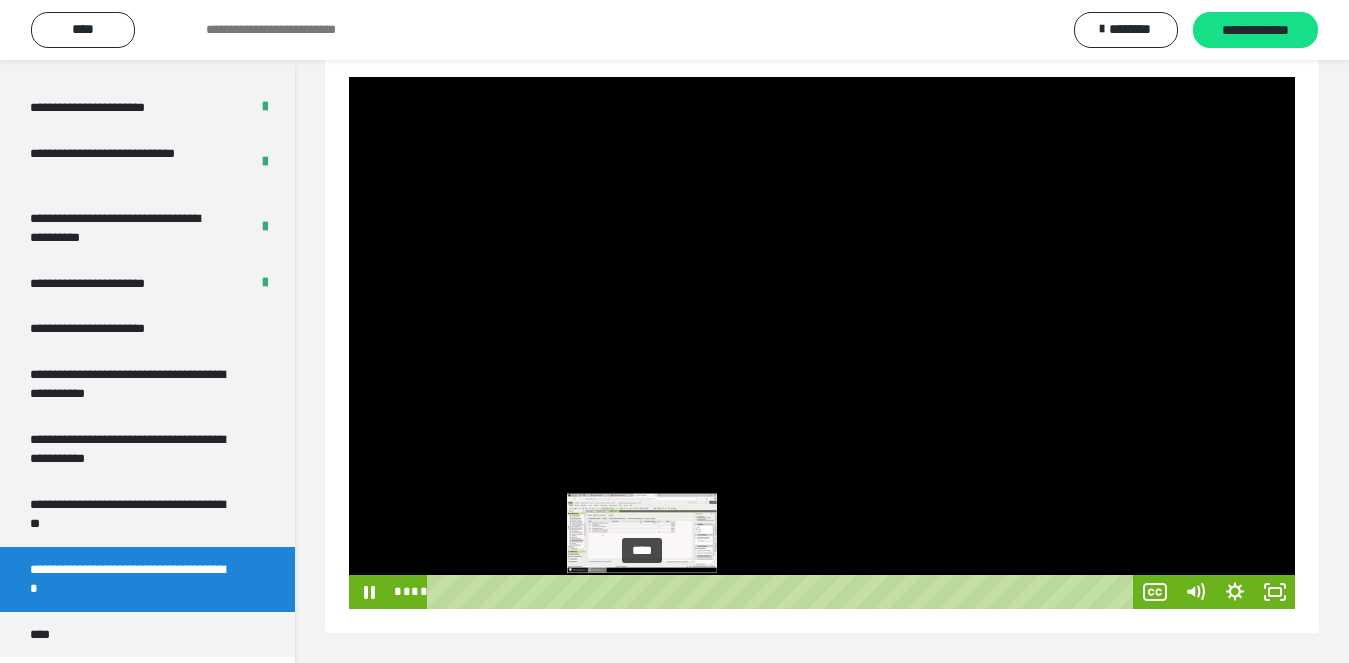 click on "****" at bounding box center [783, 592] 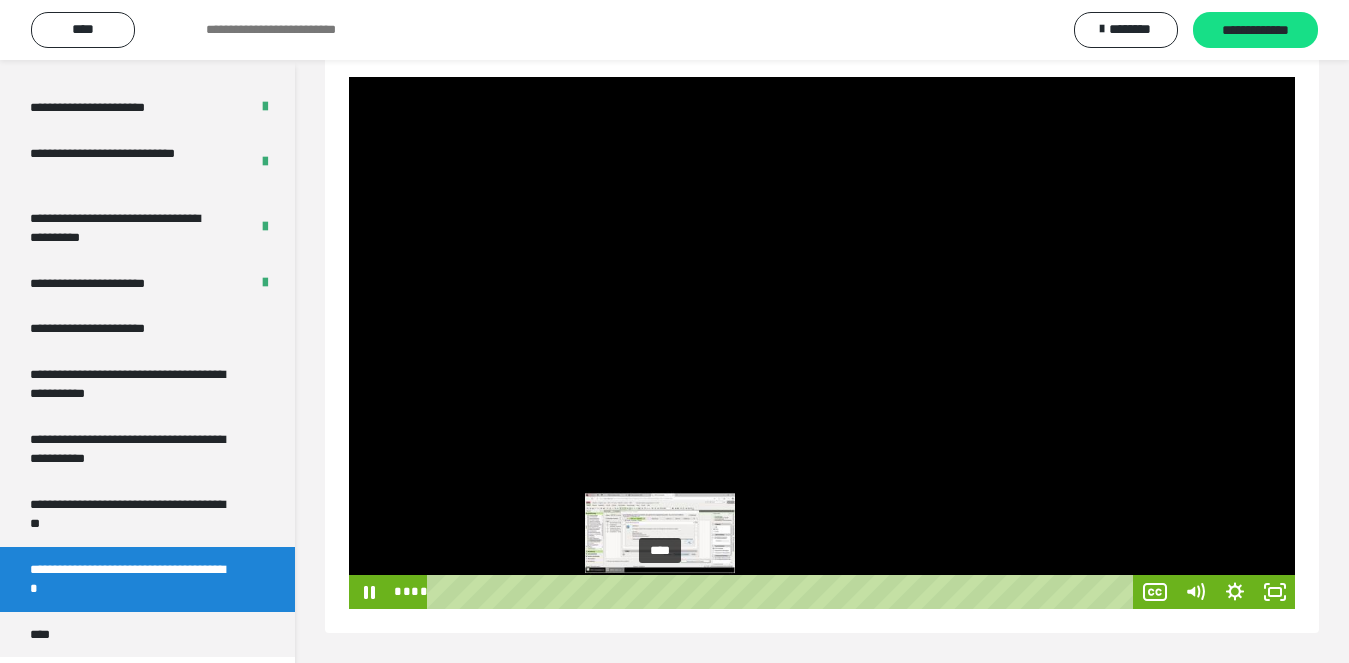click on "****" at bounding box center [783, 592] 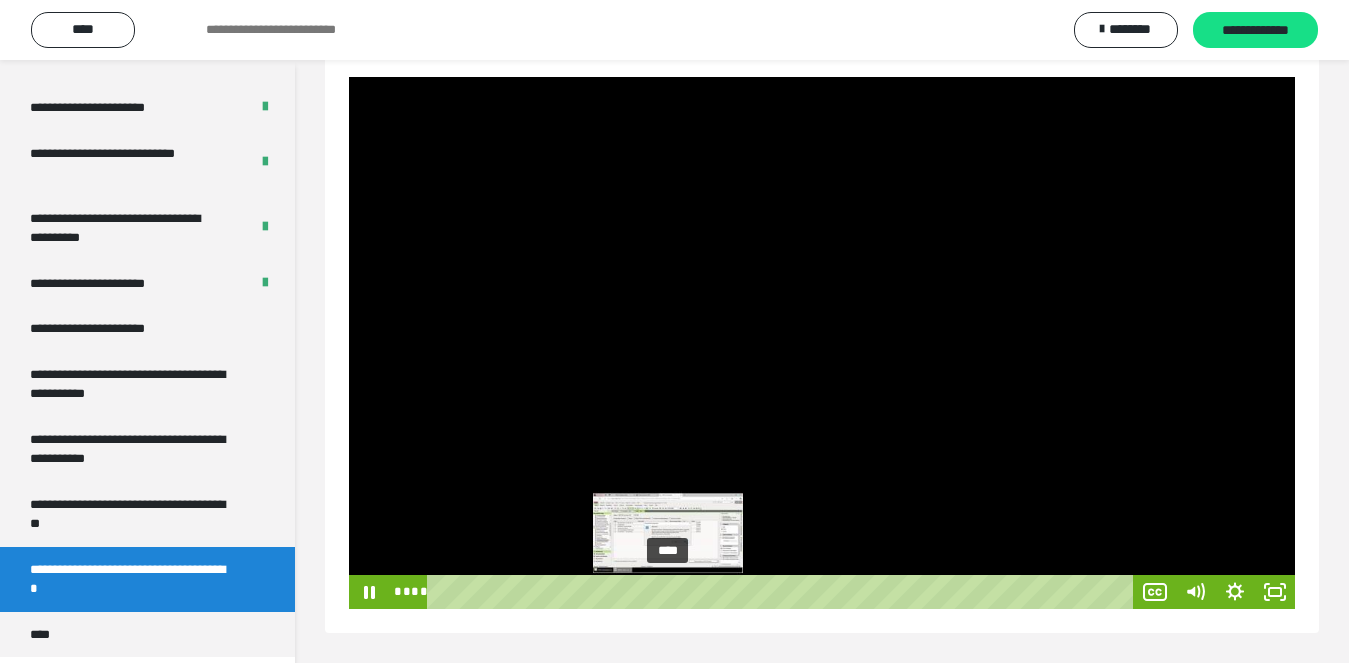 click on "****" at bounding box center [783, 592] 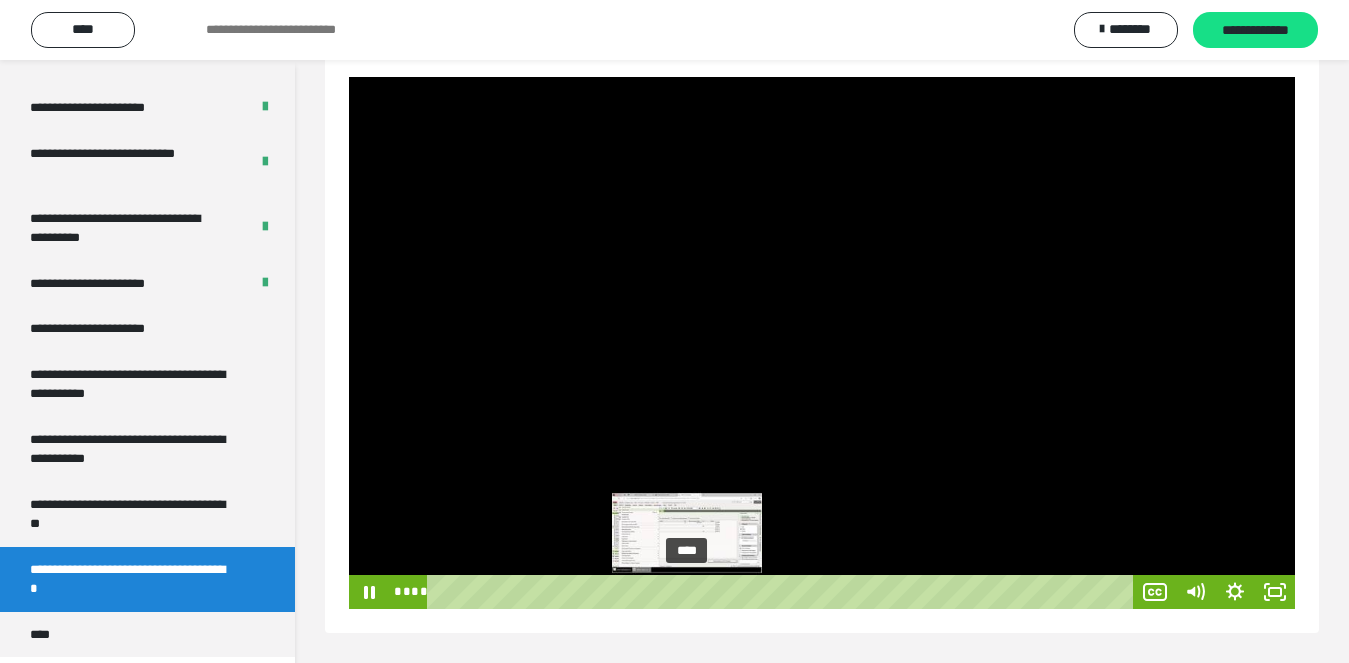 click on "****" at bounding box center [783, 592] 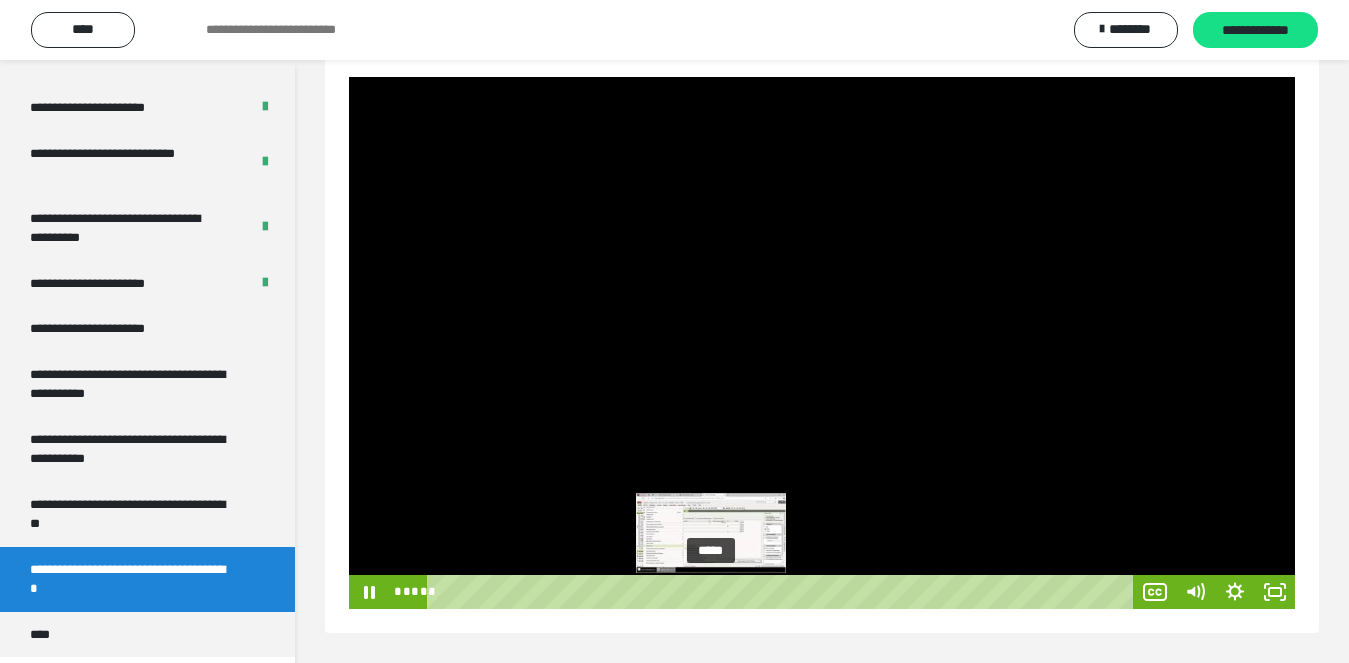click on "*****" at bounding box center (783, 592) 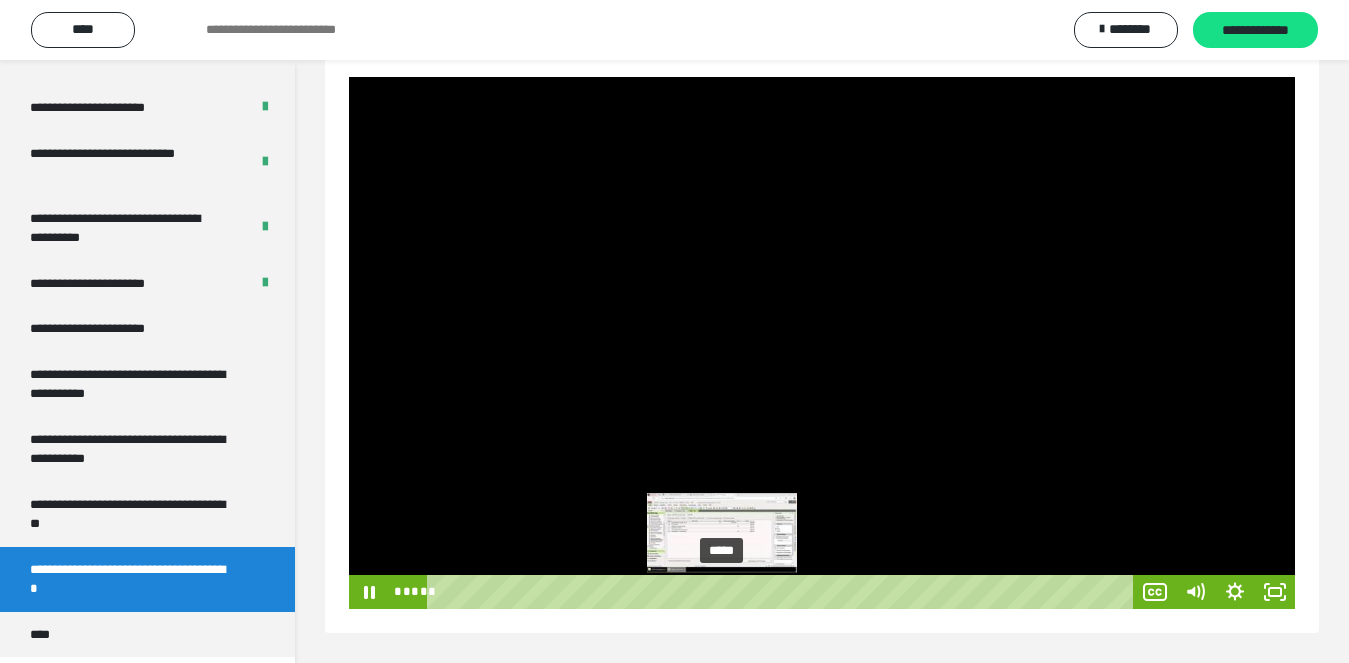 click on "*****" at bounding box center [783, 592] 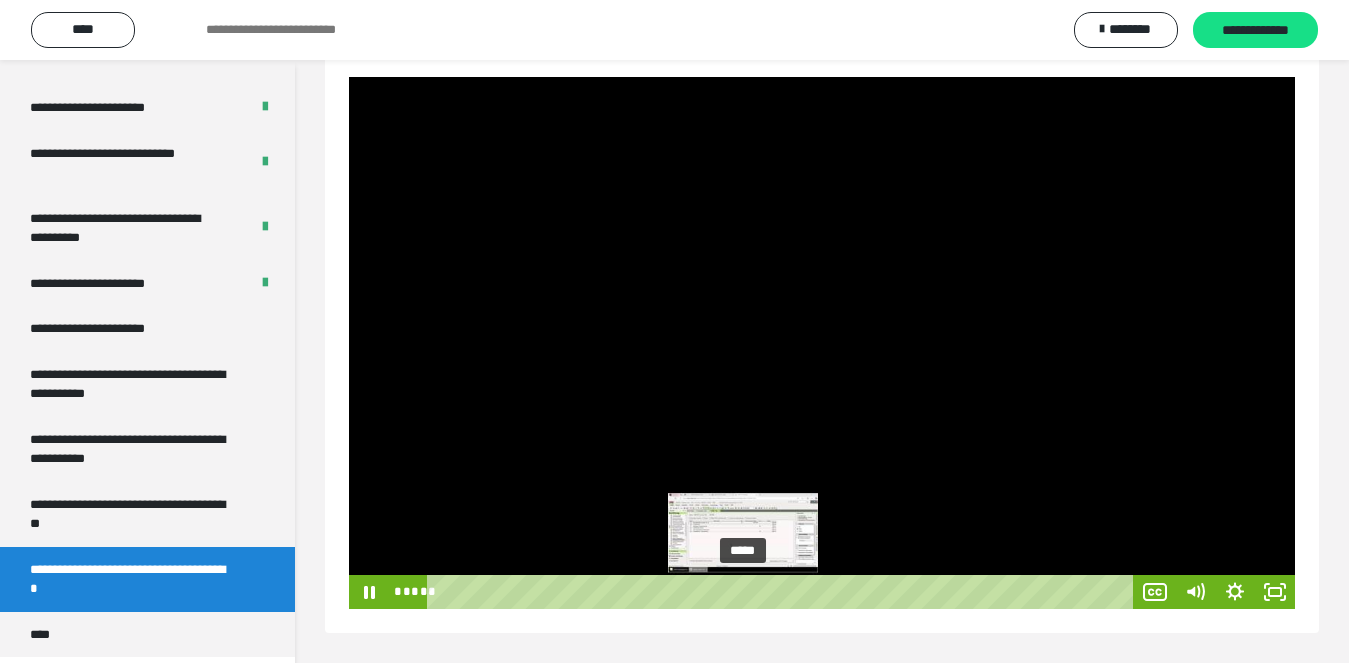 click on "*****" at bounding box center (783, 592) 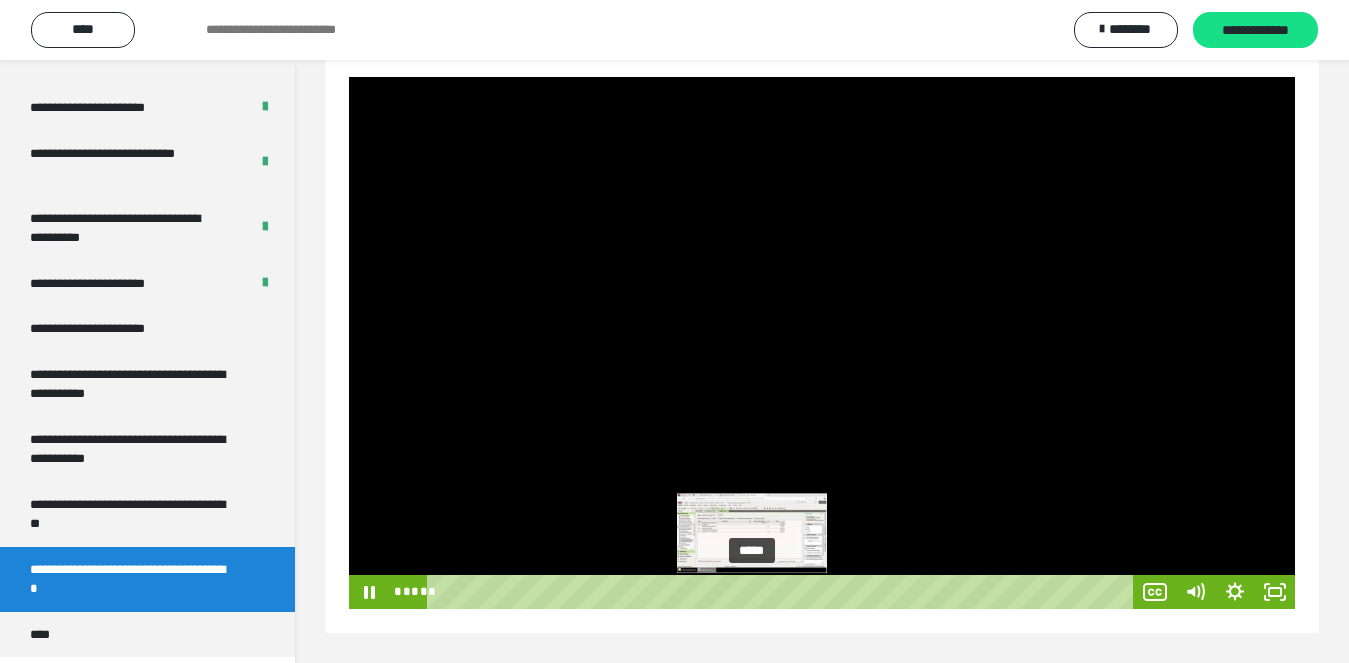 click on "*****" at bounding box center (783, 592) 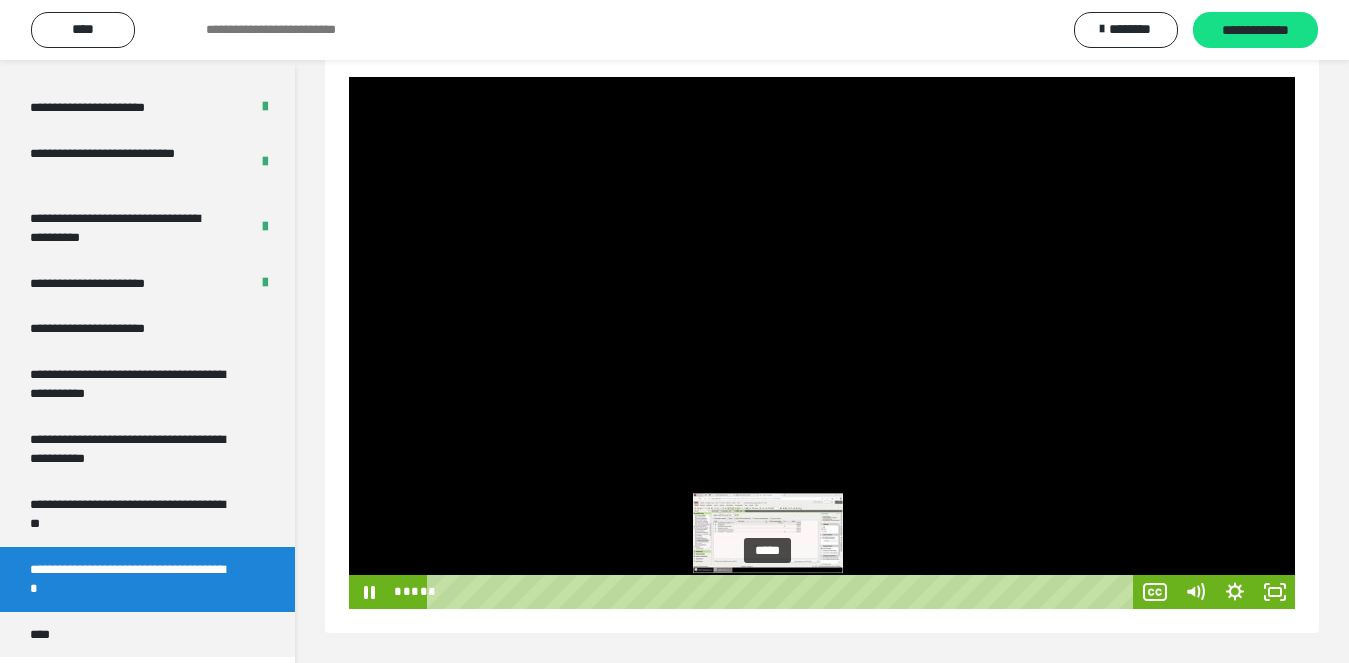 click on "*****" at bounding box center (783, 592) 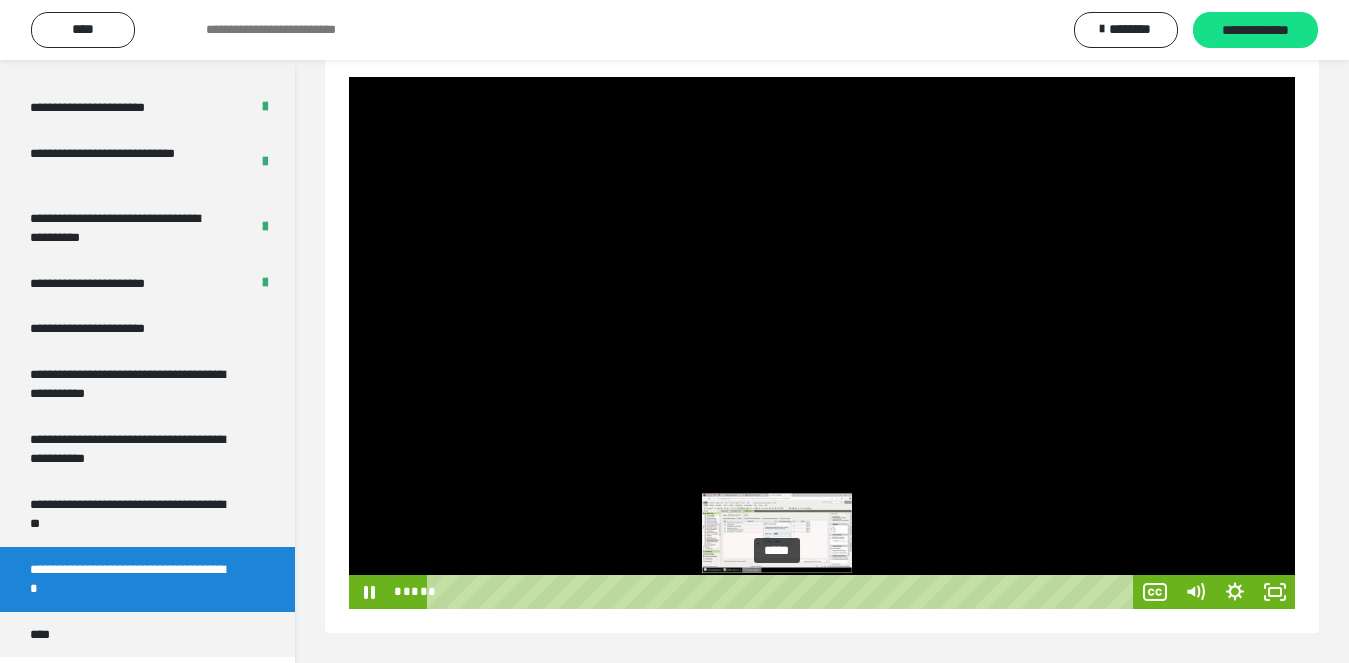 click on "*****" at bounding box center (783, 592) 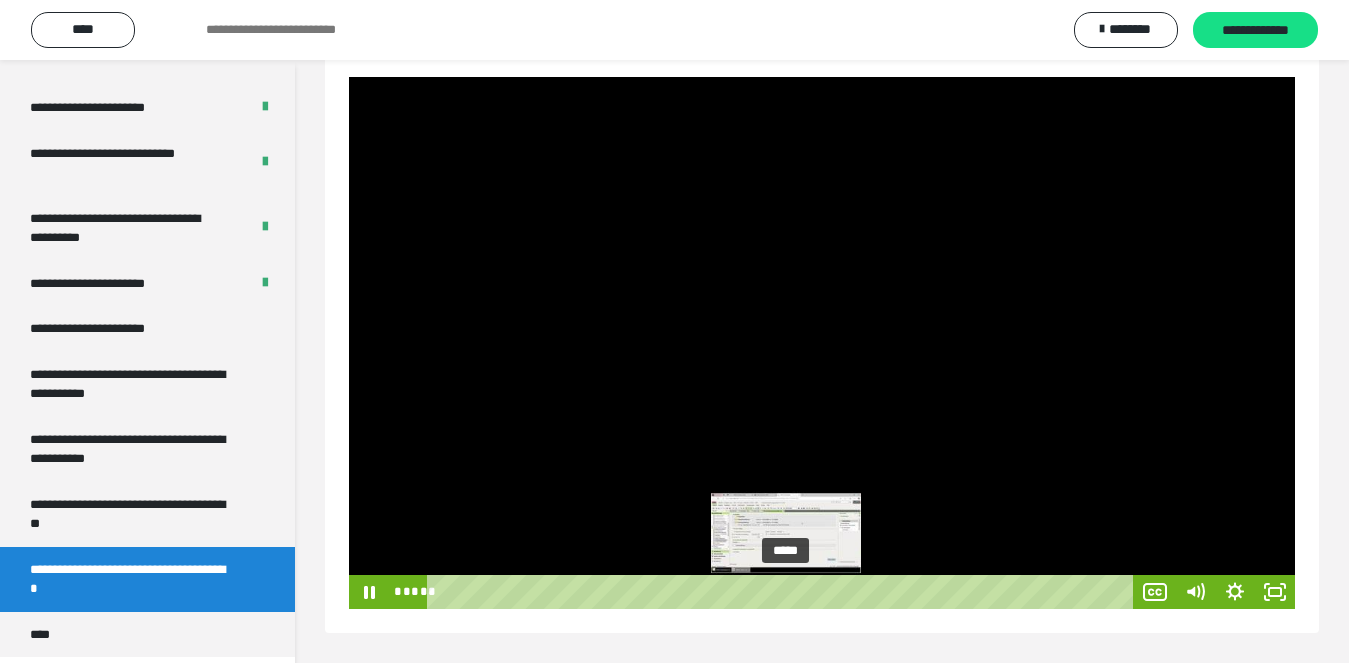 click on "*****" at bounding box center (783, 592) 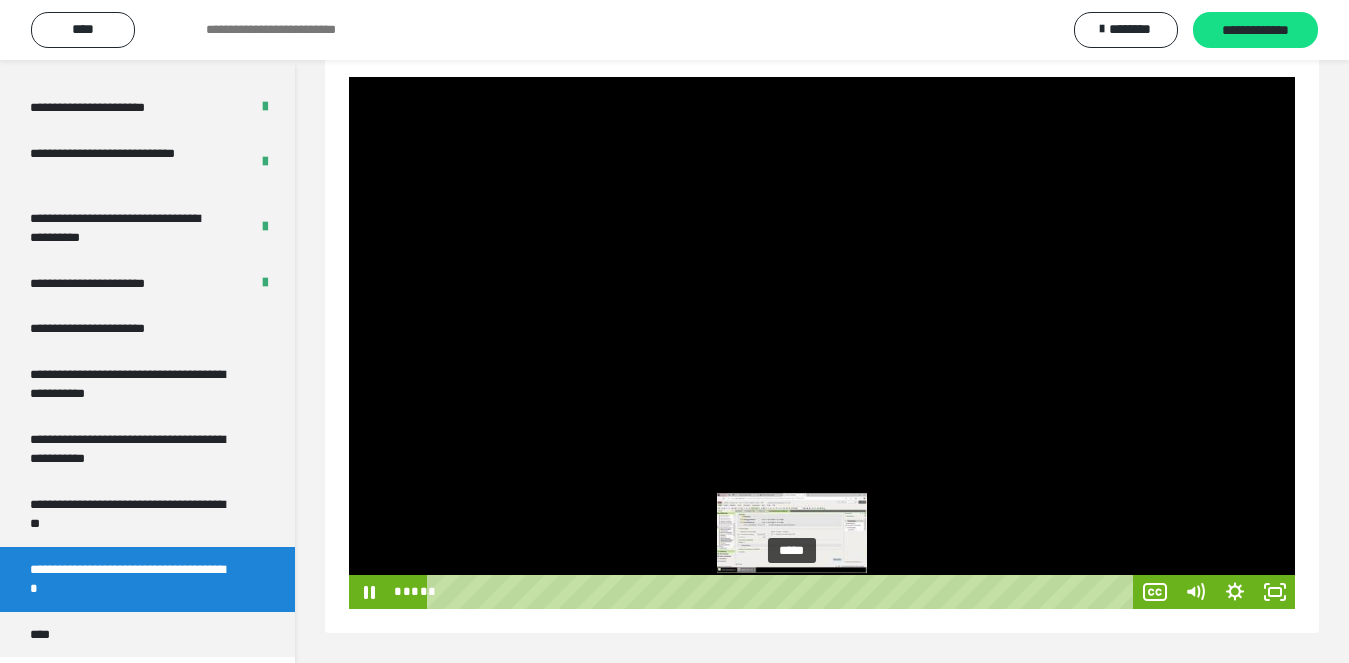 click on "*****" at bounding box center [783, 592] 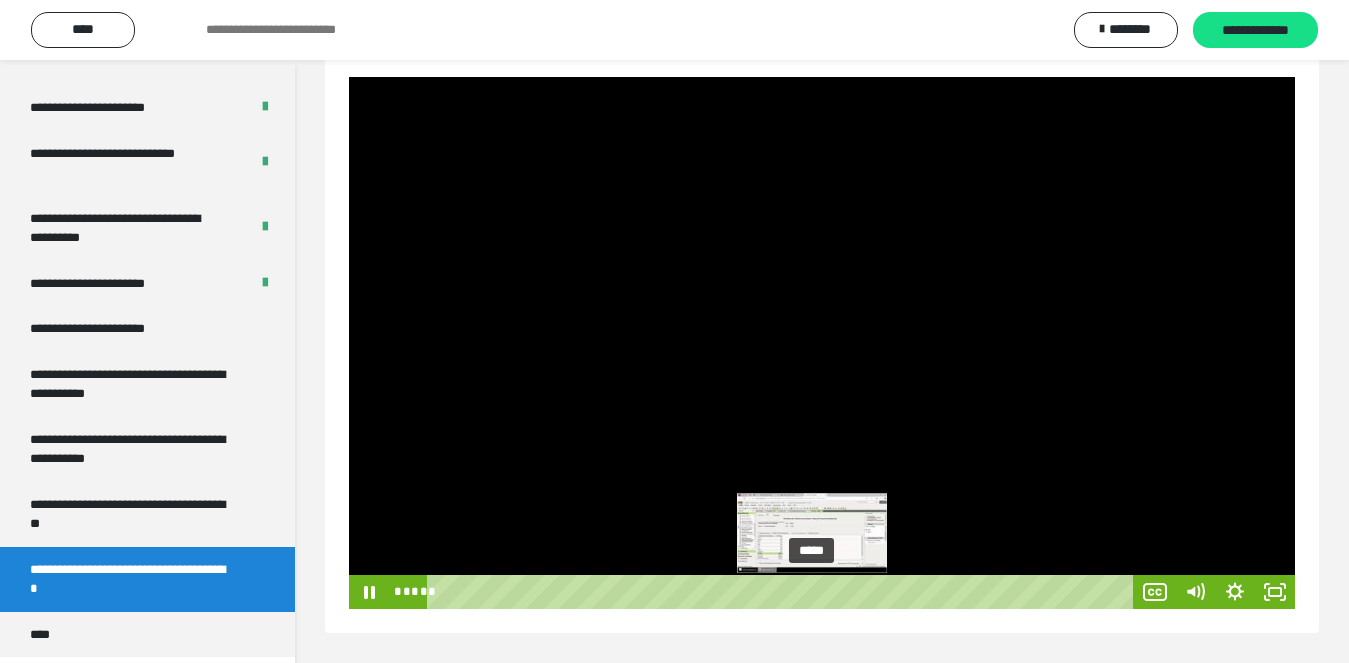 click on "*****" at bounding box center (783, 592) 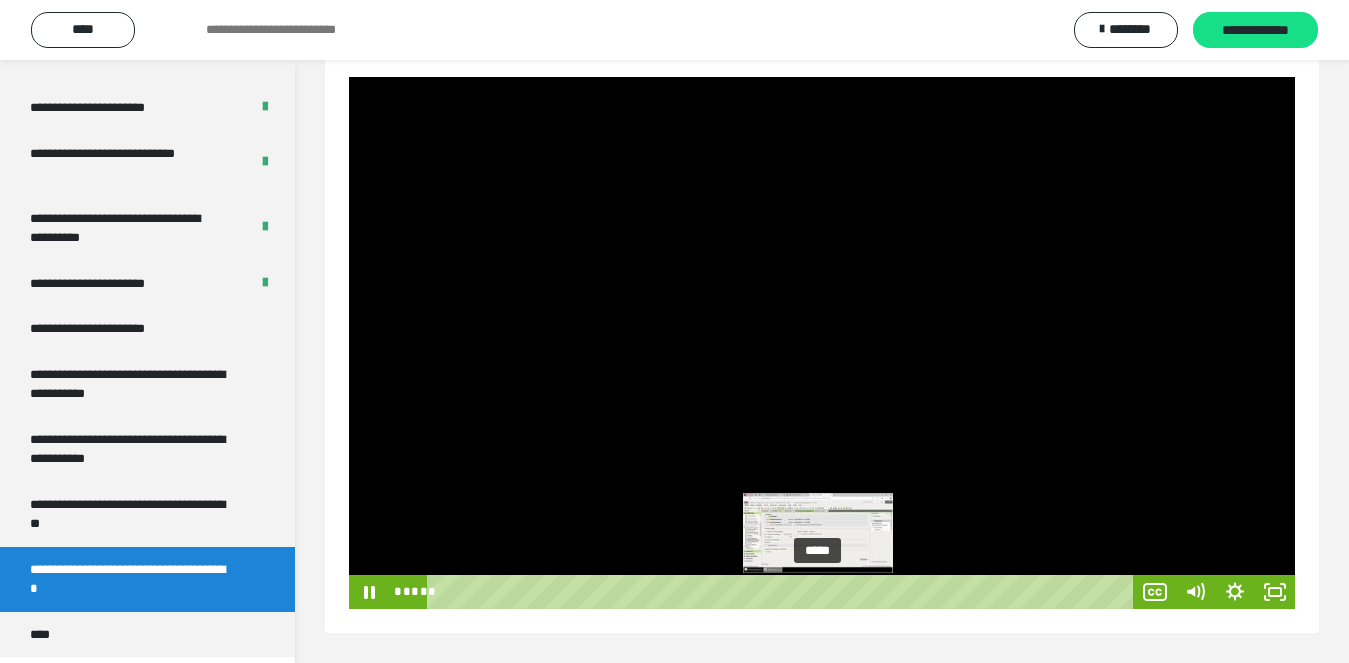 click on "*****" at bounding box center [783, 592] 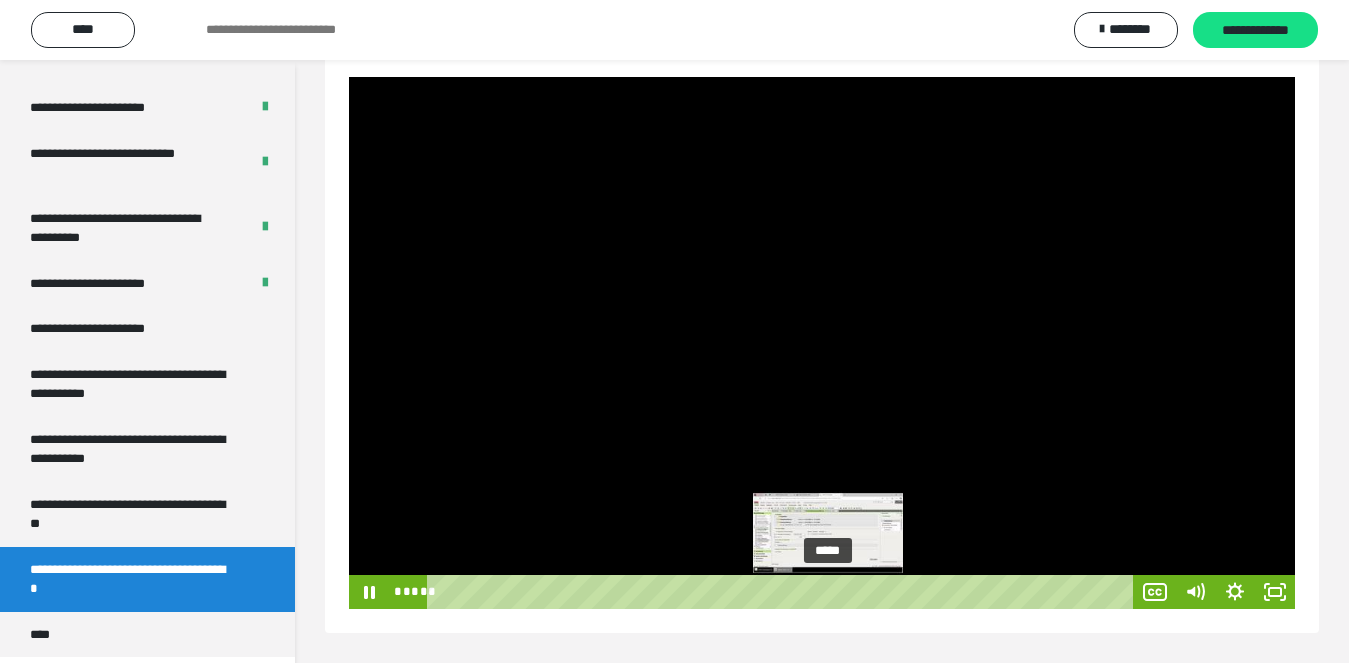 click on "*****" at bounding box center (783, 592) 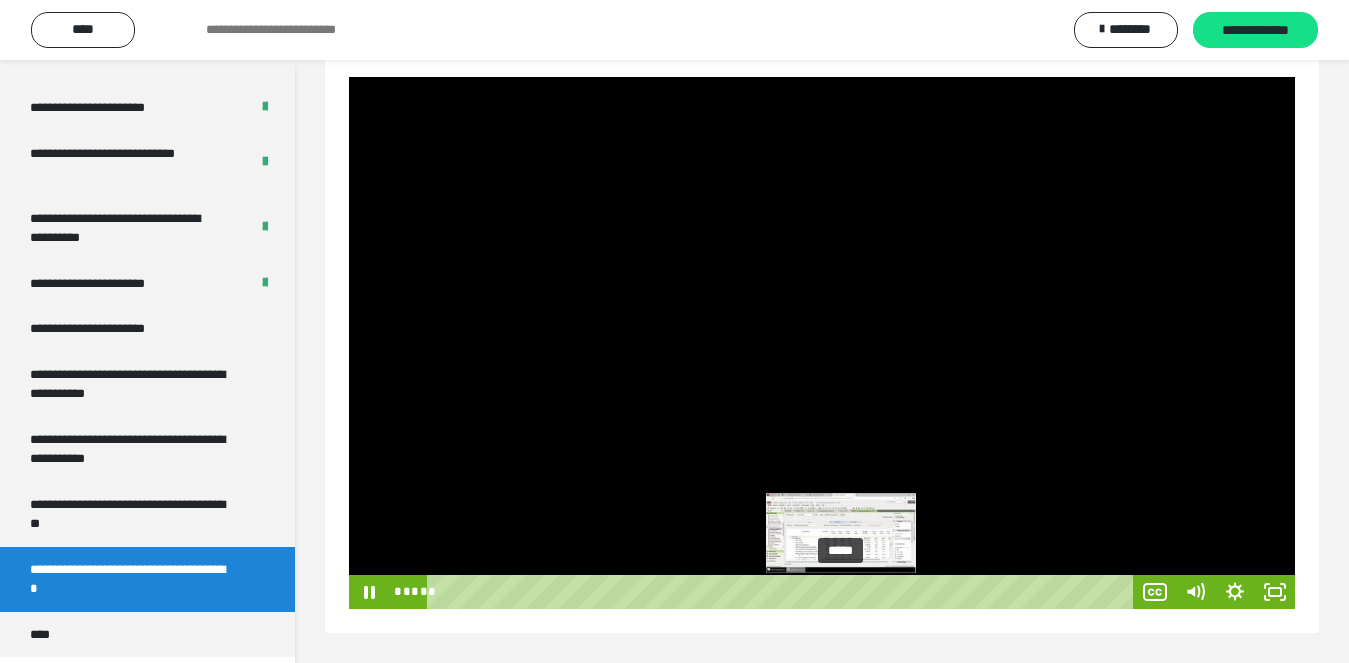 click on "*****" at bounding box center [783, 592] 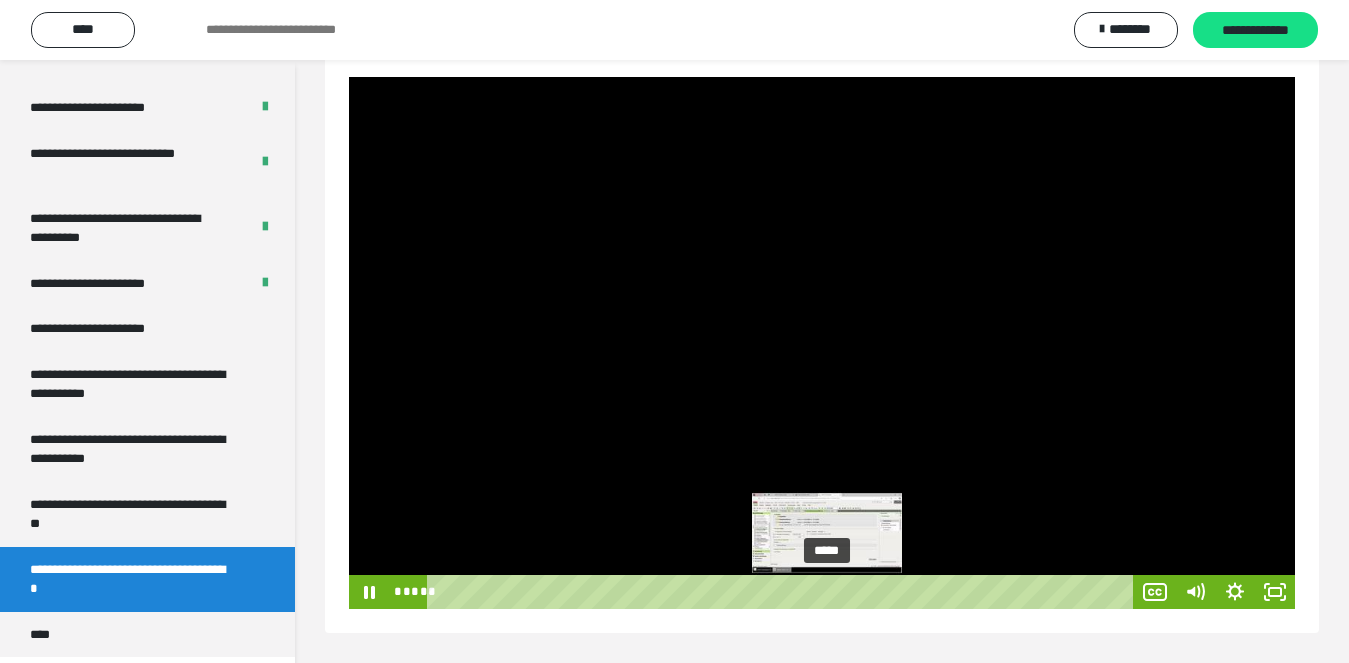 click on "*****" at bounding box center [783, 592] 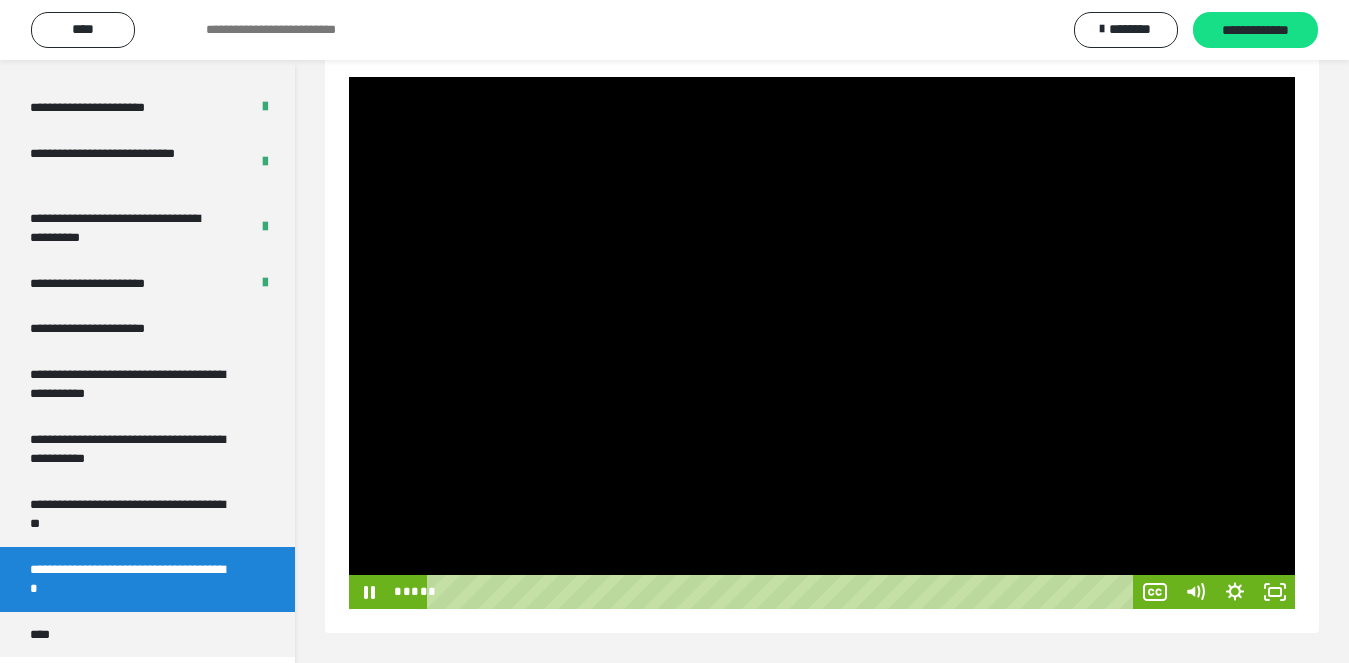 click at bounding box center [822, 343] 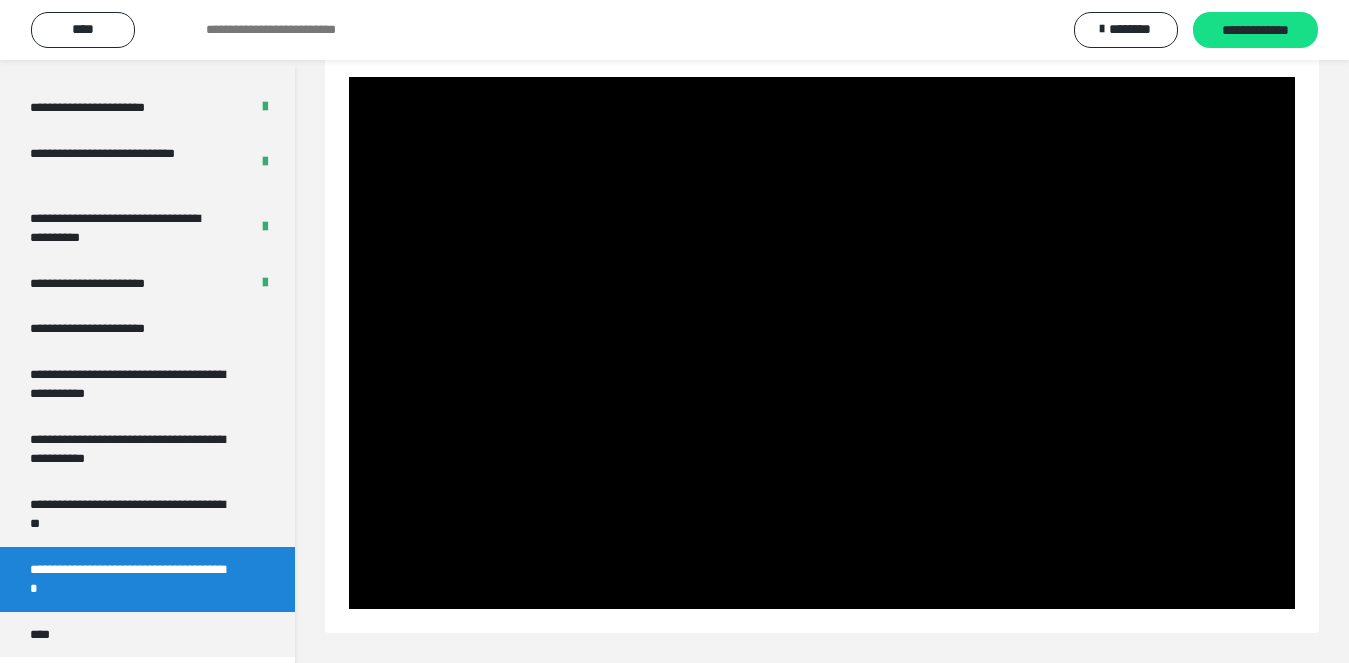 click at bounding box center [822, 343] 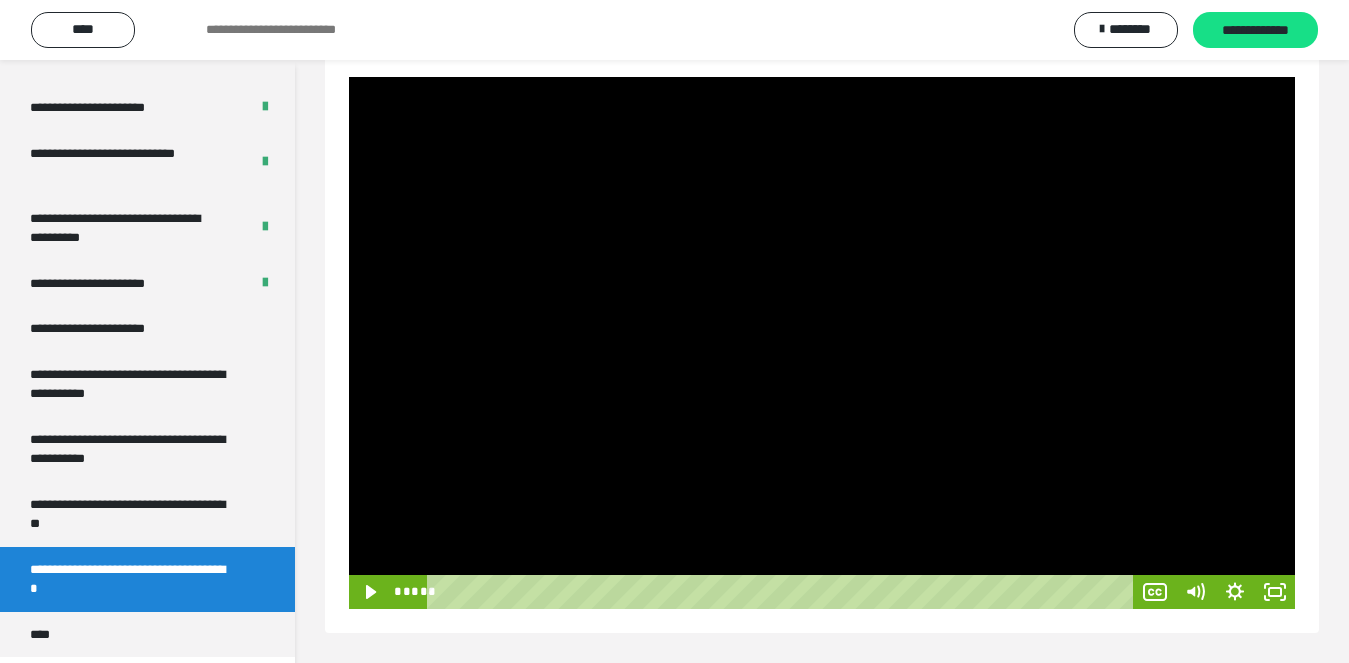 click at bounding box center [822, 343] 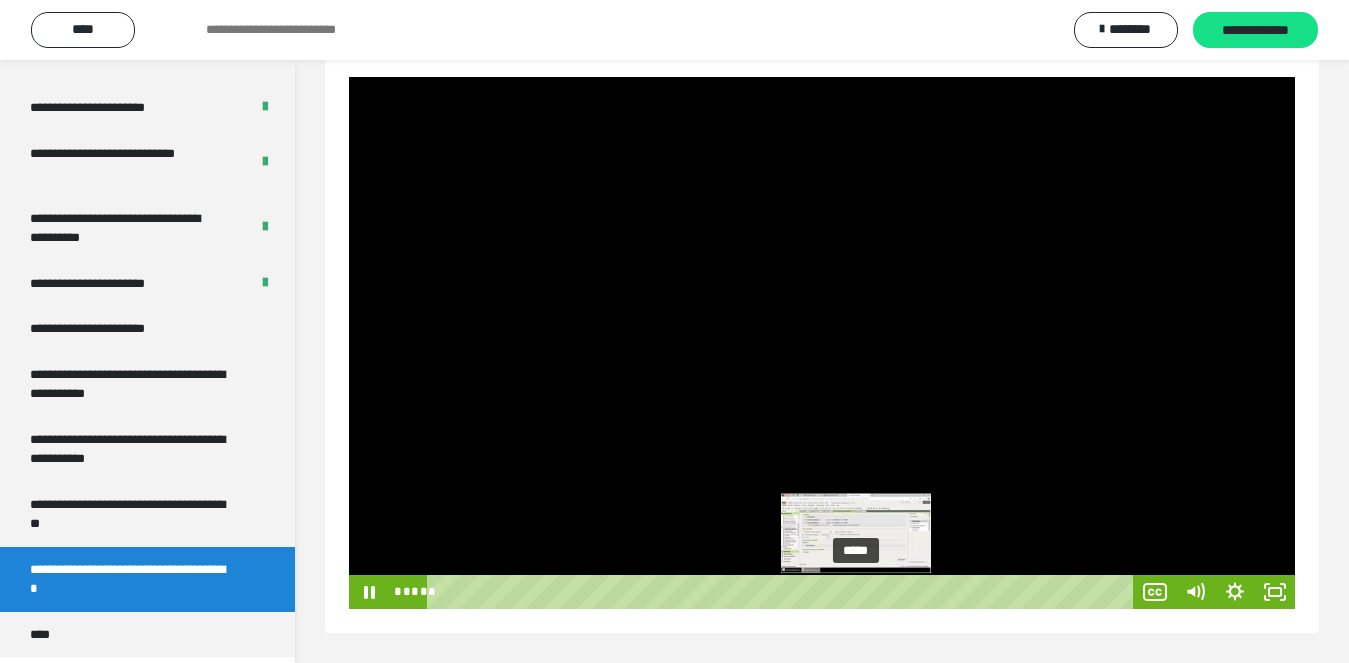 click on "*****" at bounding box center (783, 592) 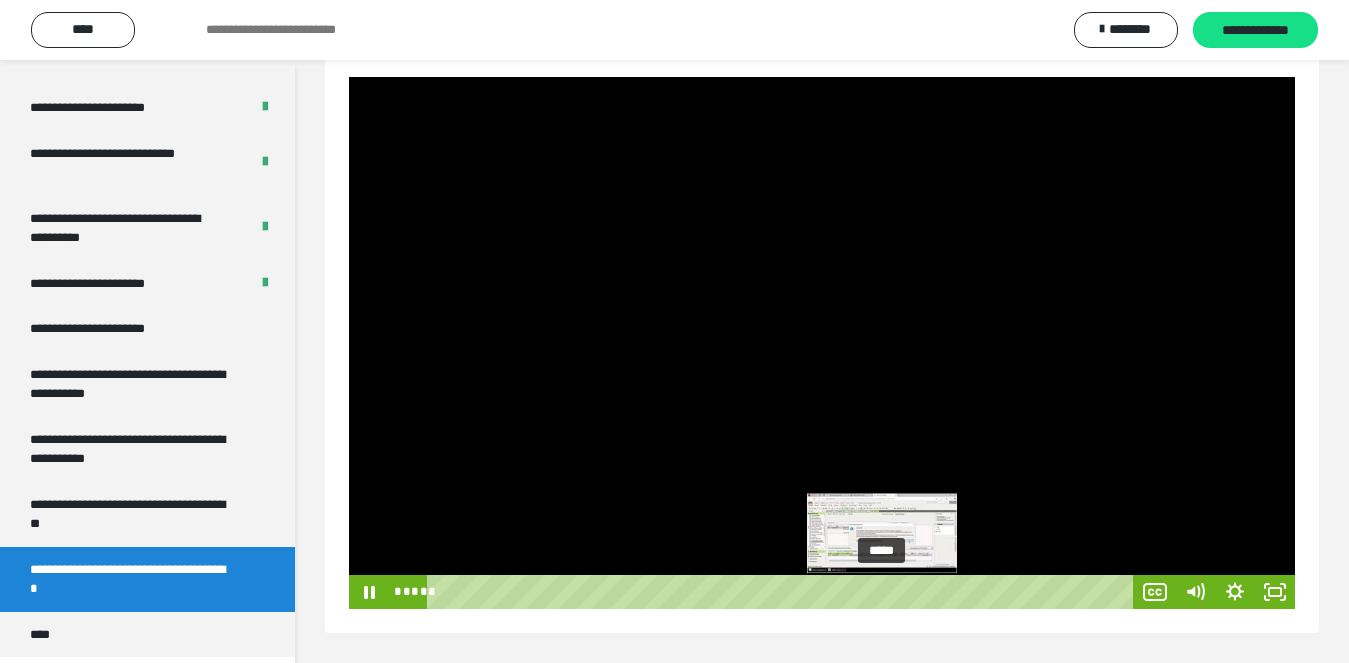 click on "*****" at bounding box center [783, 592] 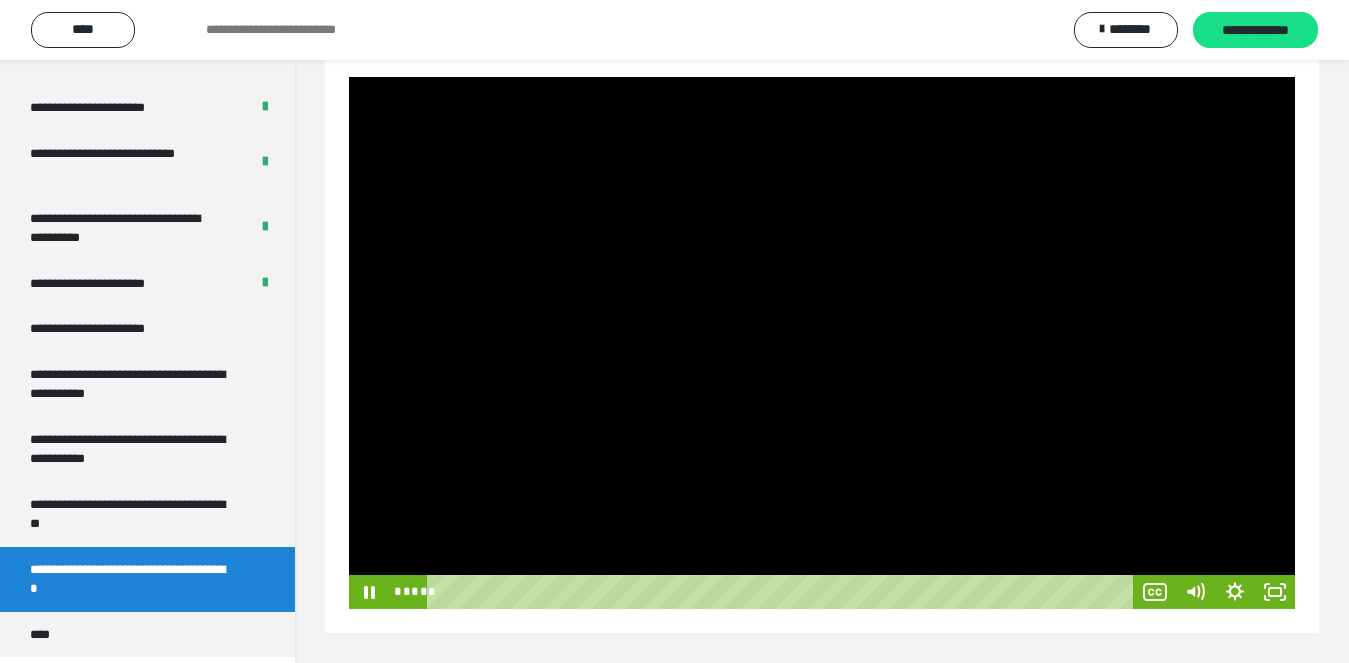 click at bounding box center [822, 343] 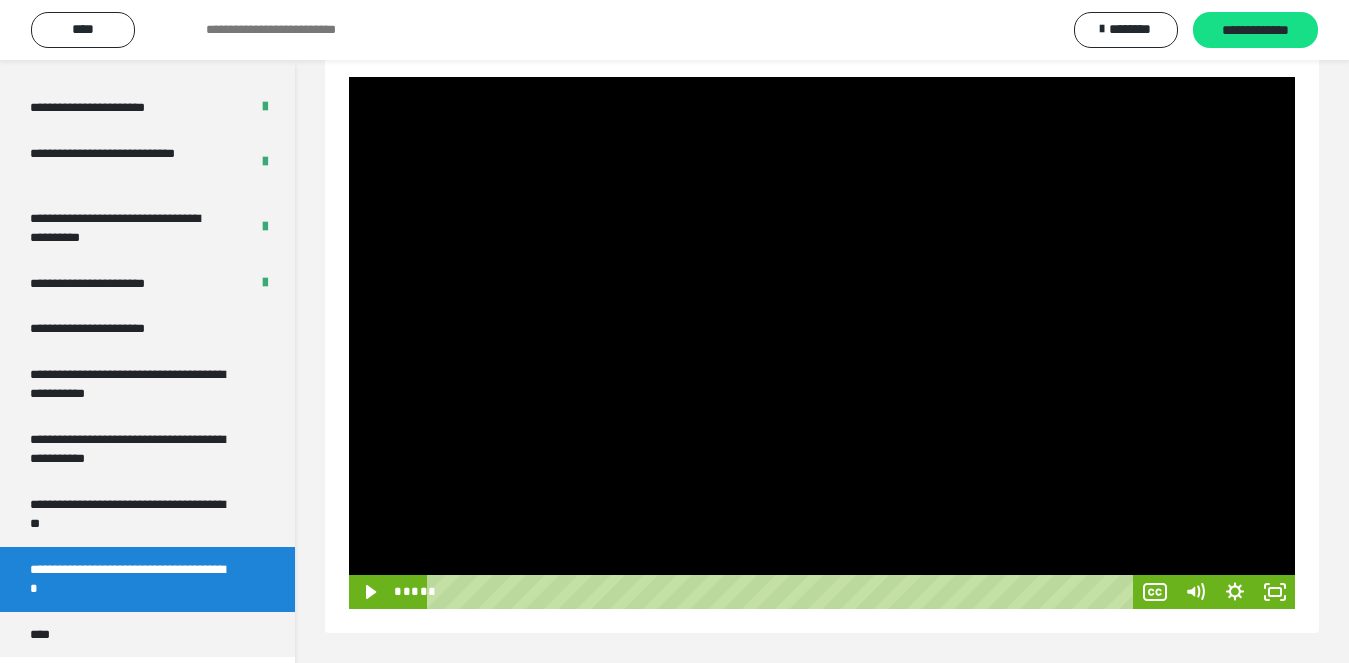 click at bounding box center (822, 343) 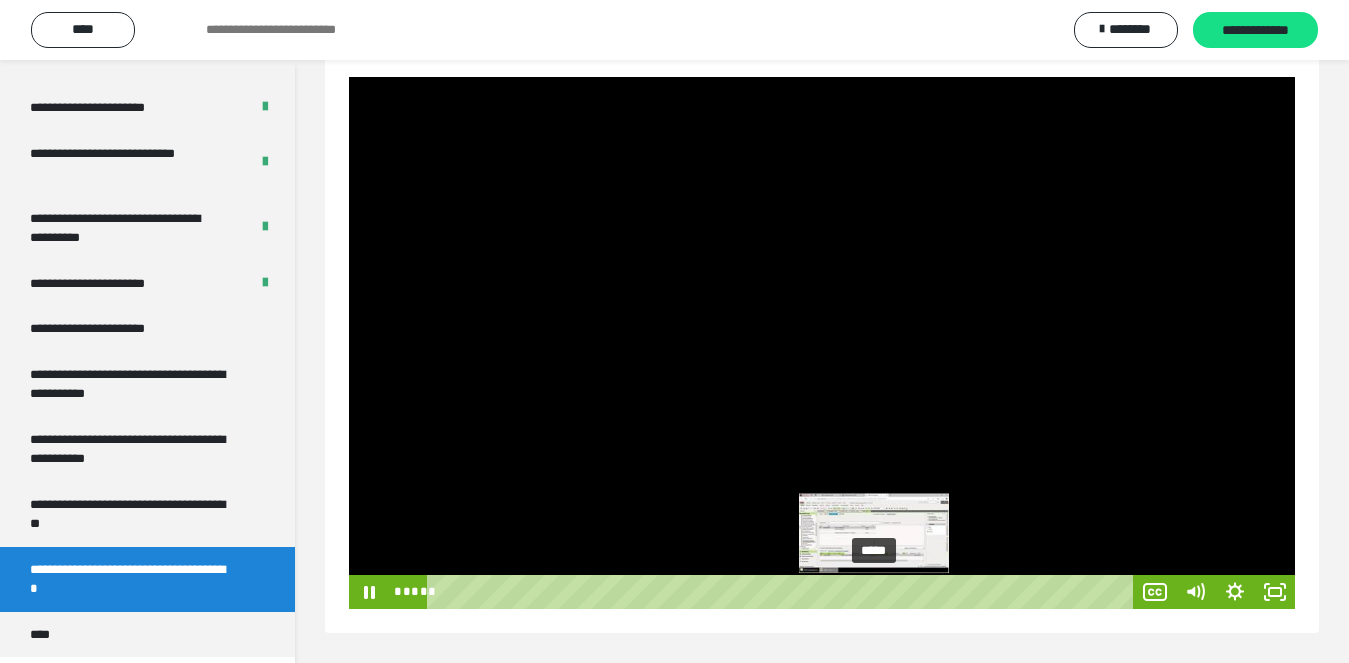 click on "*****" at bounding box center (783, 592) 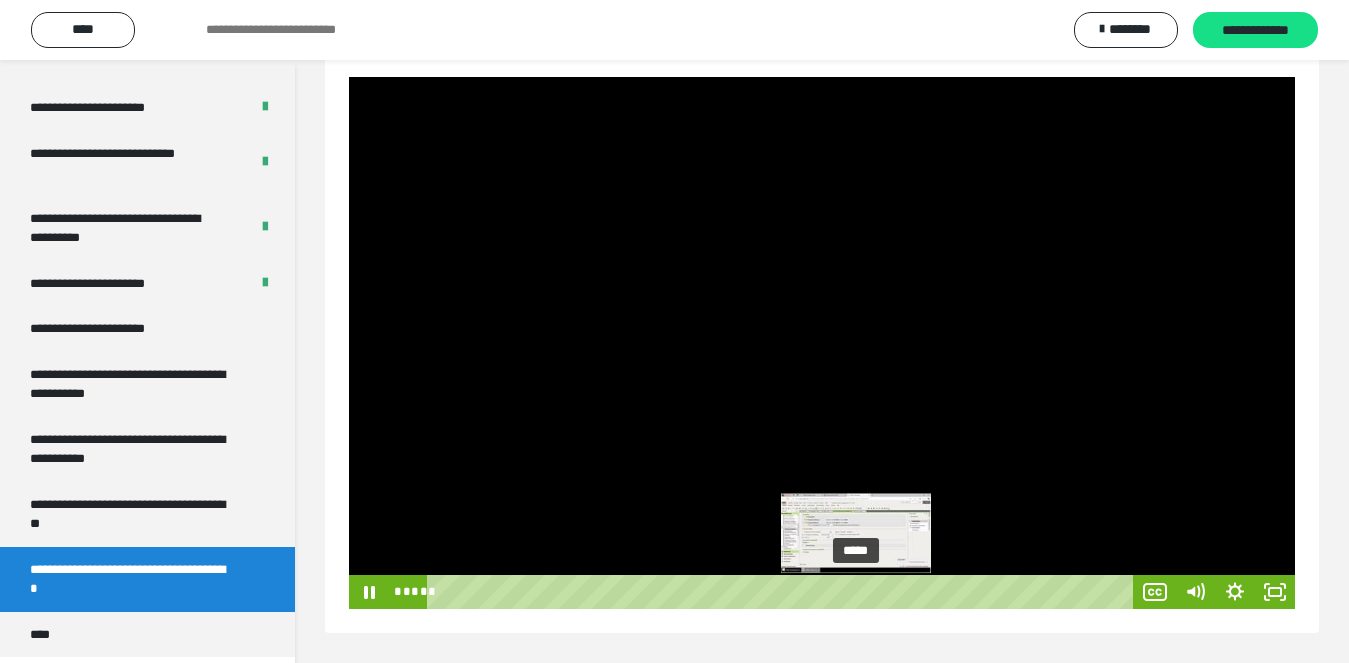 click on "*****" at bounding box center (783, 592) 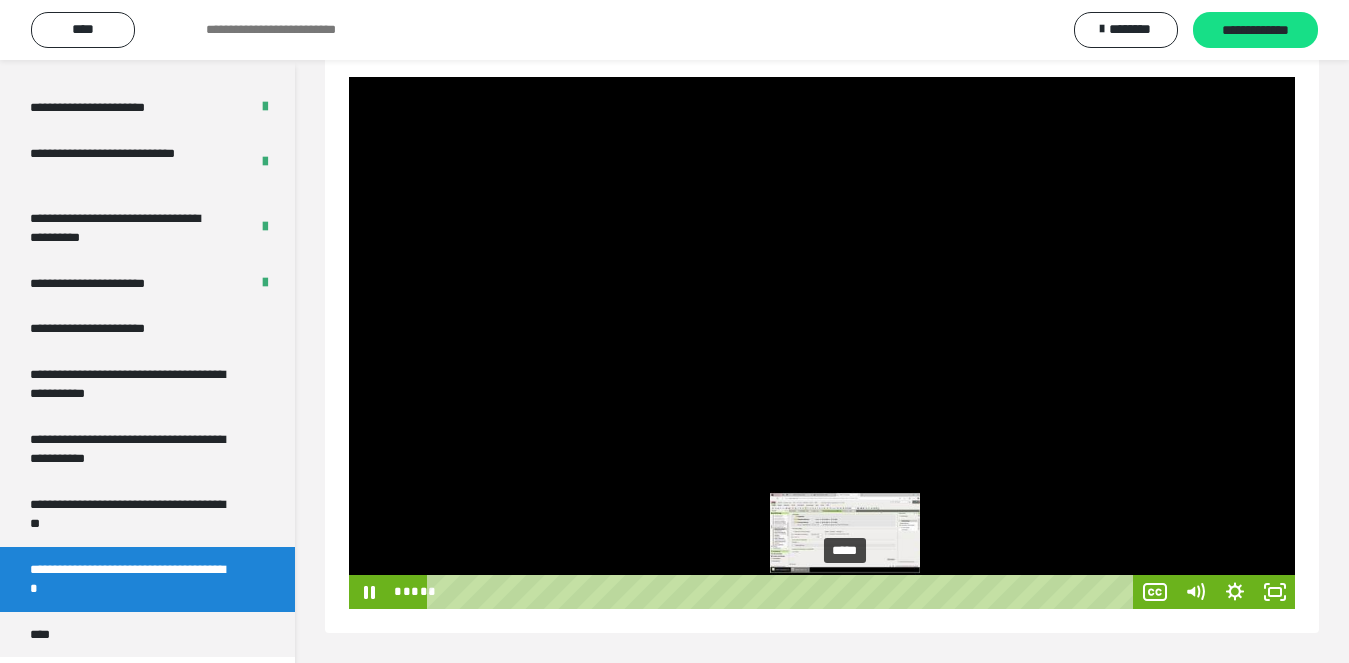 click on "*****" at bounding box center (783, 592) 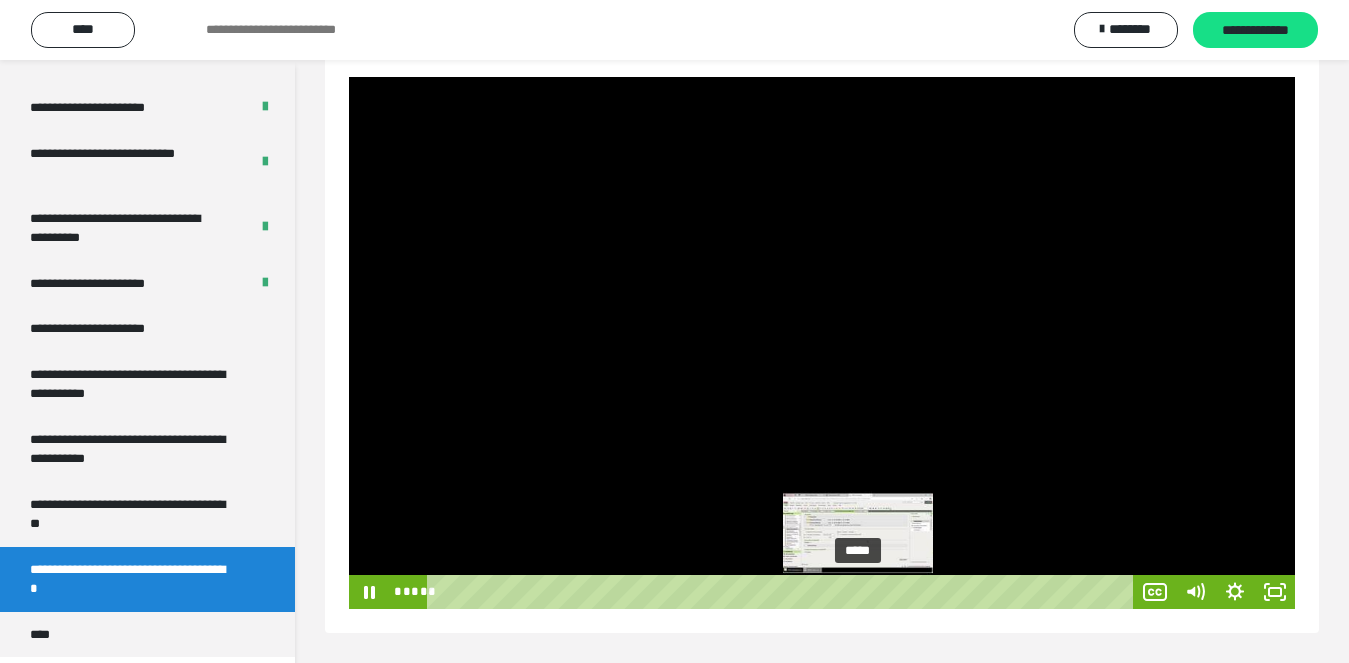 click on "*****" at bounding box center [783, 592] 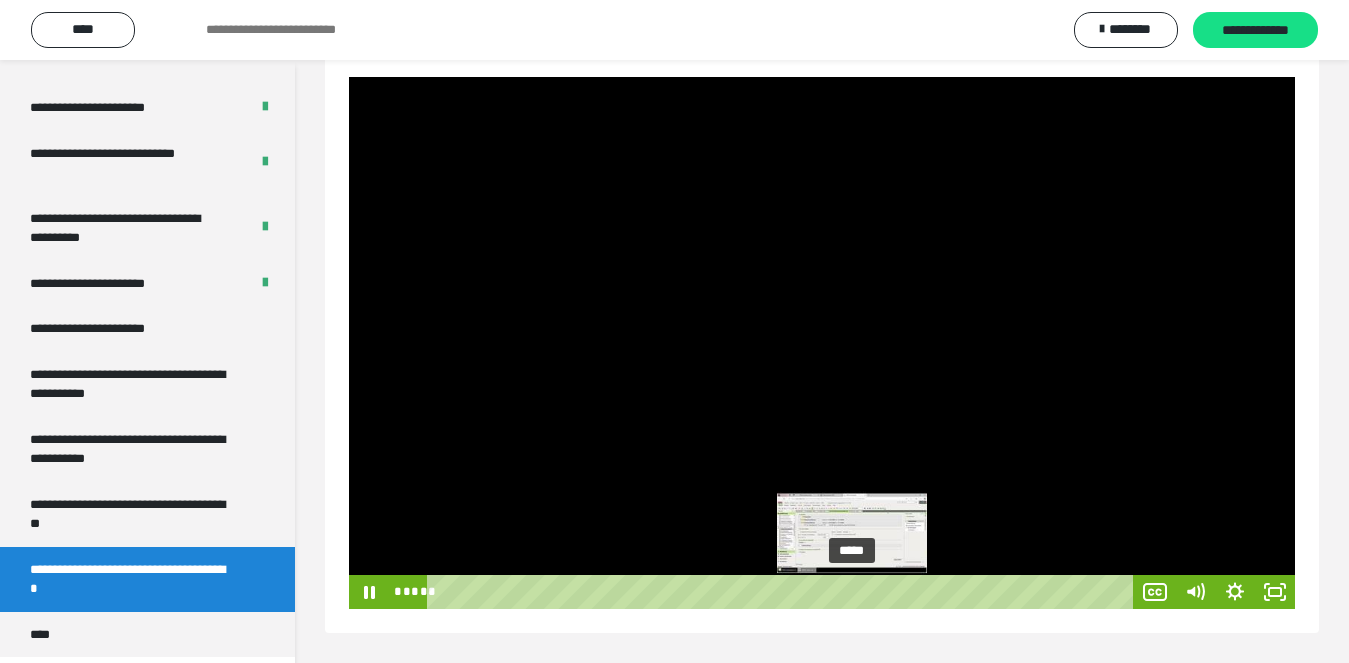 click at bounding box center [858, 591] 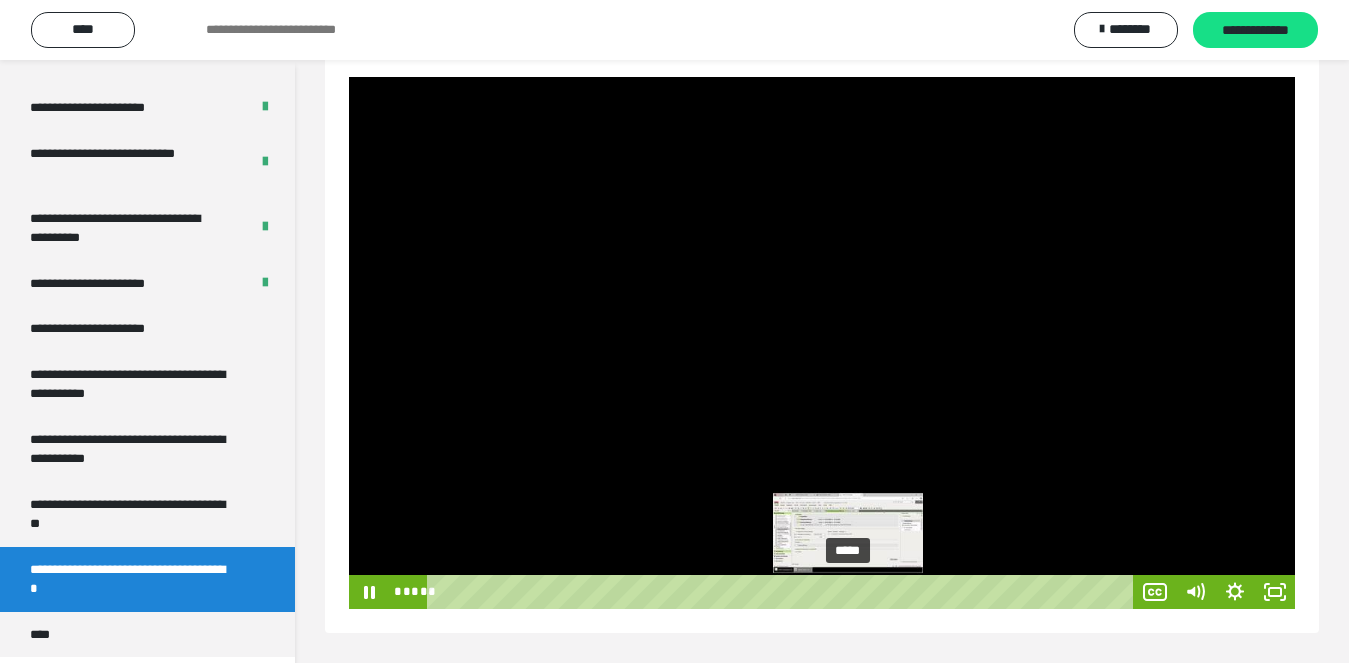 click at bounding box center (847, 591) 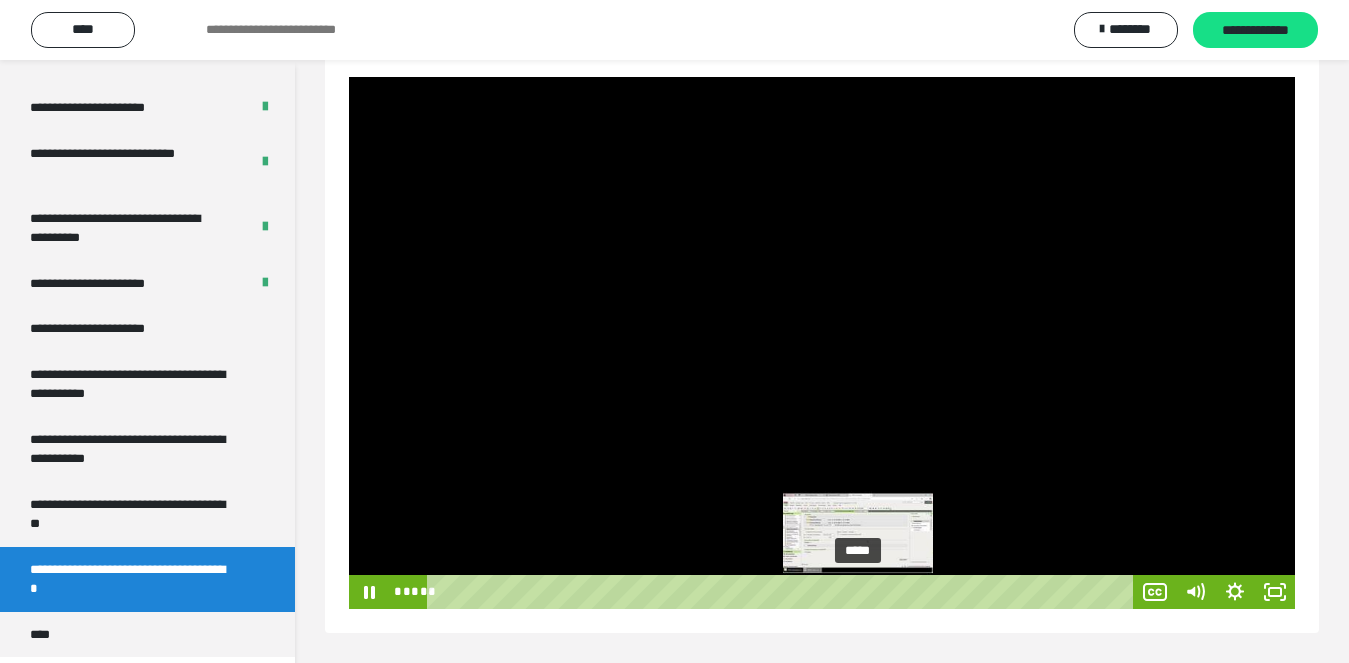 click on "*****" at bounding box center (783, 592) 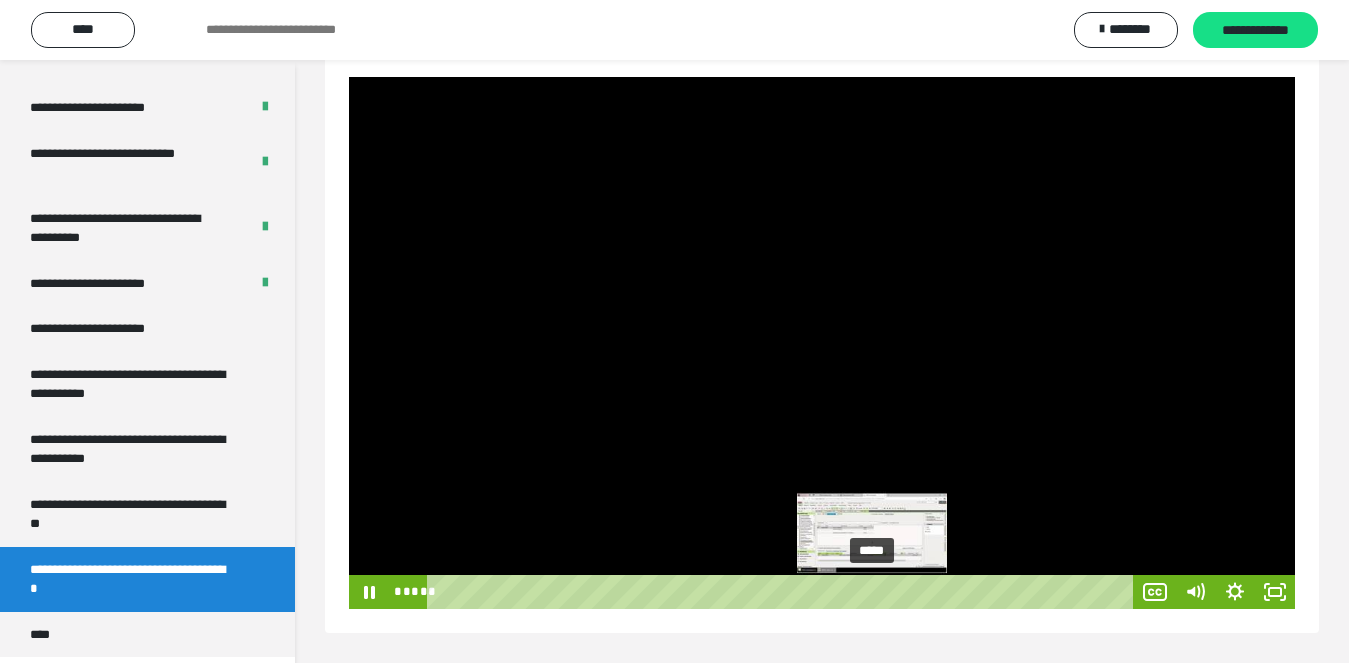 click on "*****" at bounding box center [783, 592] 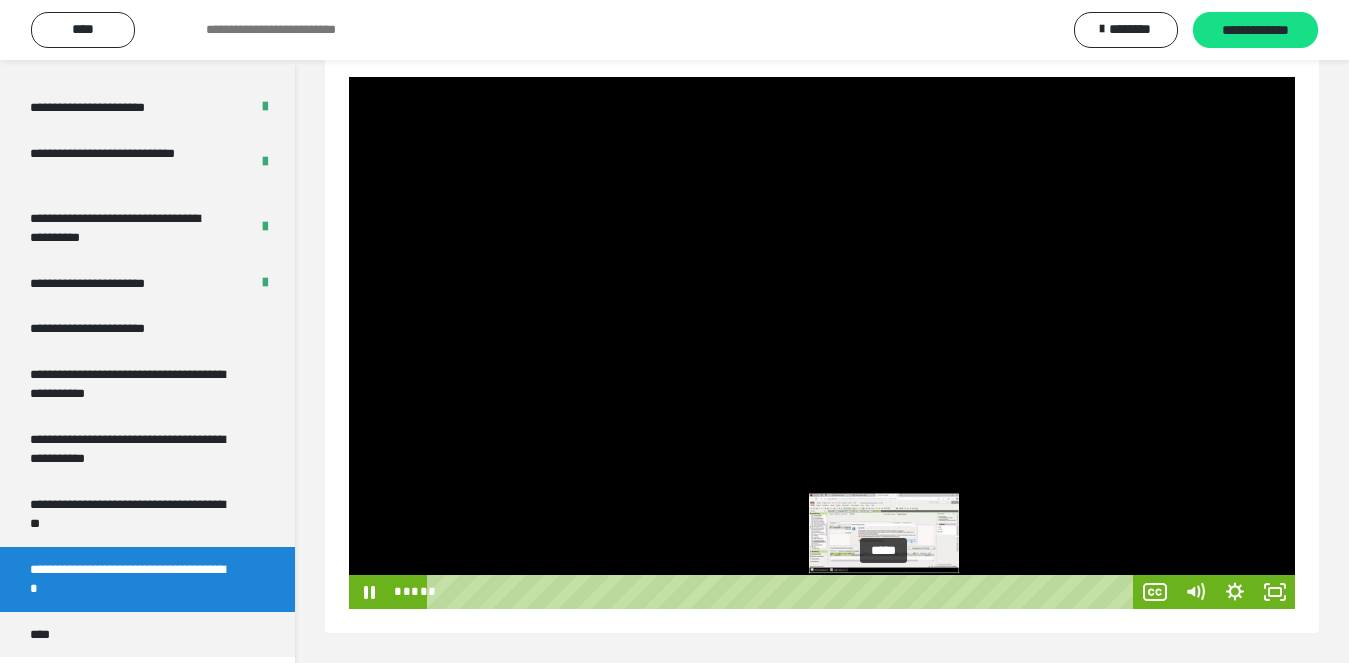 click on "*****" at bounding box center (783, 592) 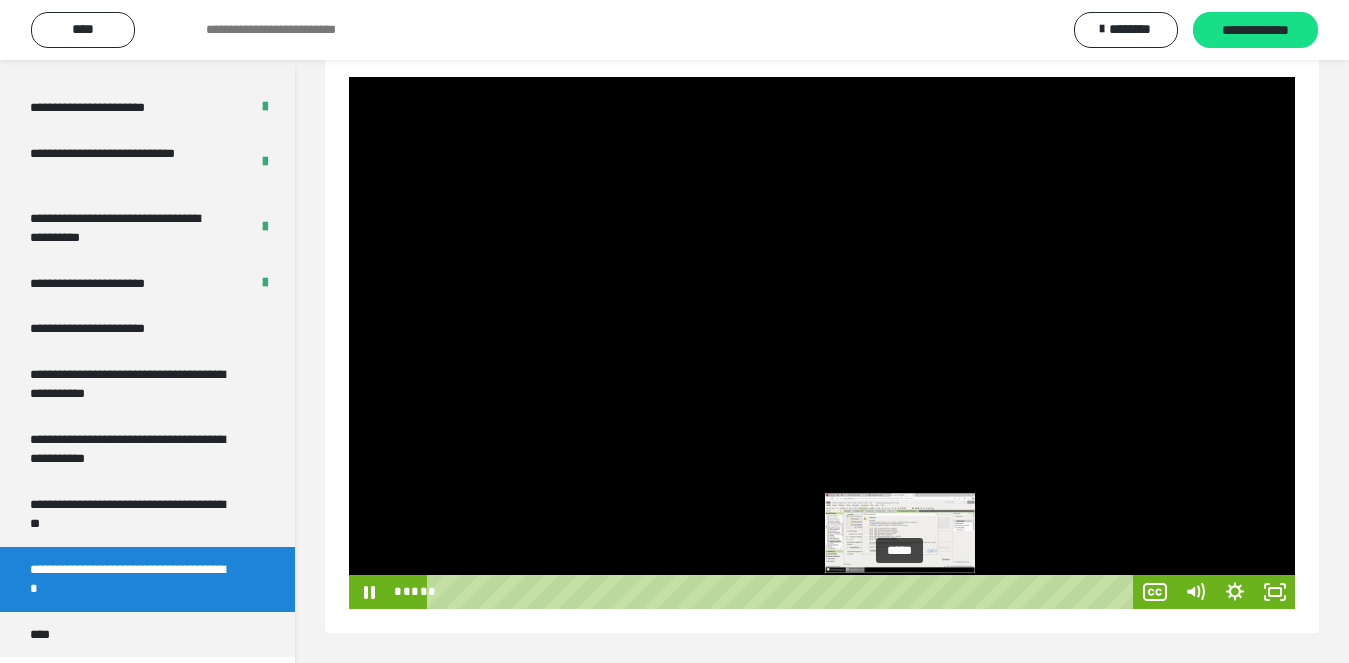 click on "*****" at bounding box center (783, 592) 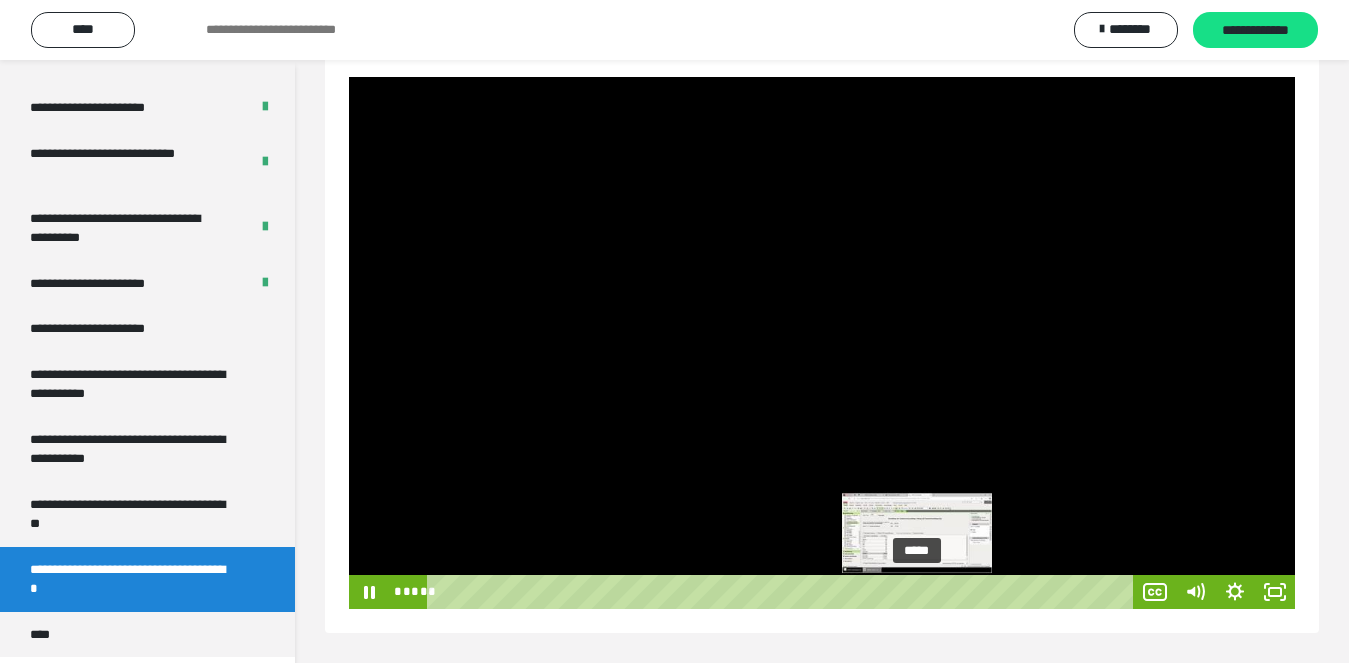 click on "*****" at bounding box center (783, 592) 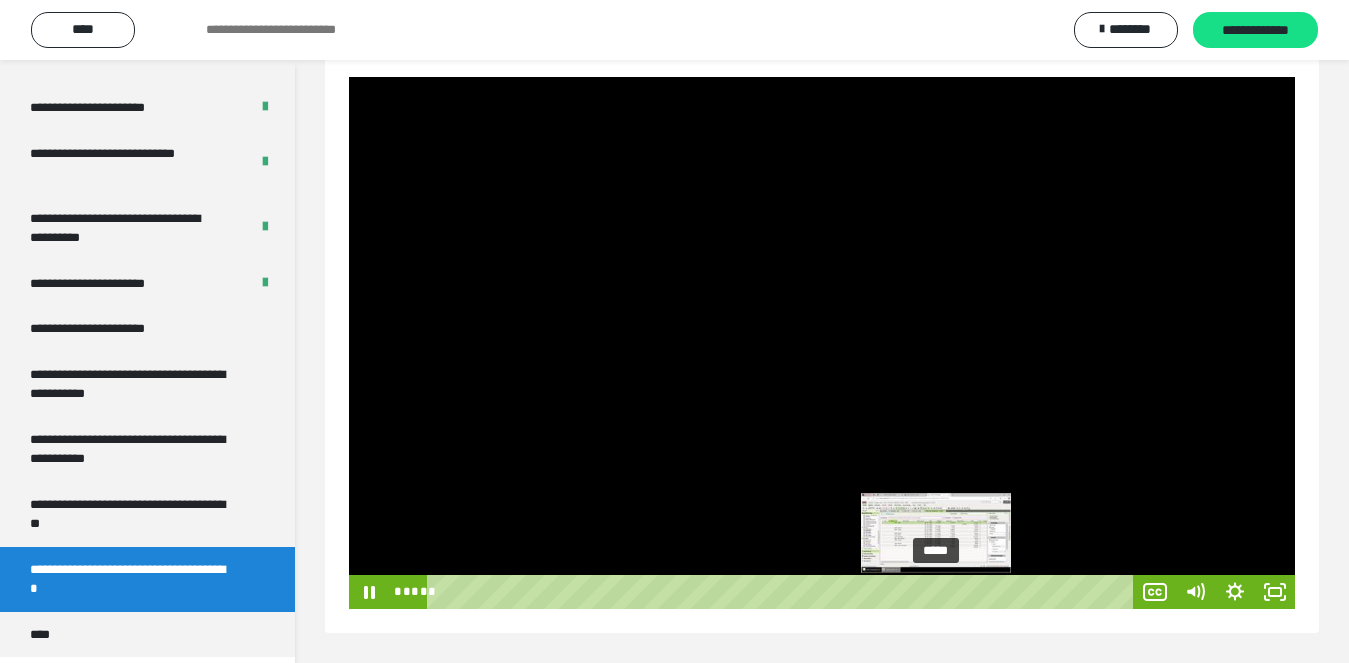 click on "*****" at bounding box center [783, 592] 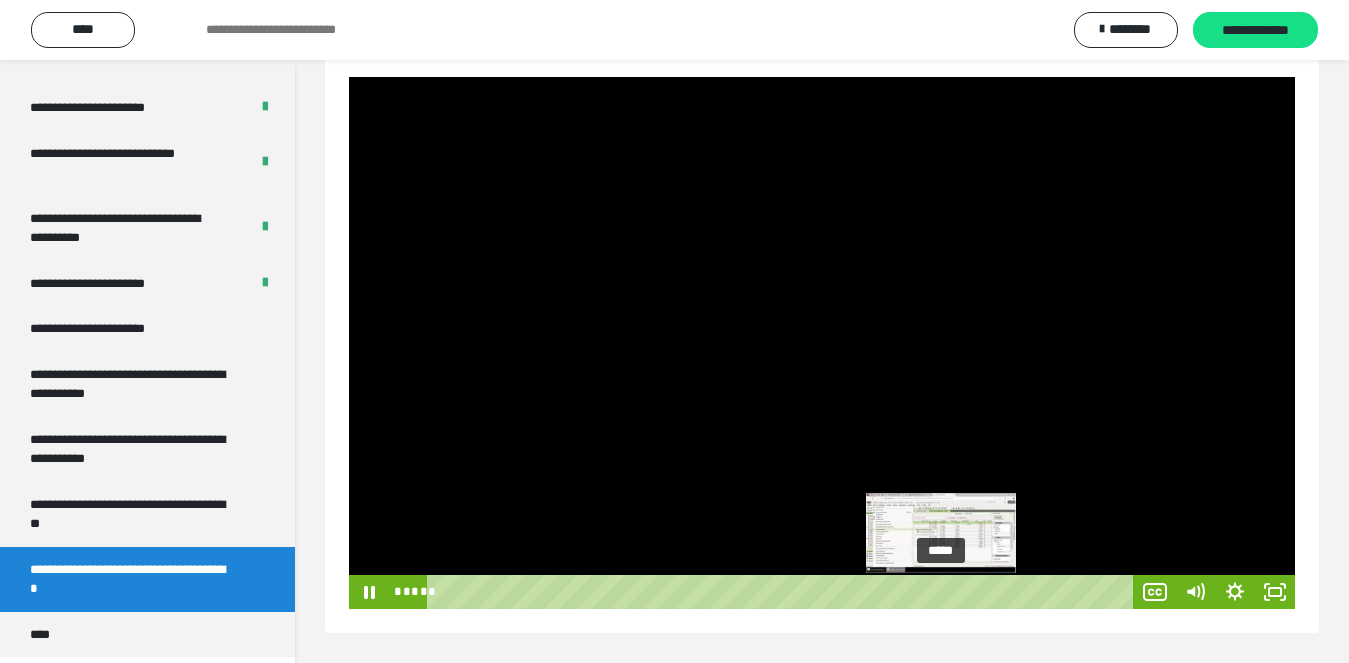 click on "*****" at bounding box center (783, 592) 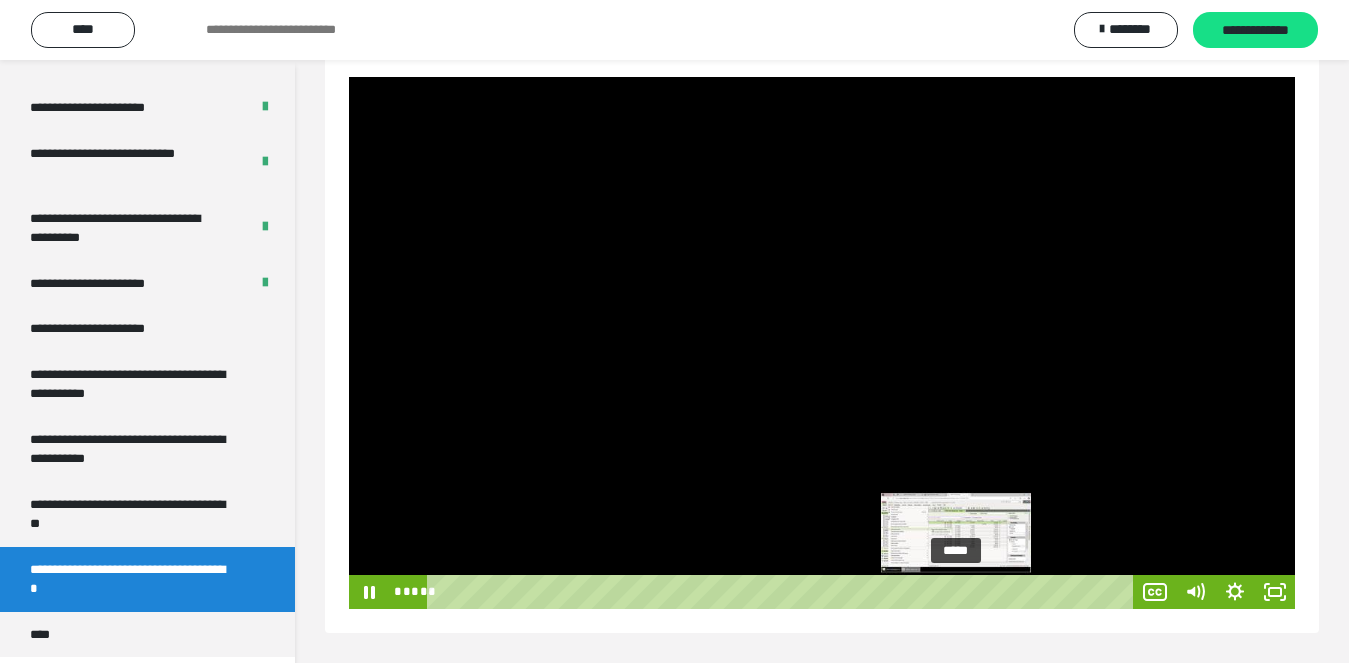 click on "*****" at bounding box center [783, 592] 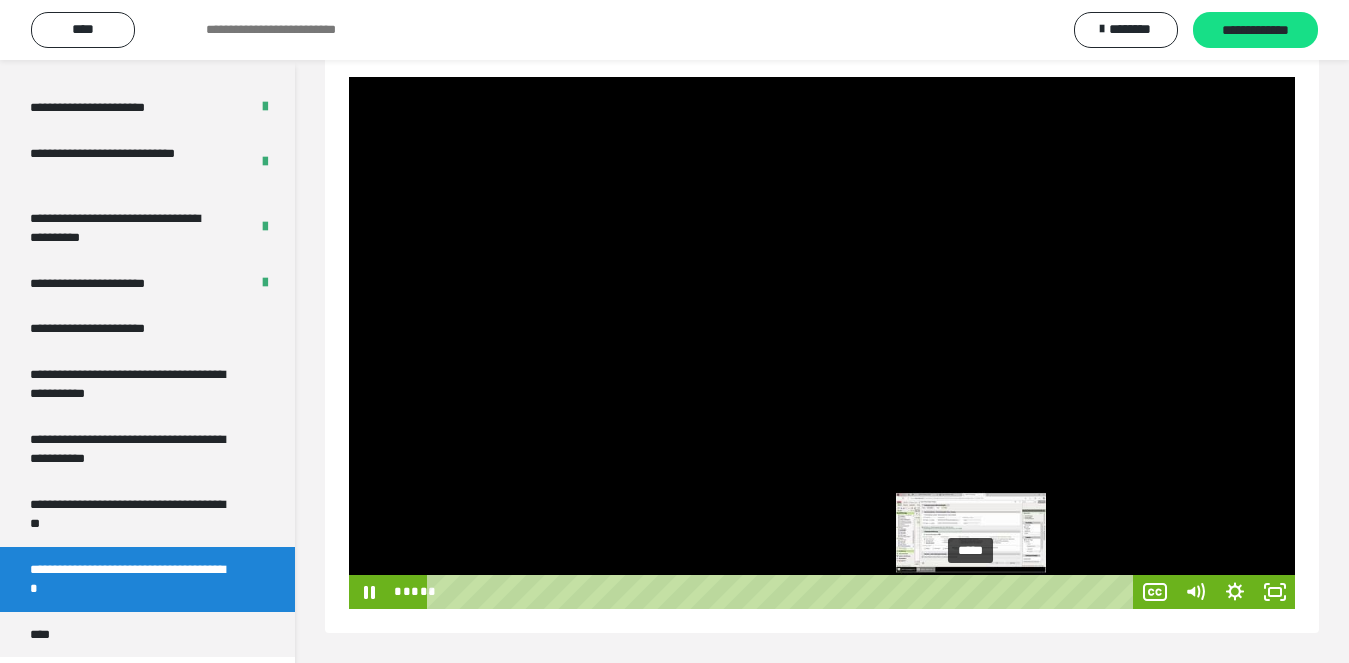 click on "*****" at bounding box center [783, 592] 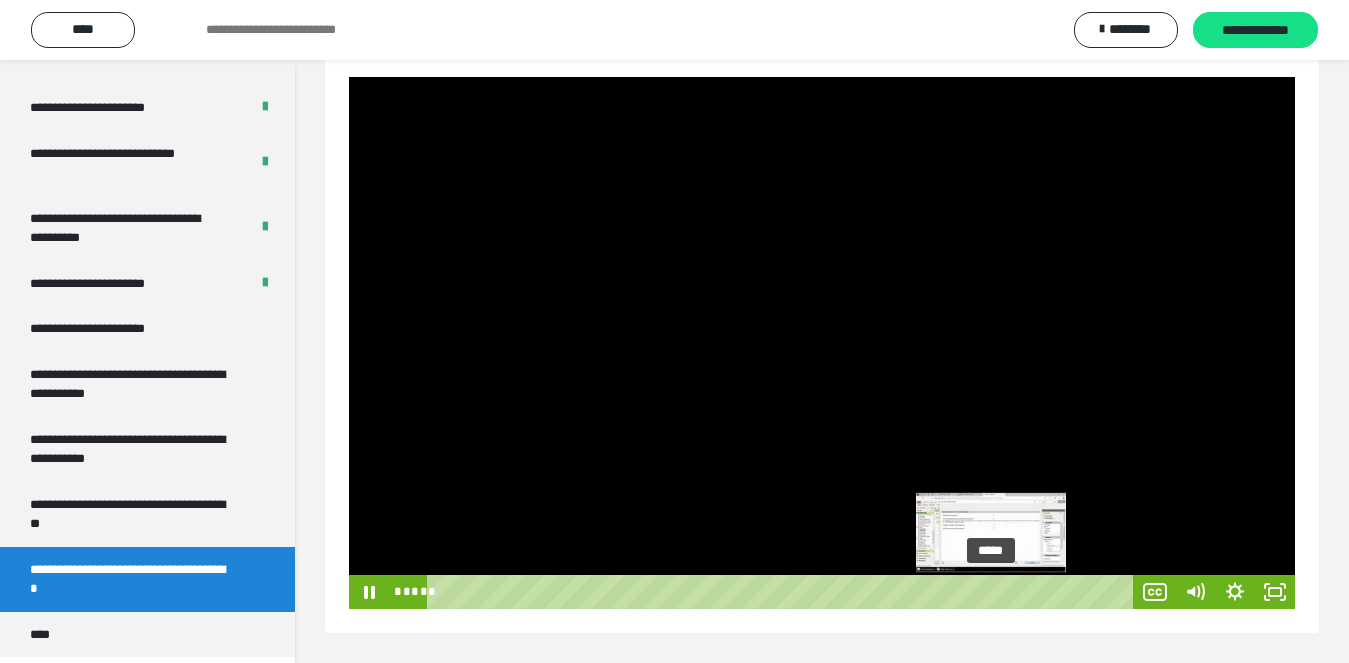 click on "*****" at bounding box center (783, 592) 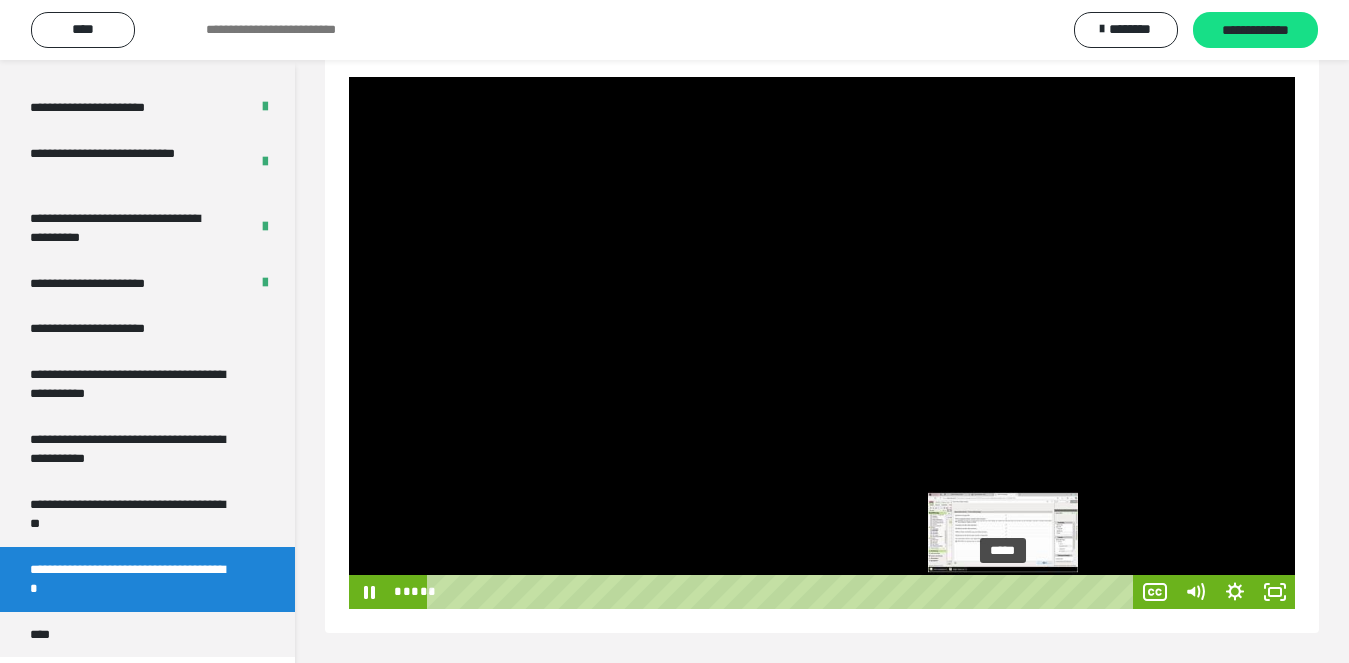click on "*****" at bounding box center [783, 592] 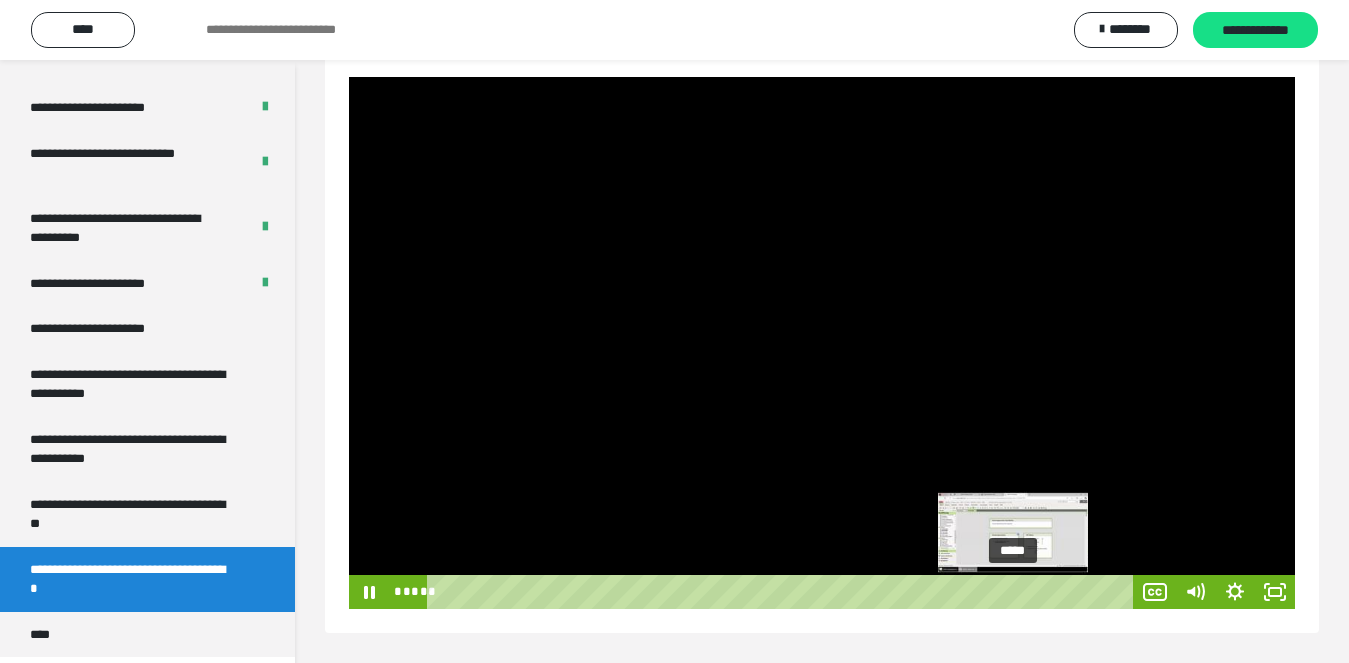 click on "*****" at bounding box center (783, 592) 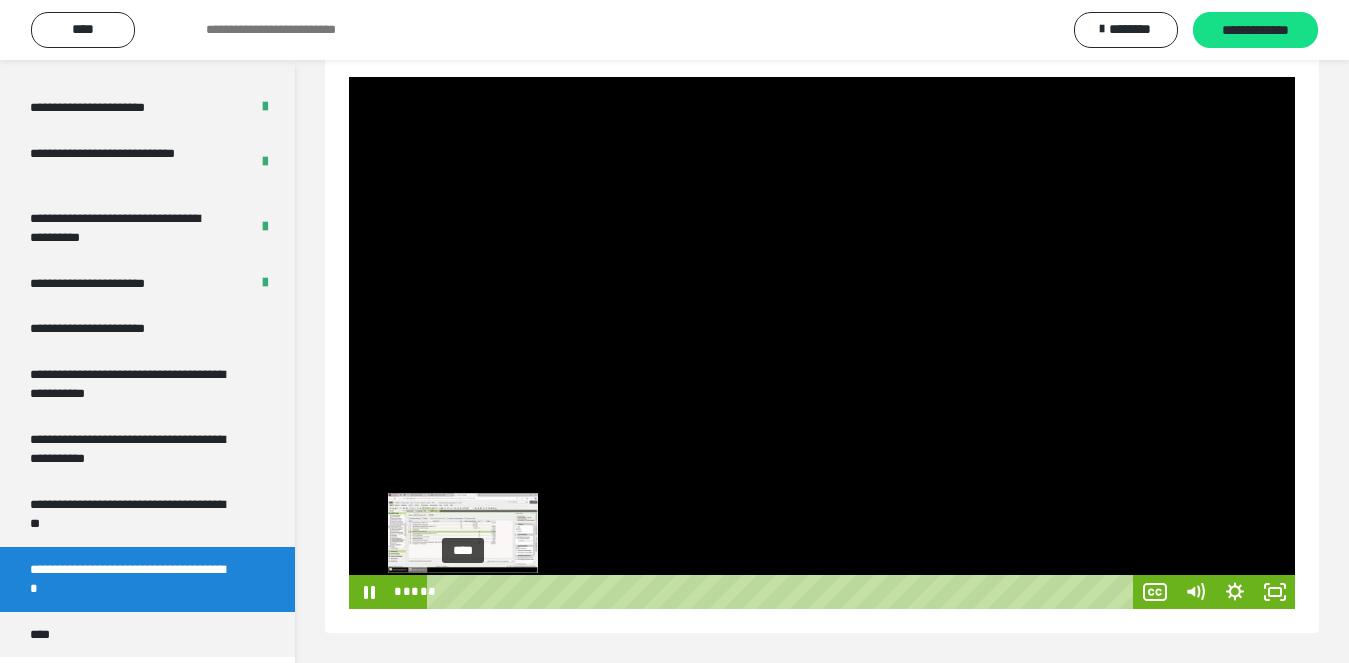 click on "****" at bounding box center (783, 592) 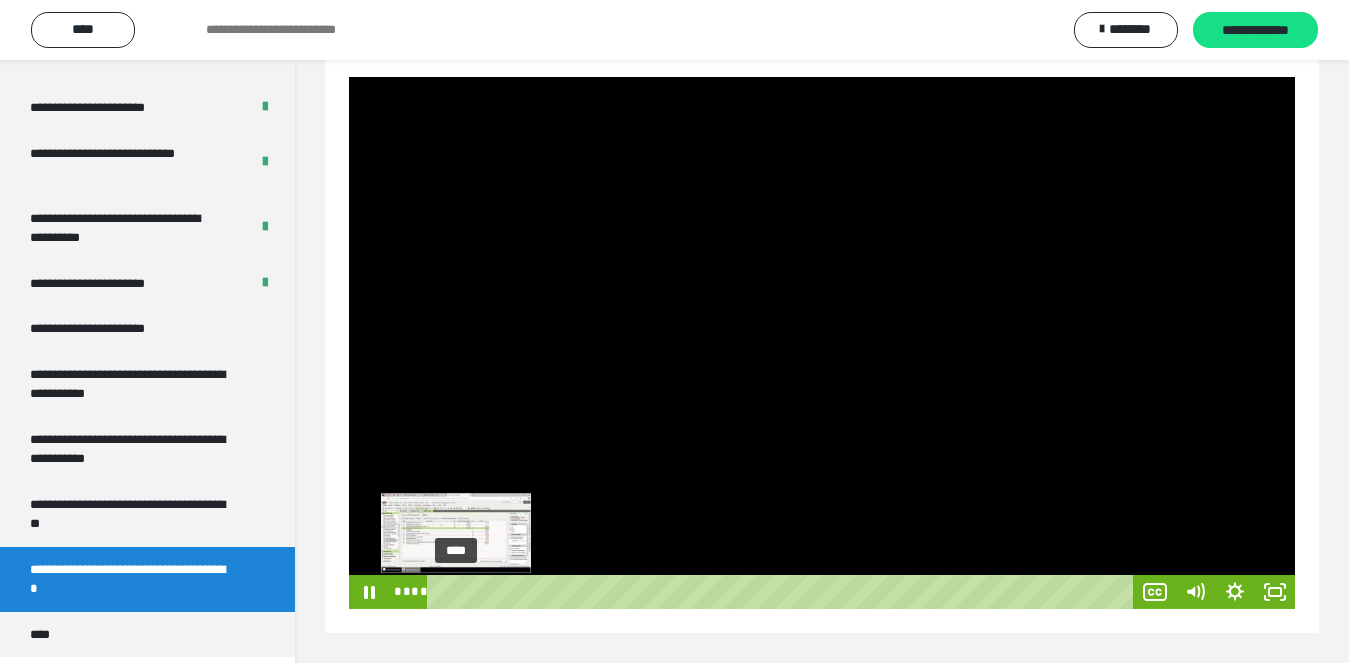click on "****" at bounding box center [783, 592] 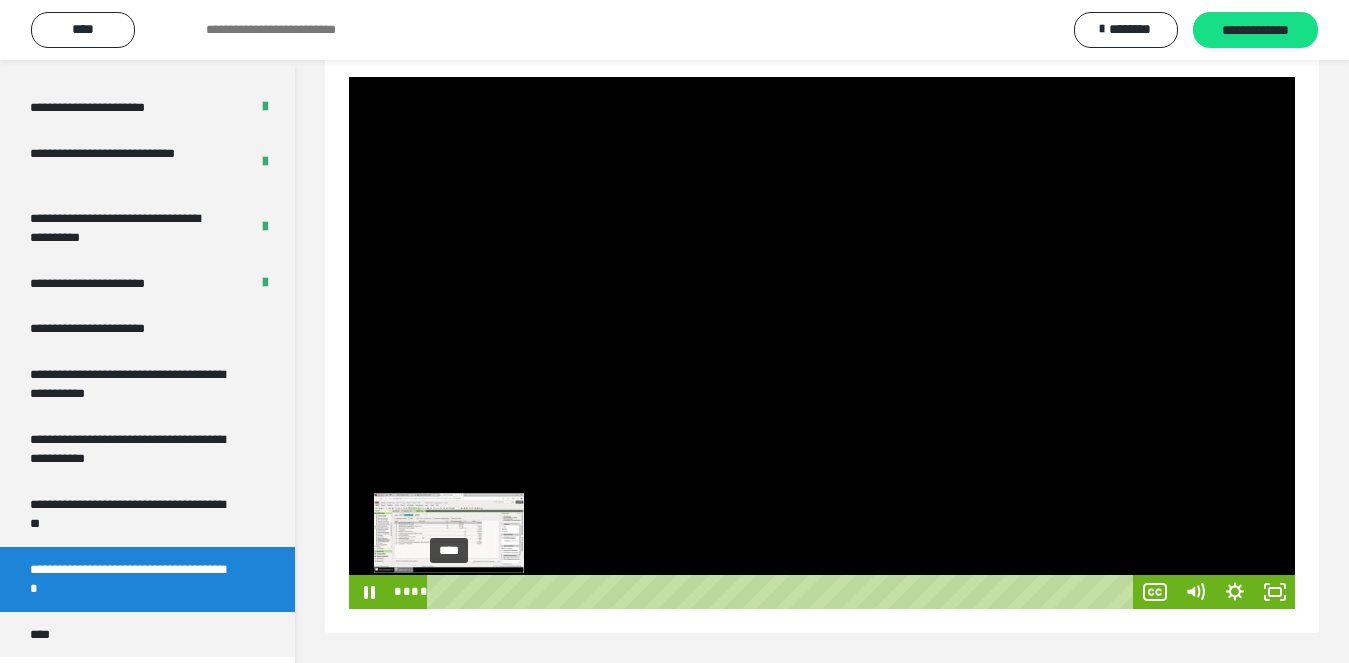 click on "****" at bounding box center [783, 592] 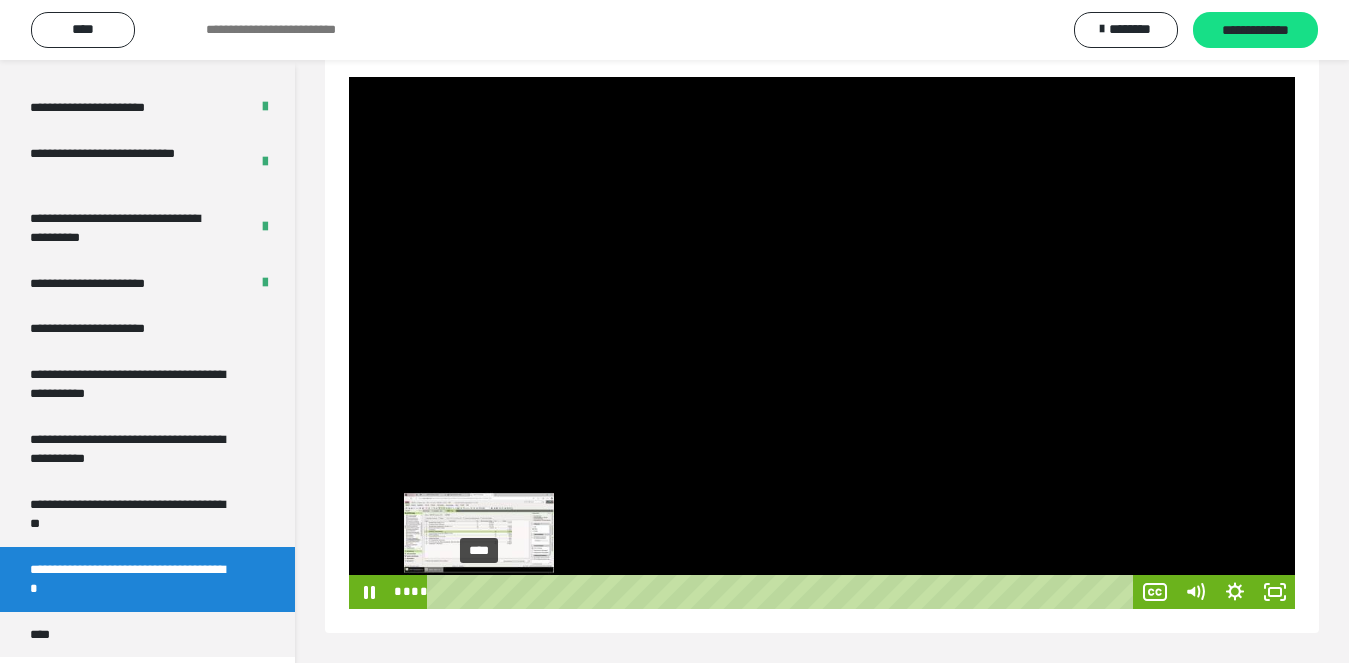 click on "****" at bounding box center (783, 592) 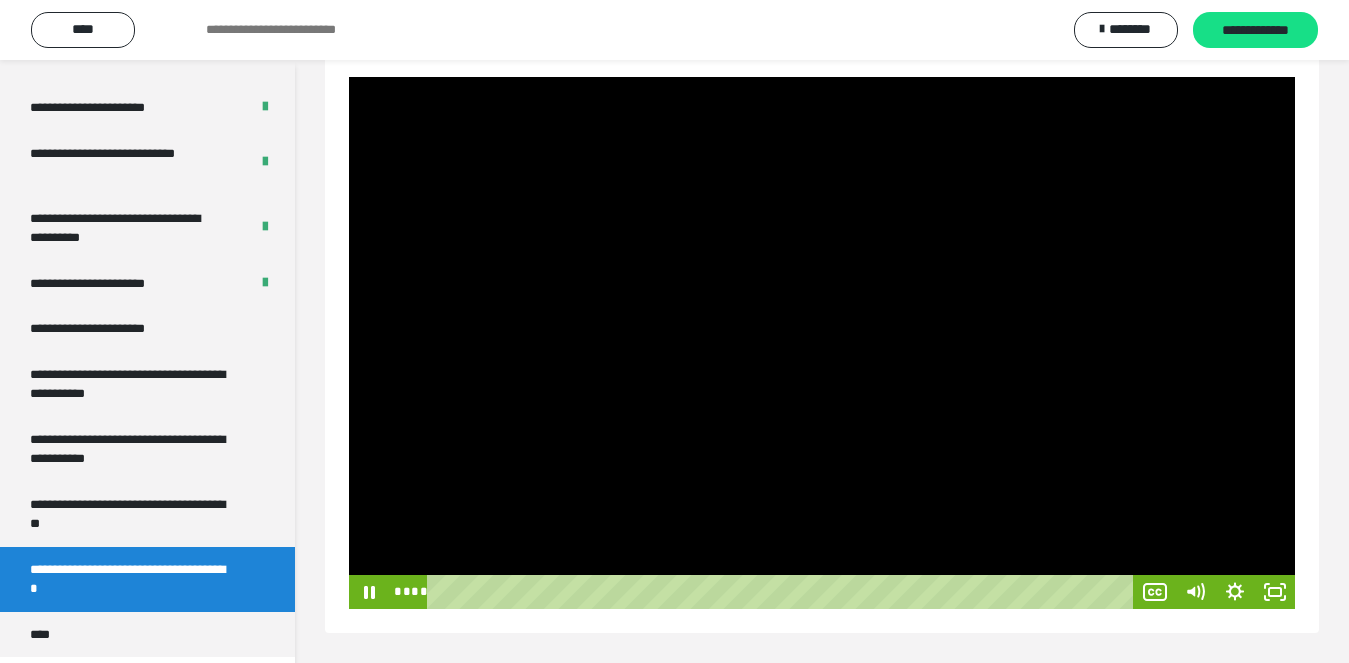 click at bounding box center (822, 343) 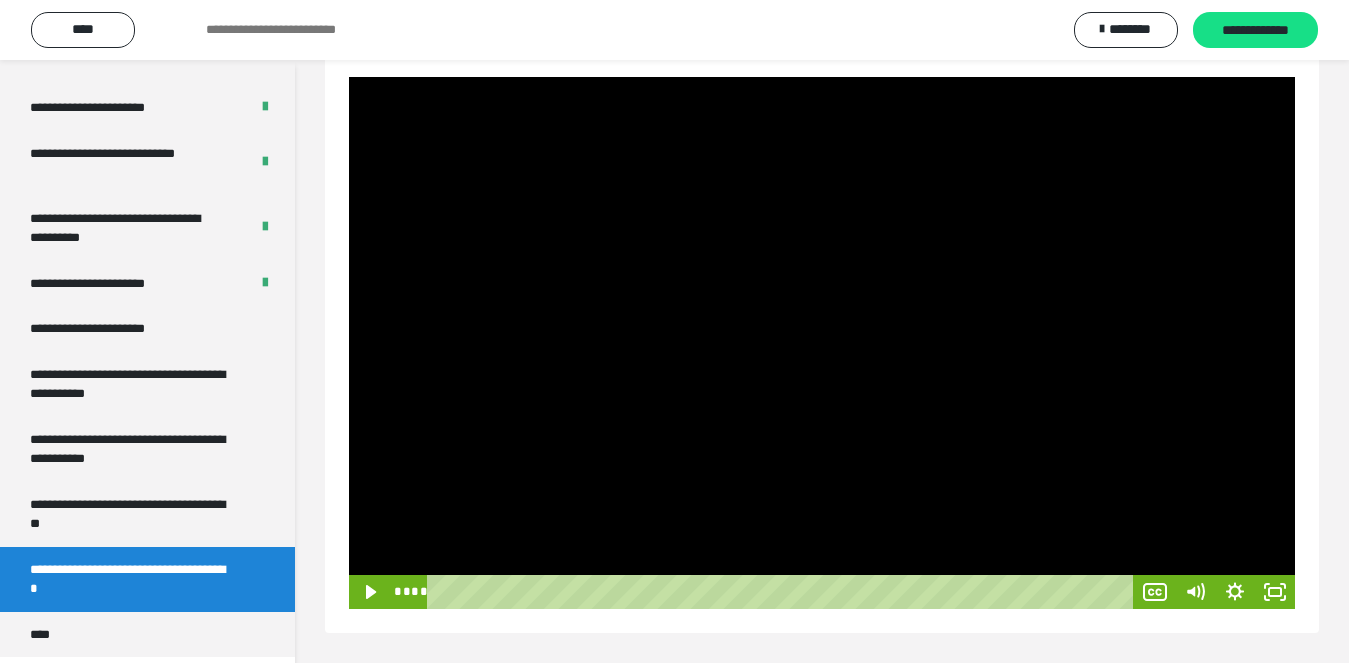click at bounding box center [822, 343] 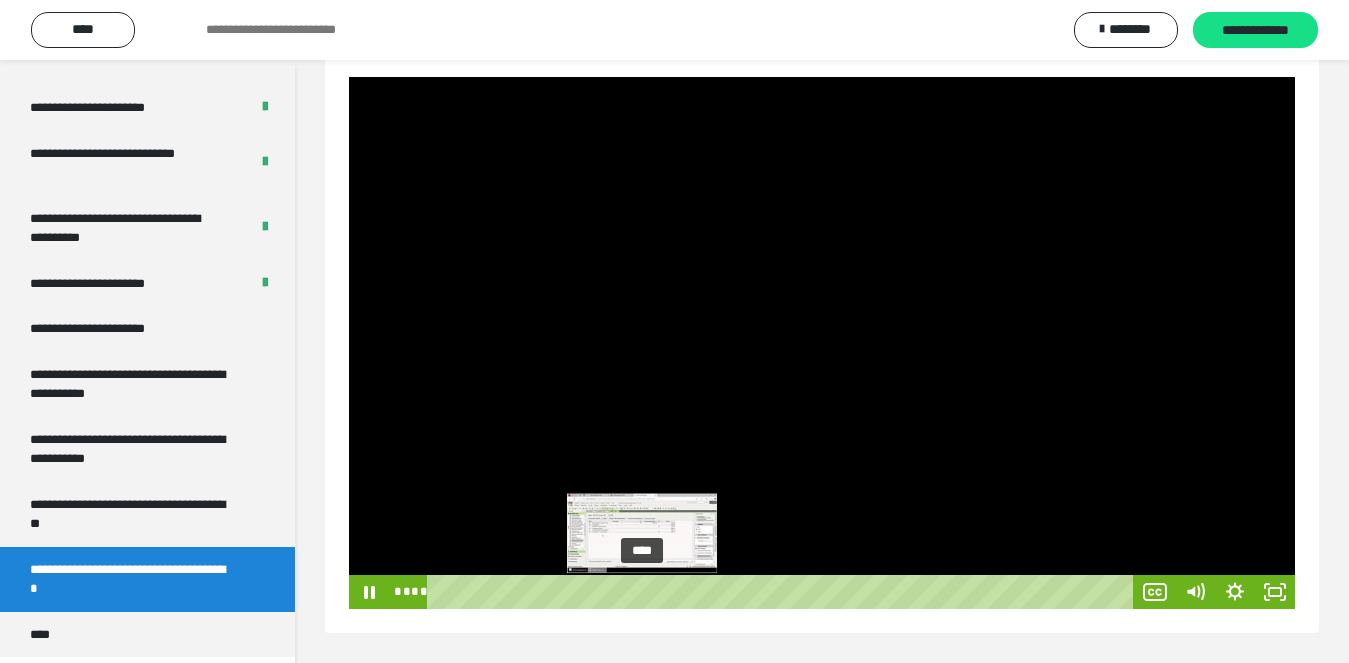 click on "****" at bounding box center (783, 592) 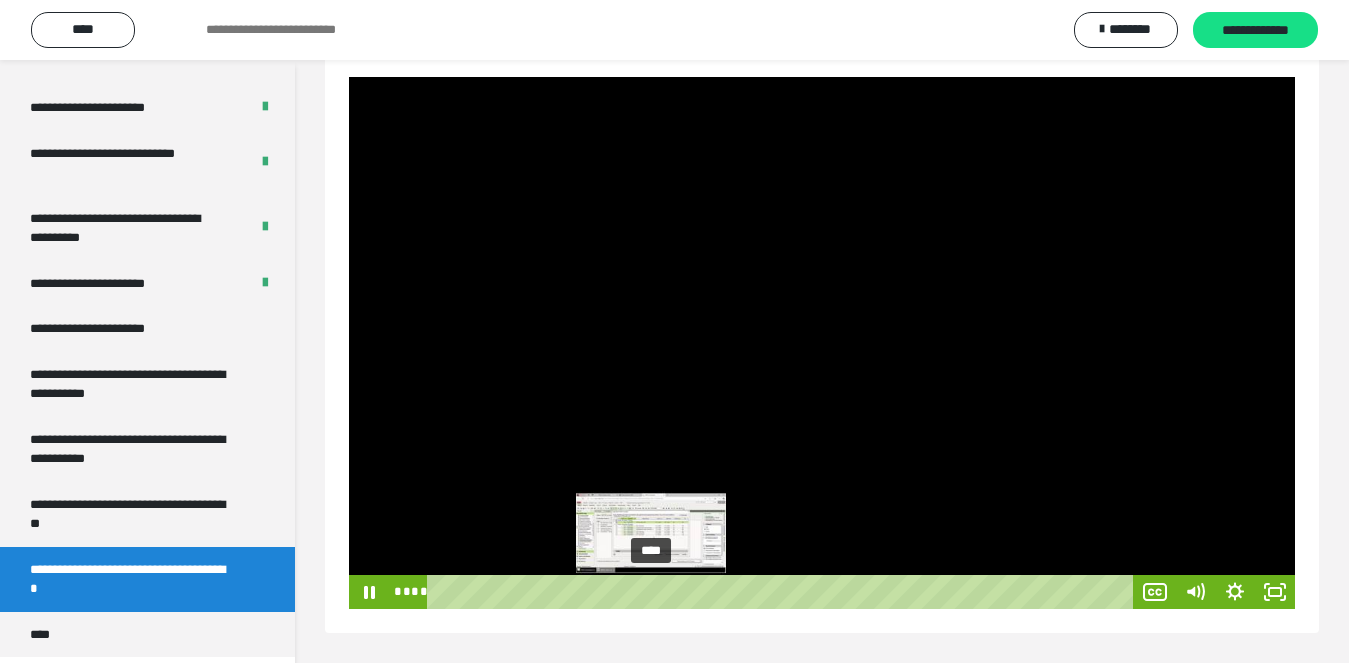 click on "****" at bounding box center (783, 592) 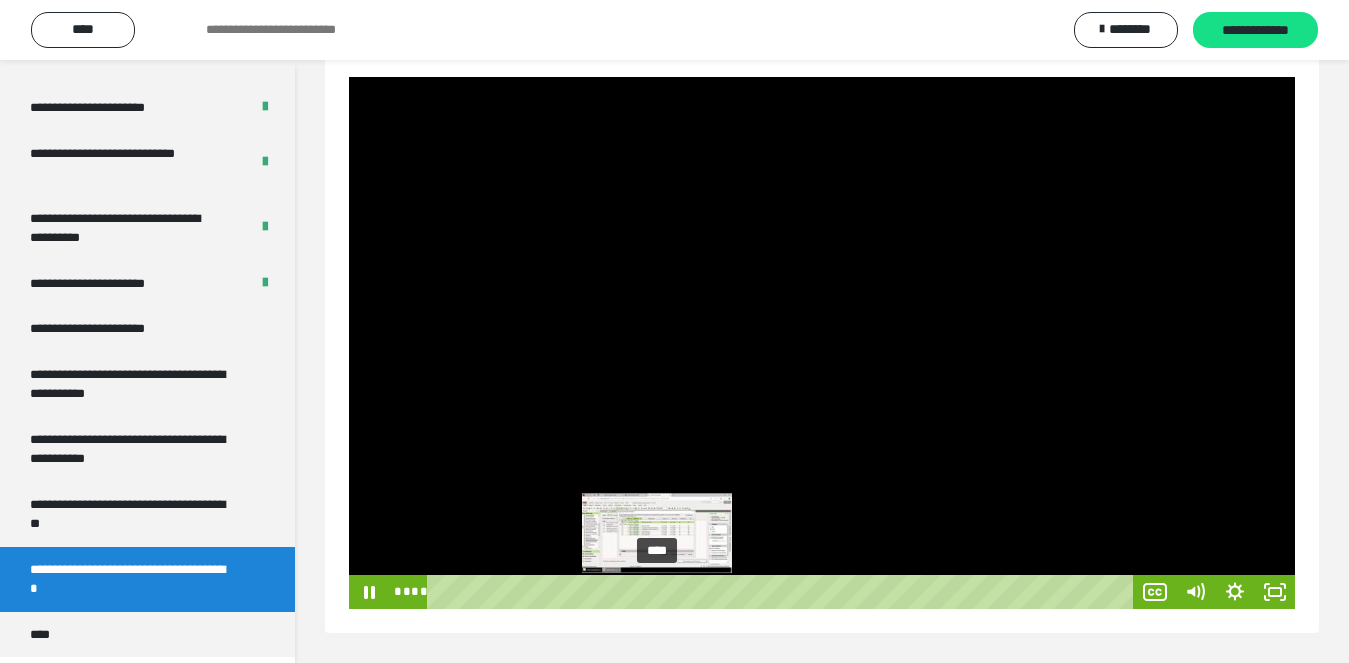 click on "****" at bounding box center [783, 592] 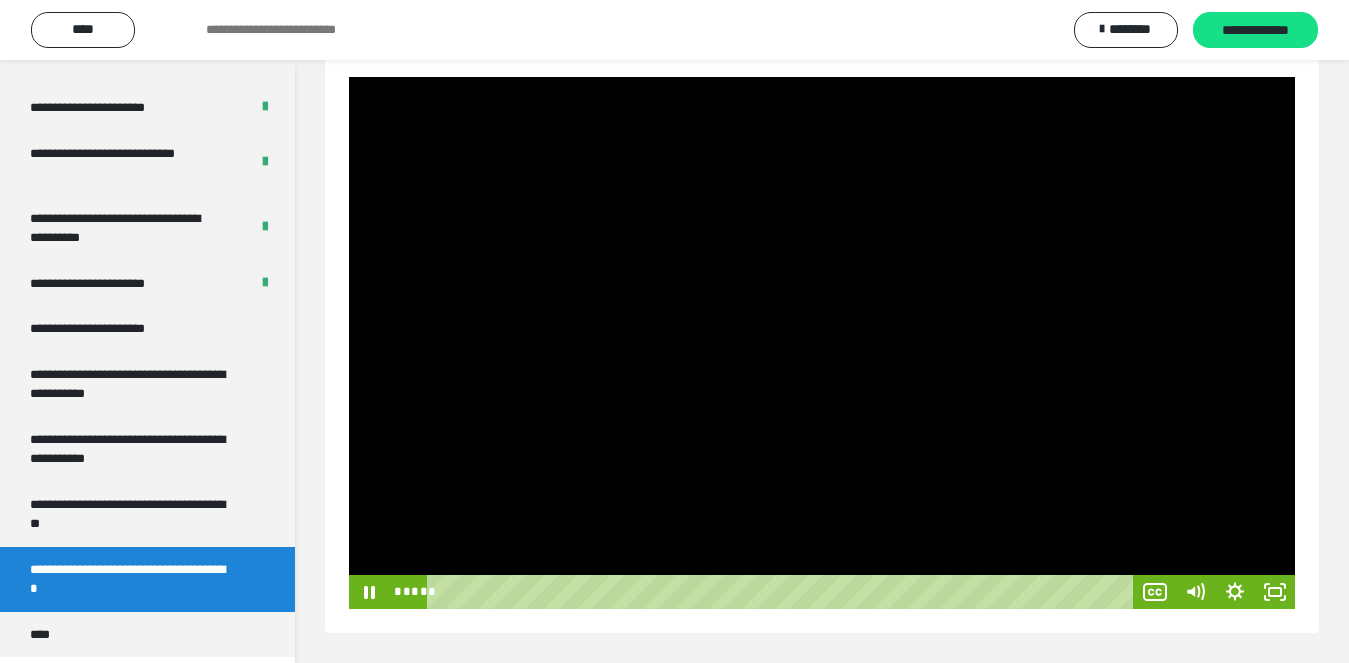 click at bounding box center (822, 343) 